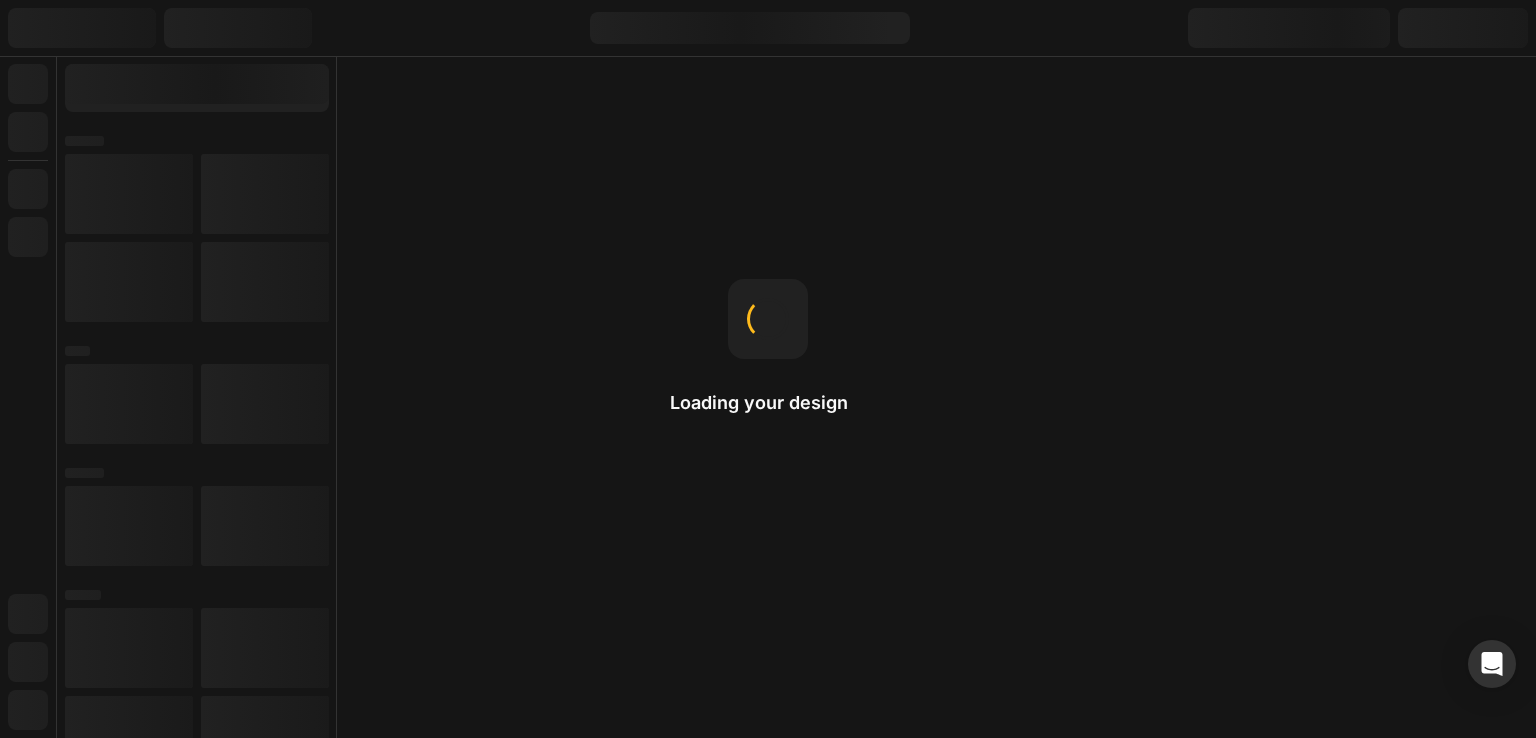 scroll, scrollTop: 0, scrollLeft: 0, axis: both 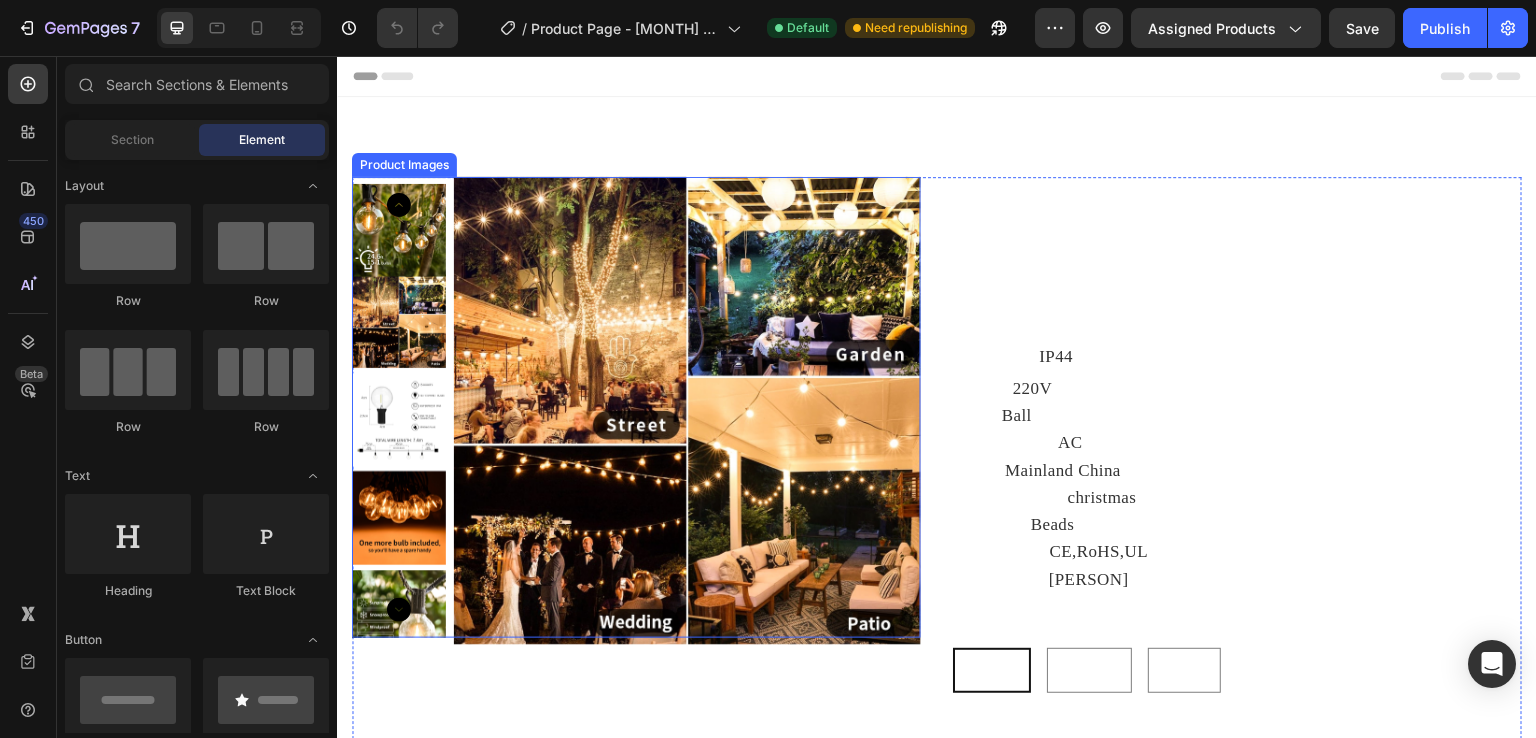 click at bounding box center (688, 411) 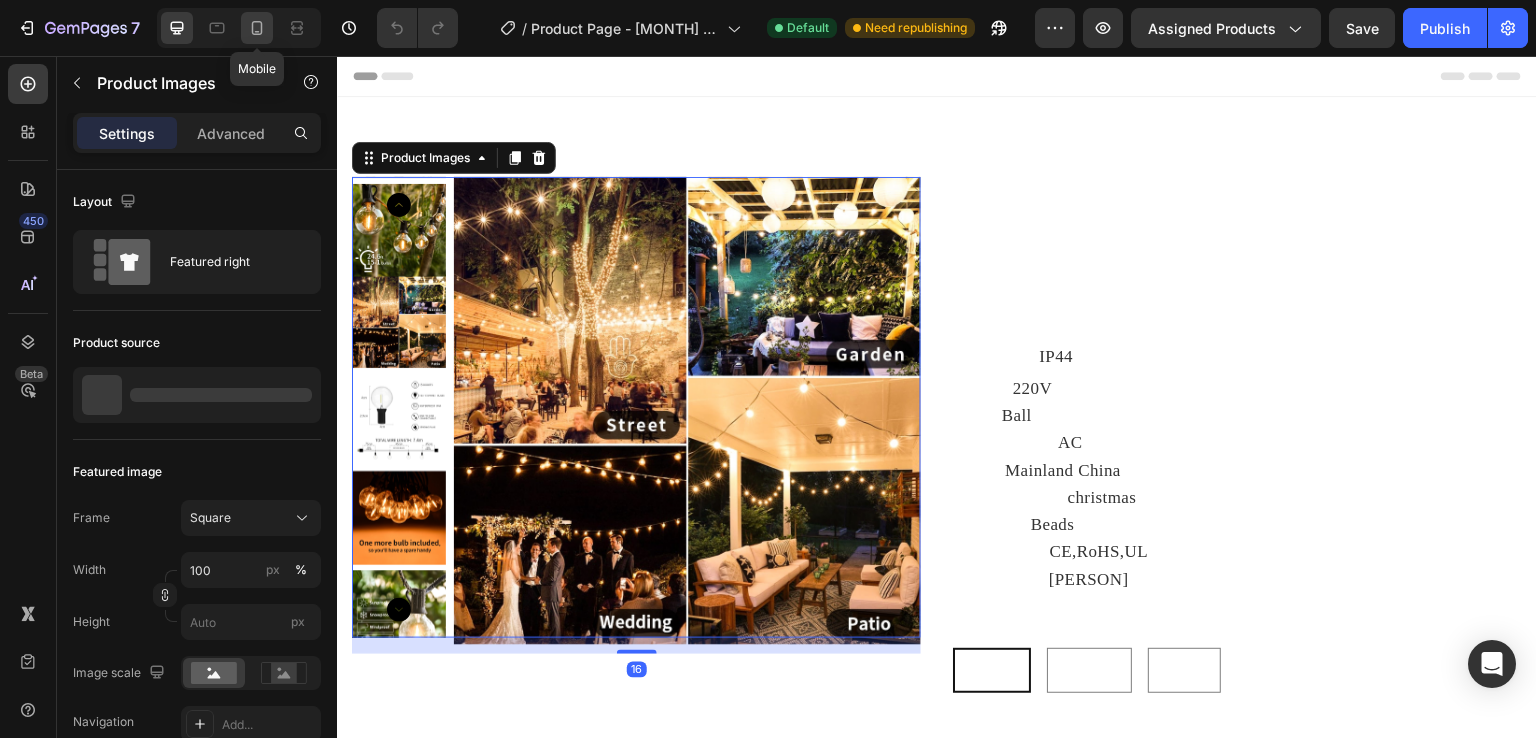 click 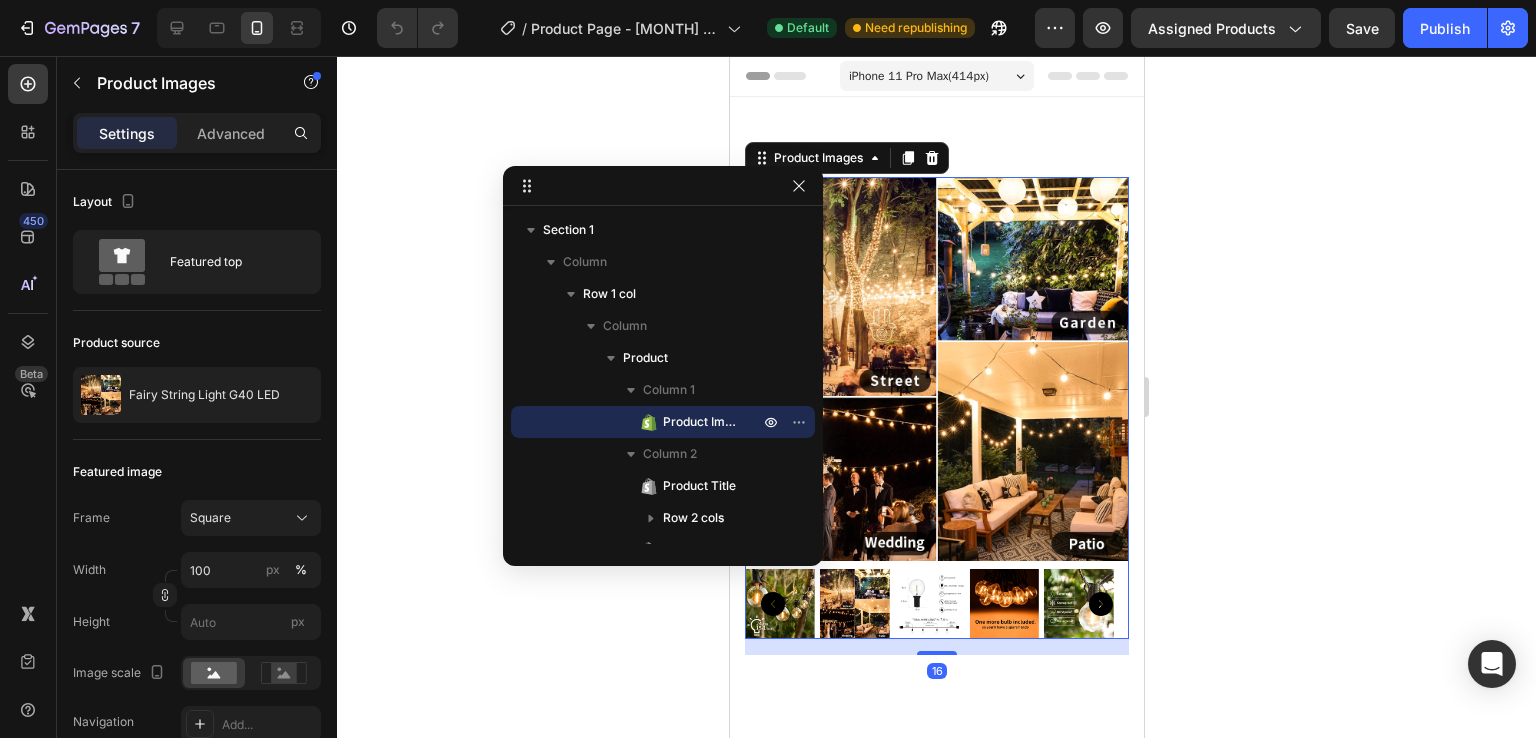 scroll, scrollTop: 51, scrollLeft: 0, axis: vertical 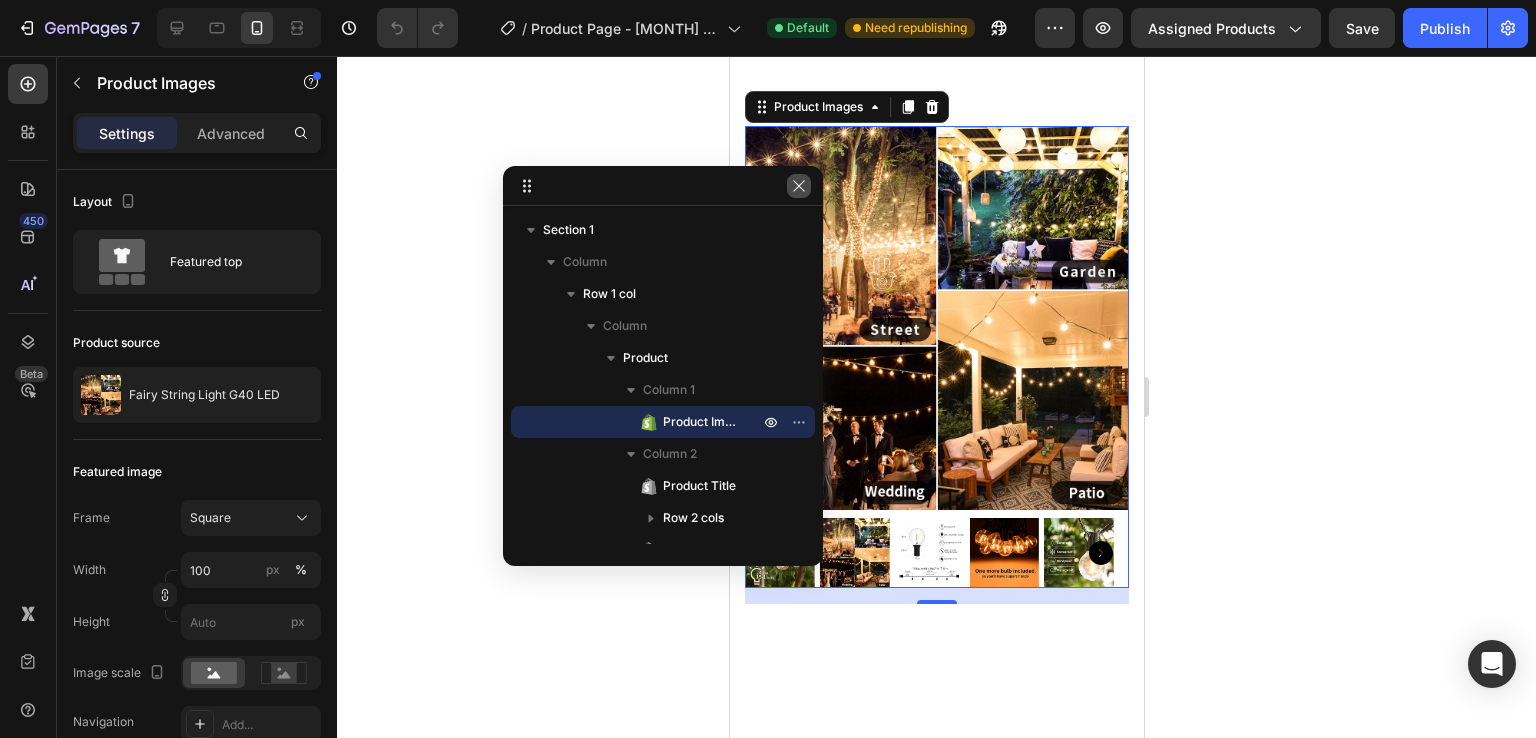 click 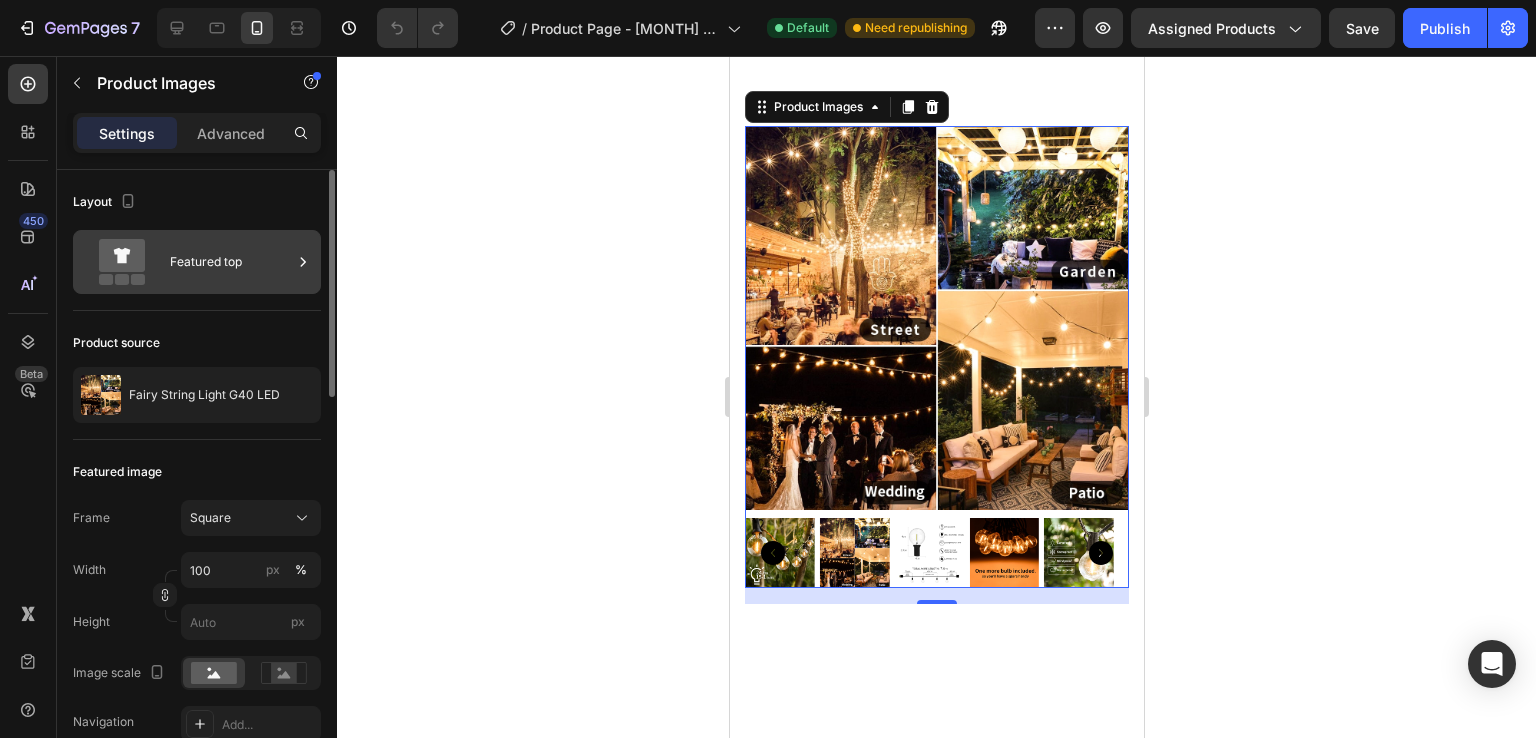 click on "Featured top" at bounding box center (231, 262) 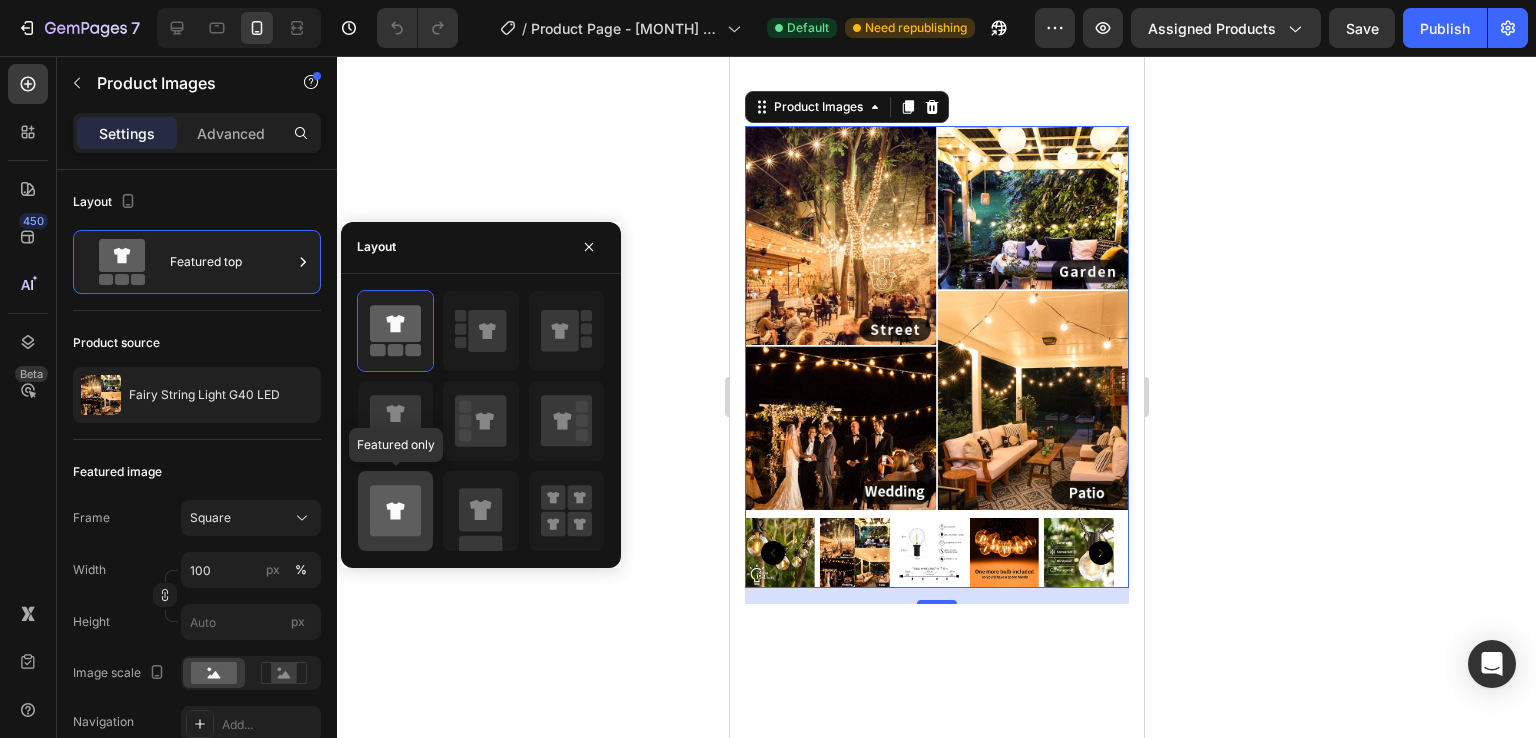 click 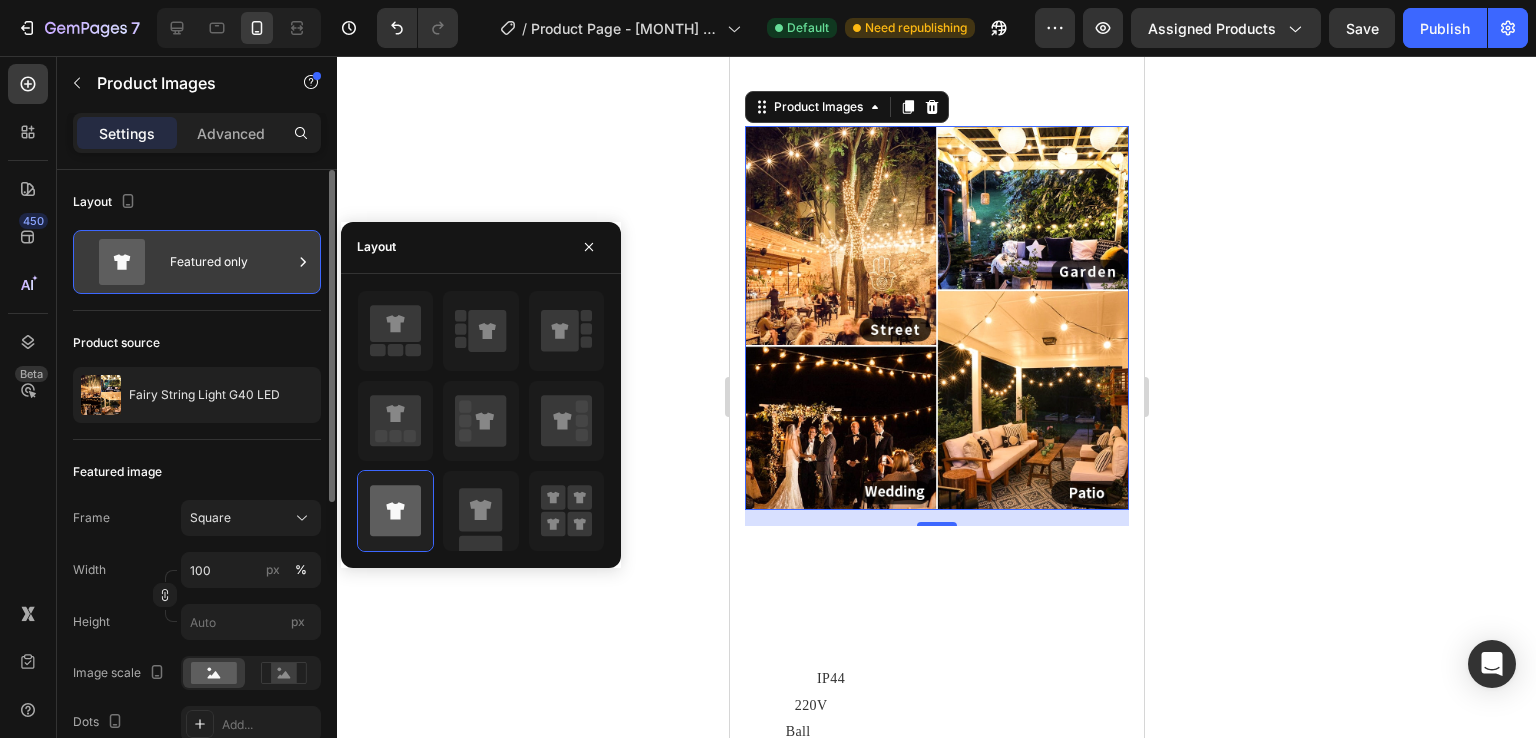 click on "Featured only" at bounding box center (231, 262) 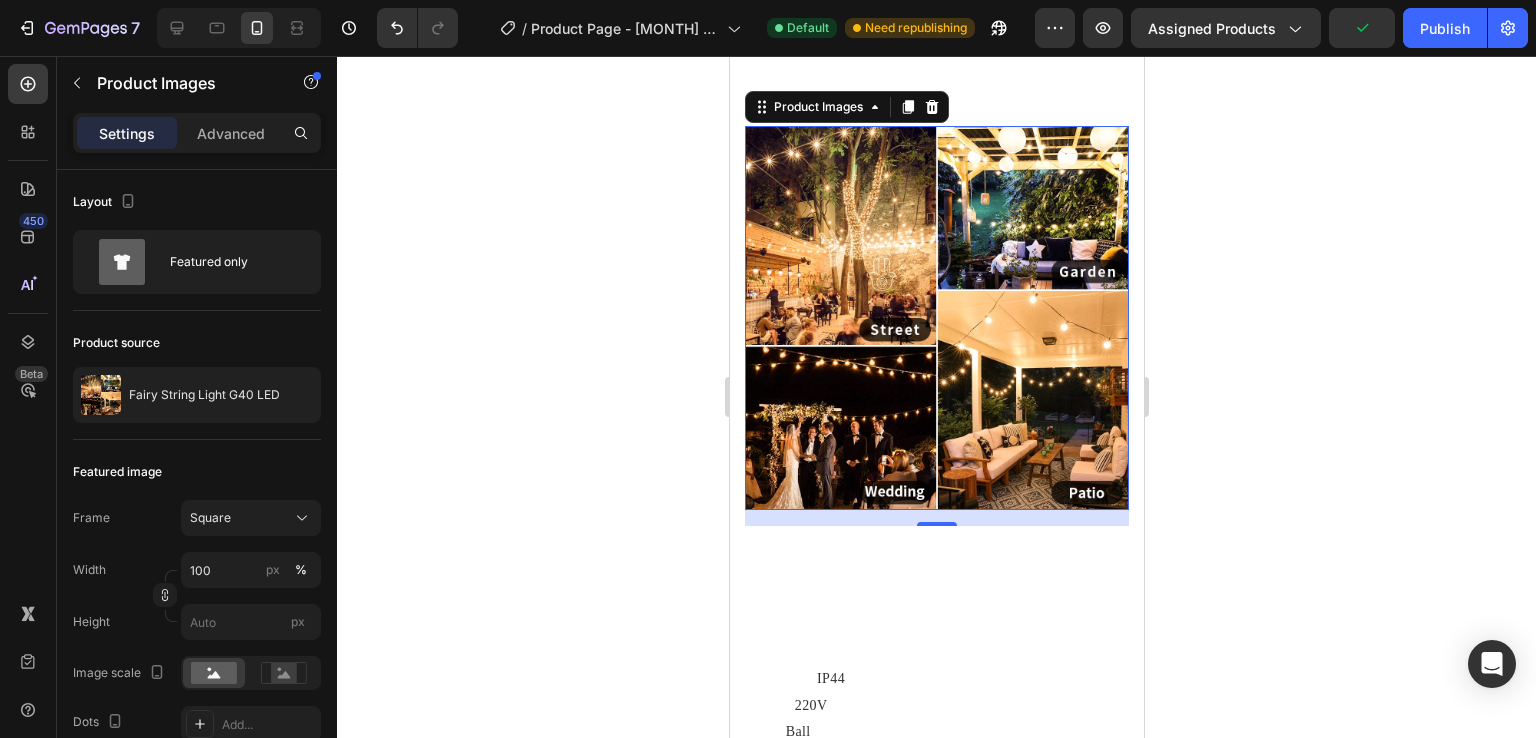 click at bounding box center [936, 318] 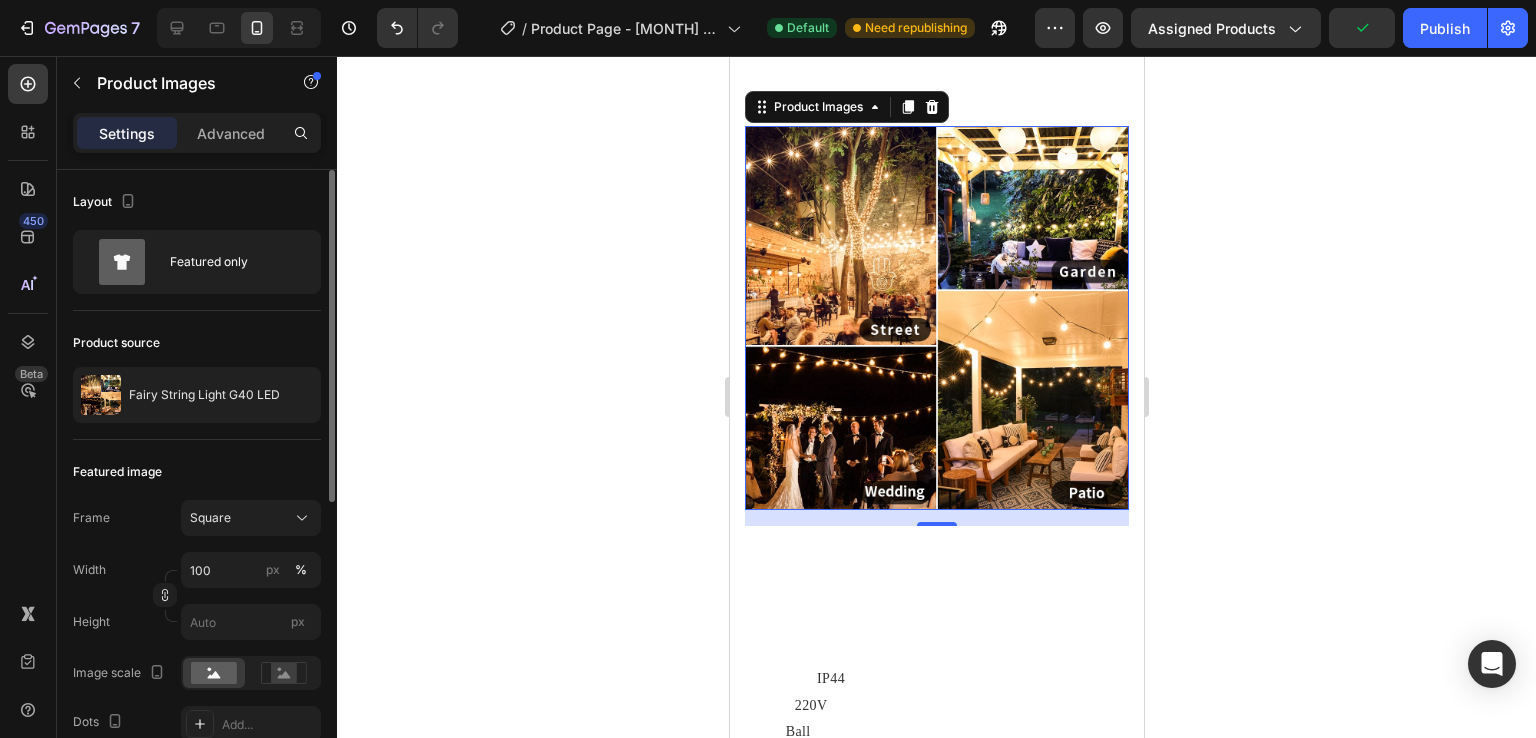 scroll, scrollTop: 300, scrollLeft: 0, axis: vertical 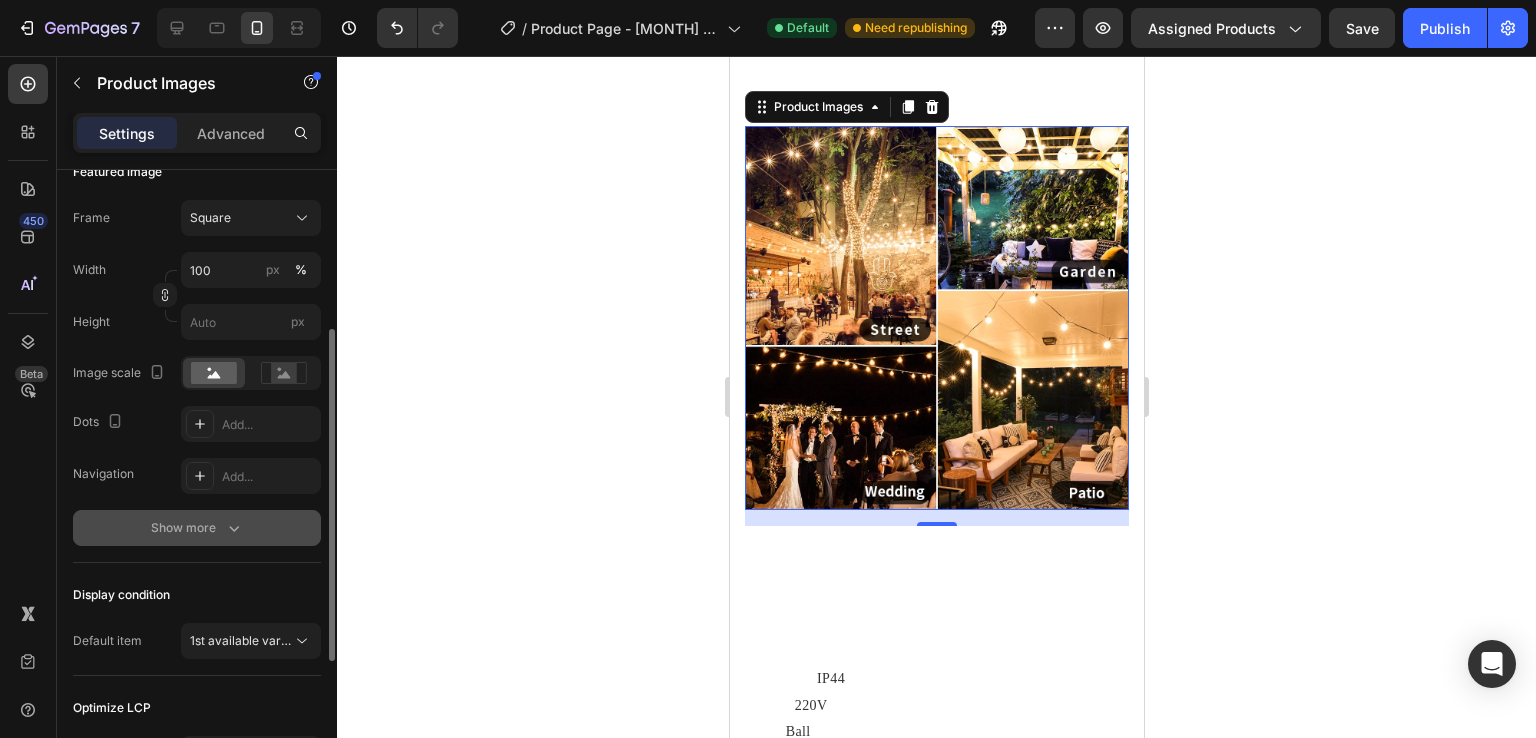 click on "Show more" at bounding box center [197, 528] 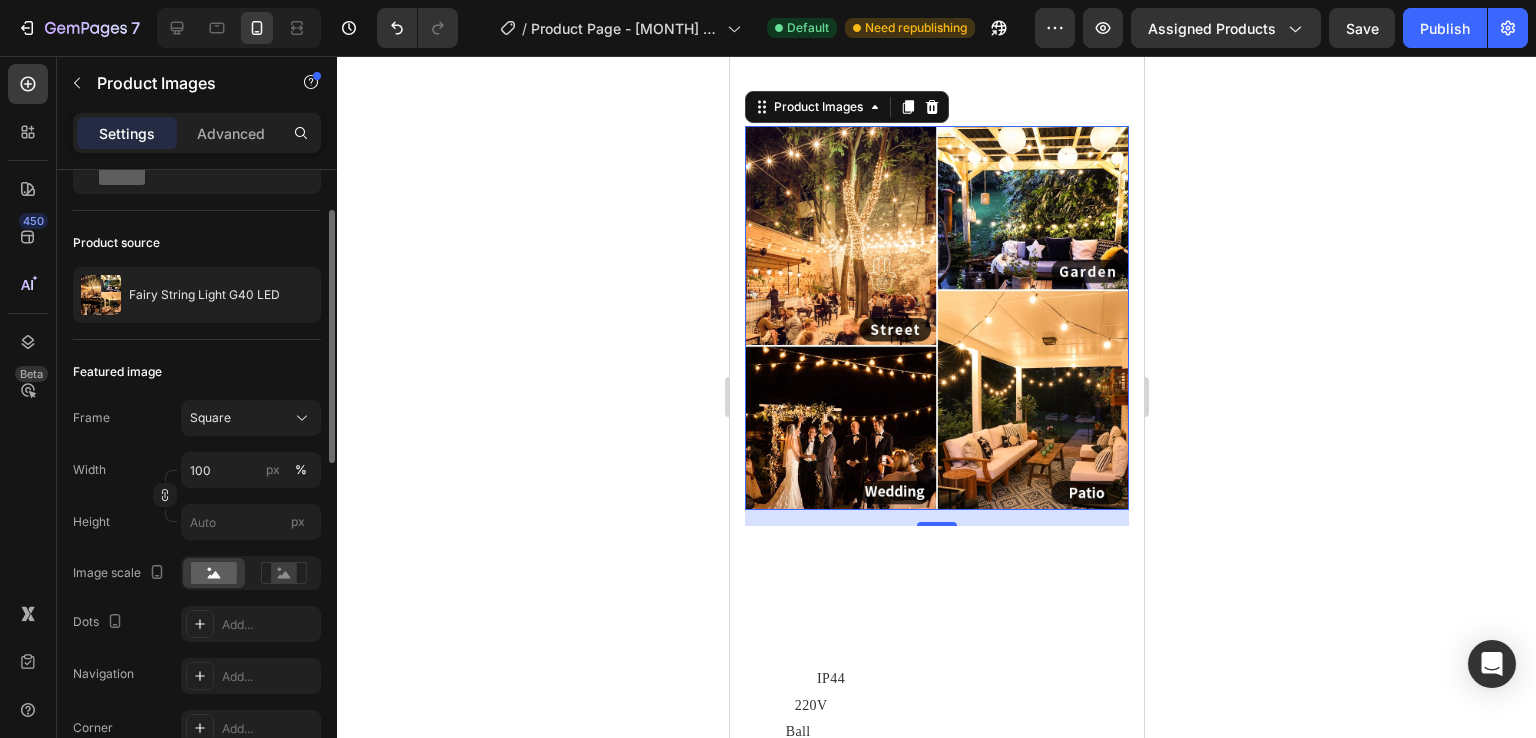 scroll, scrollTop: 200, scrollLeft: 0, axis: vertical 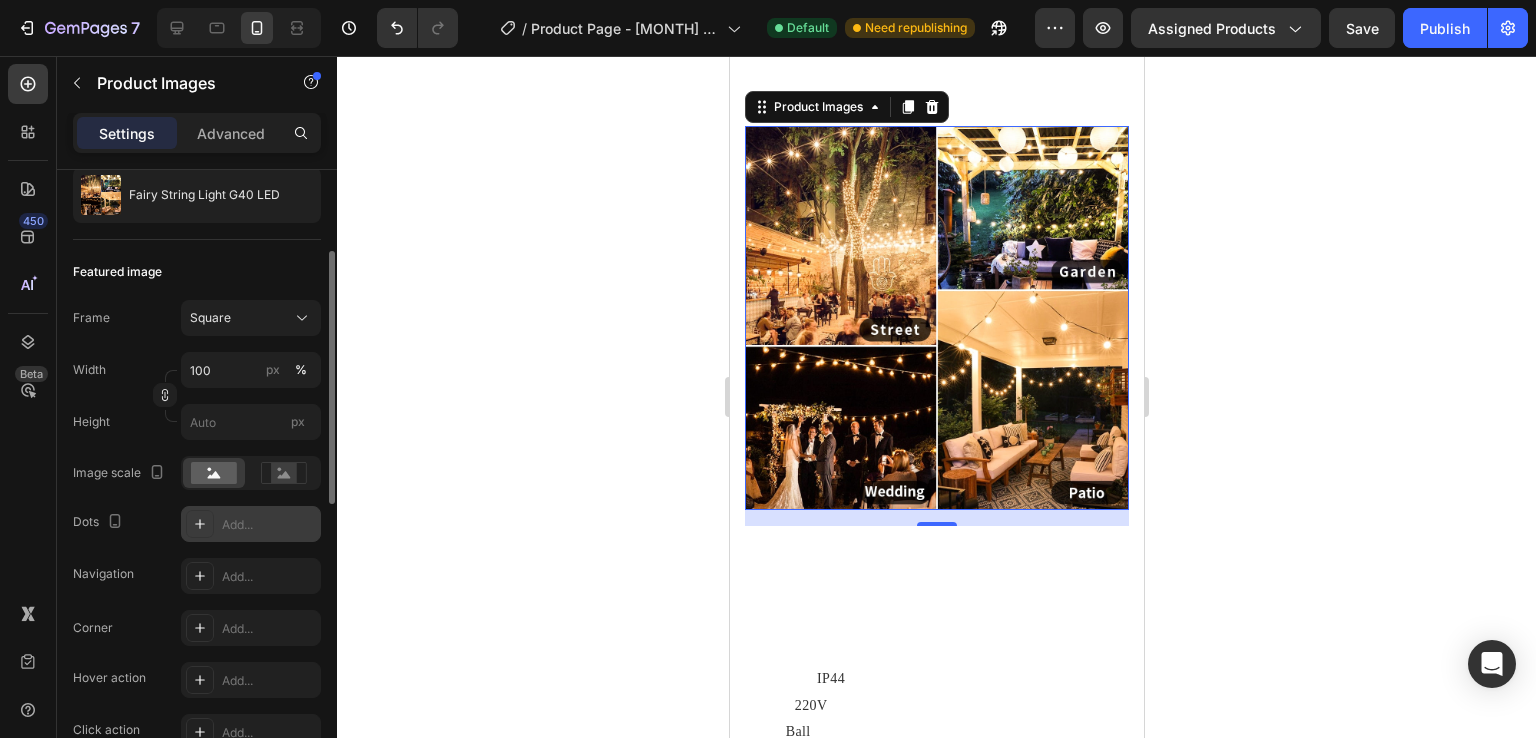 click on "Add..." at bounding box center [269, 525] 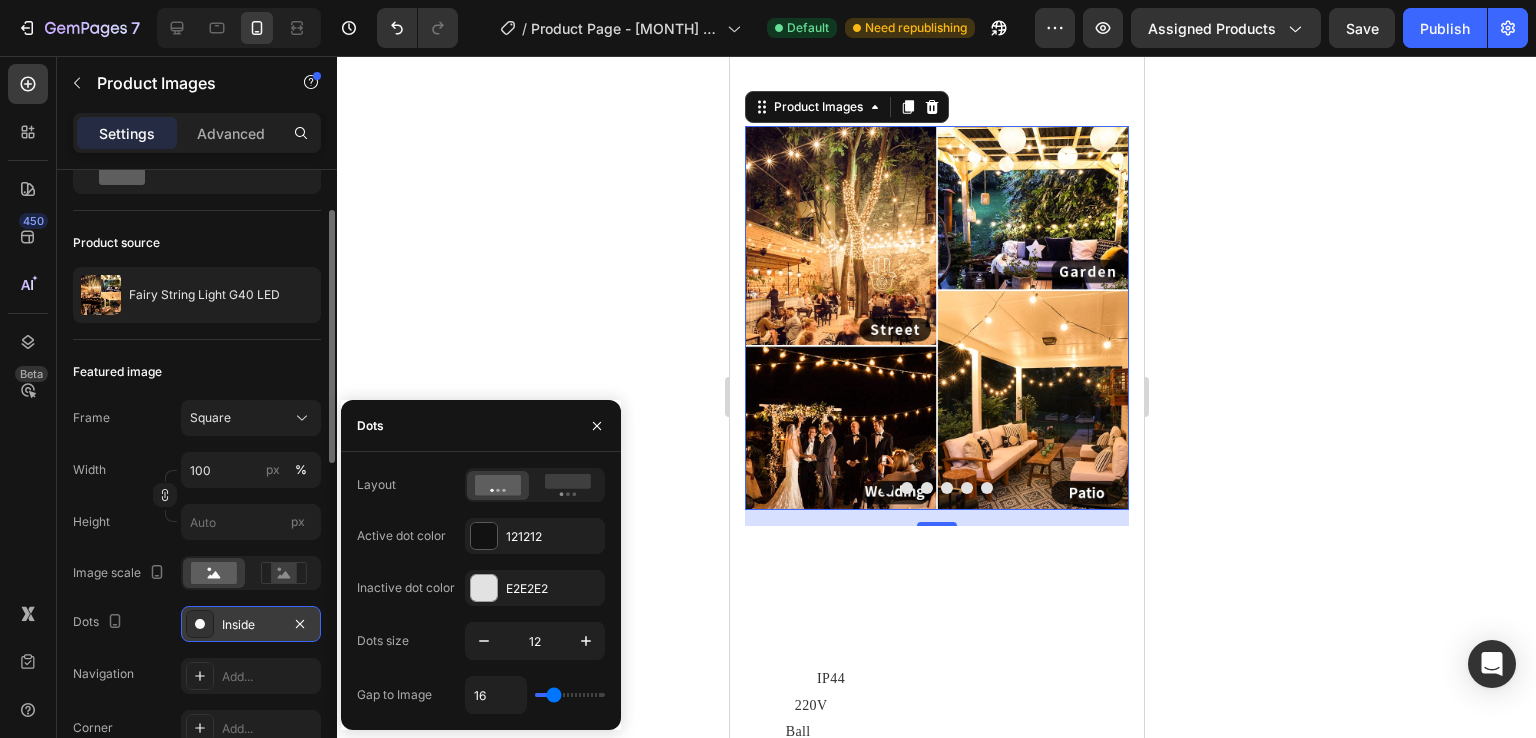 scroll, scrollTop: 0, scrollLeft: 0, axis: both 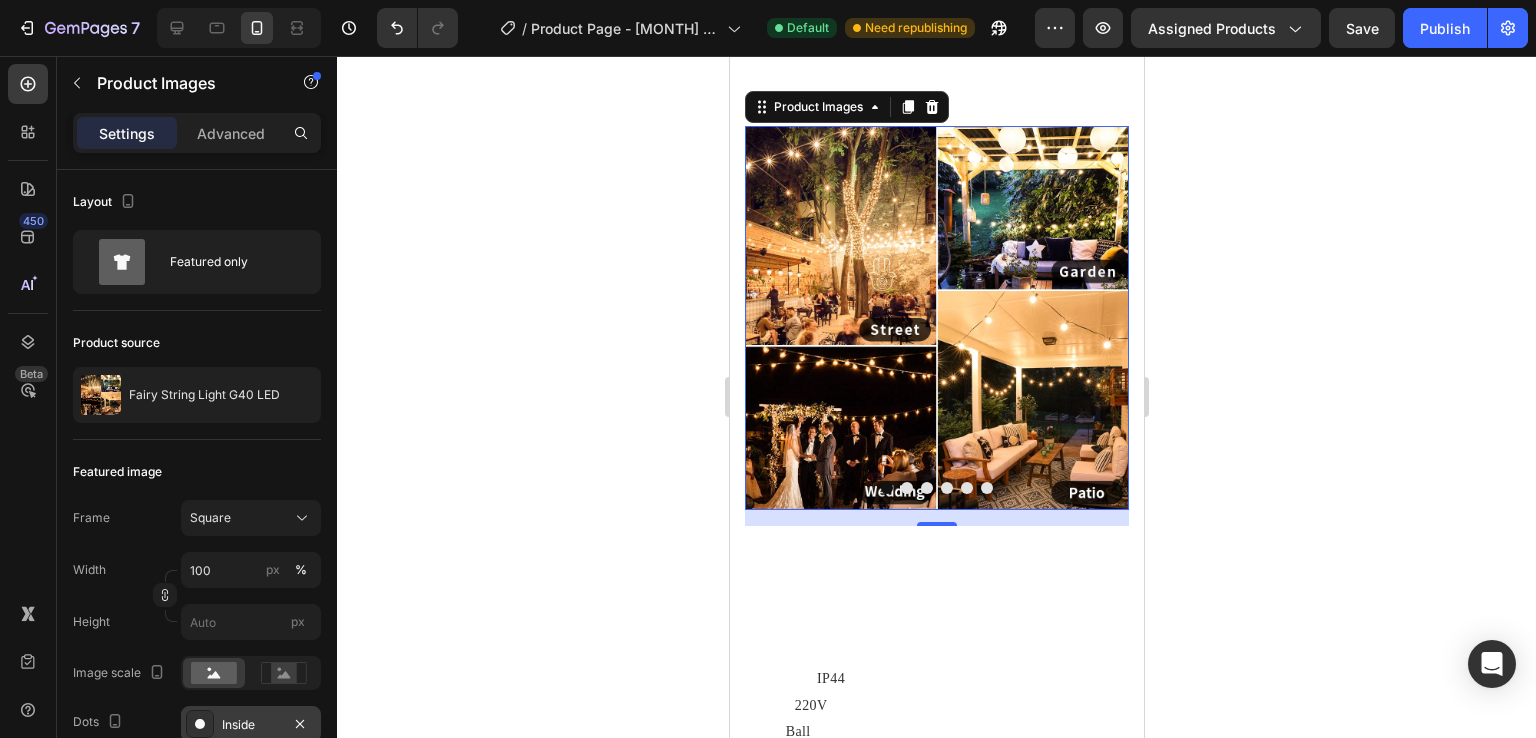 click at bounding box center [936, 318] 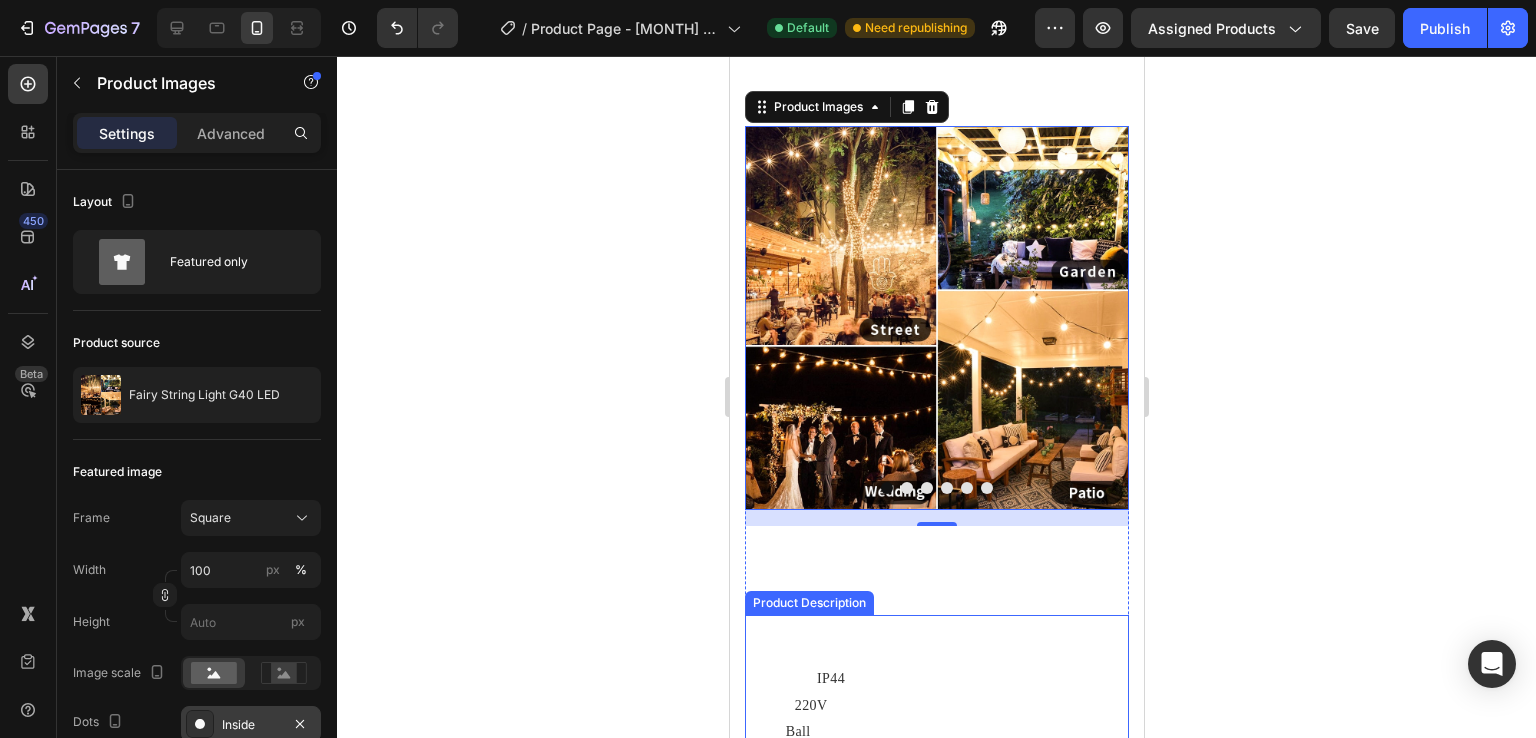 click on "SPECIFICATIONS" at bounding box center (865, 634) 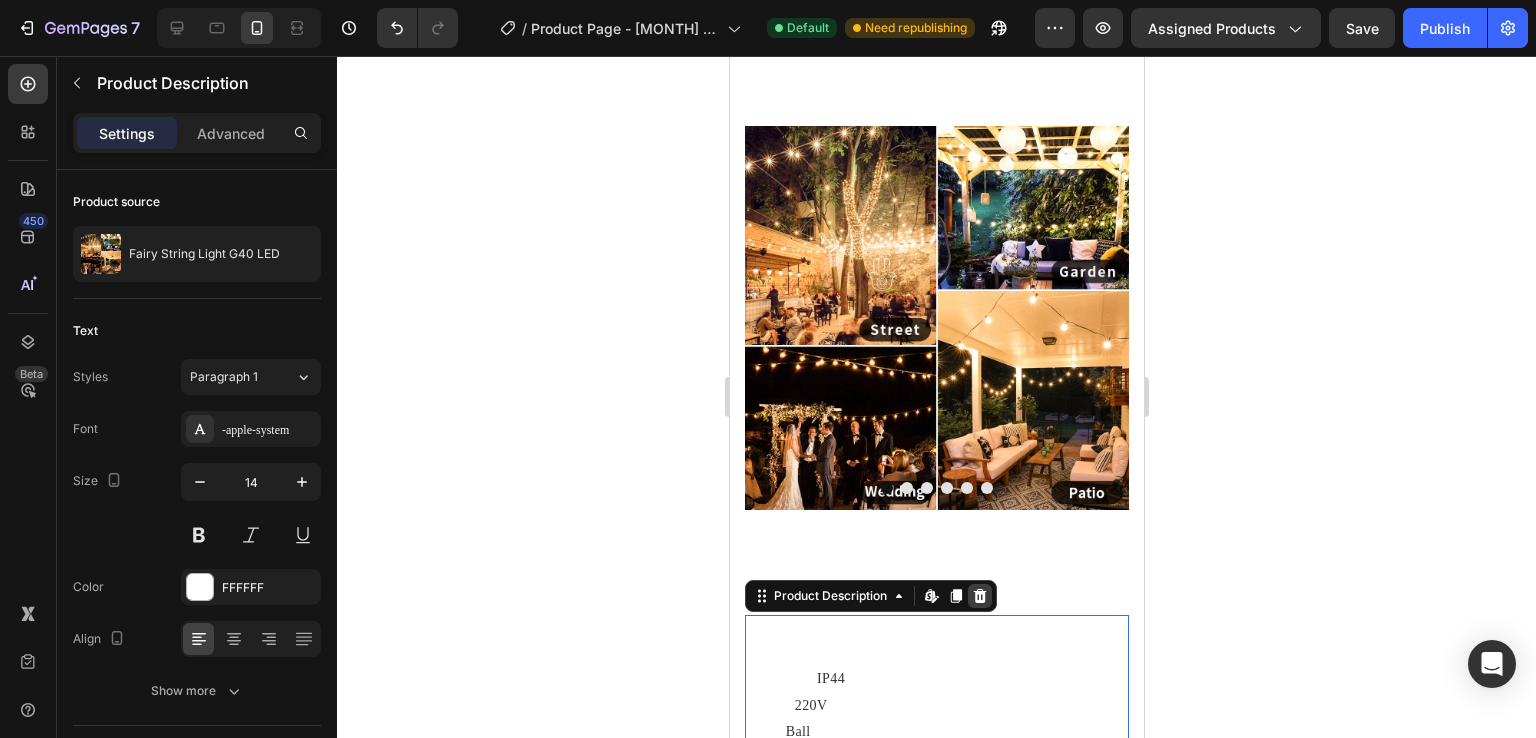 click at bounding box center (979, 596) 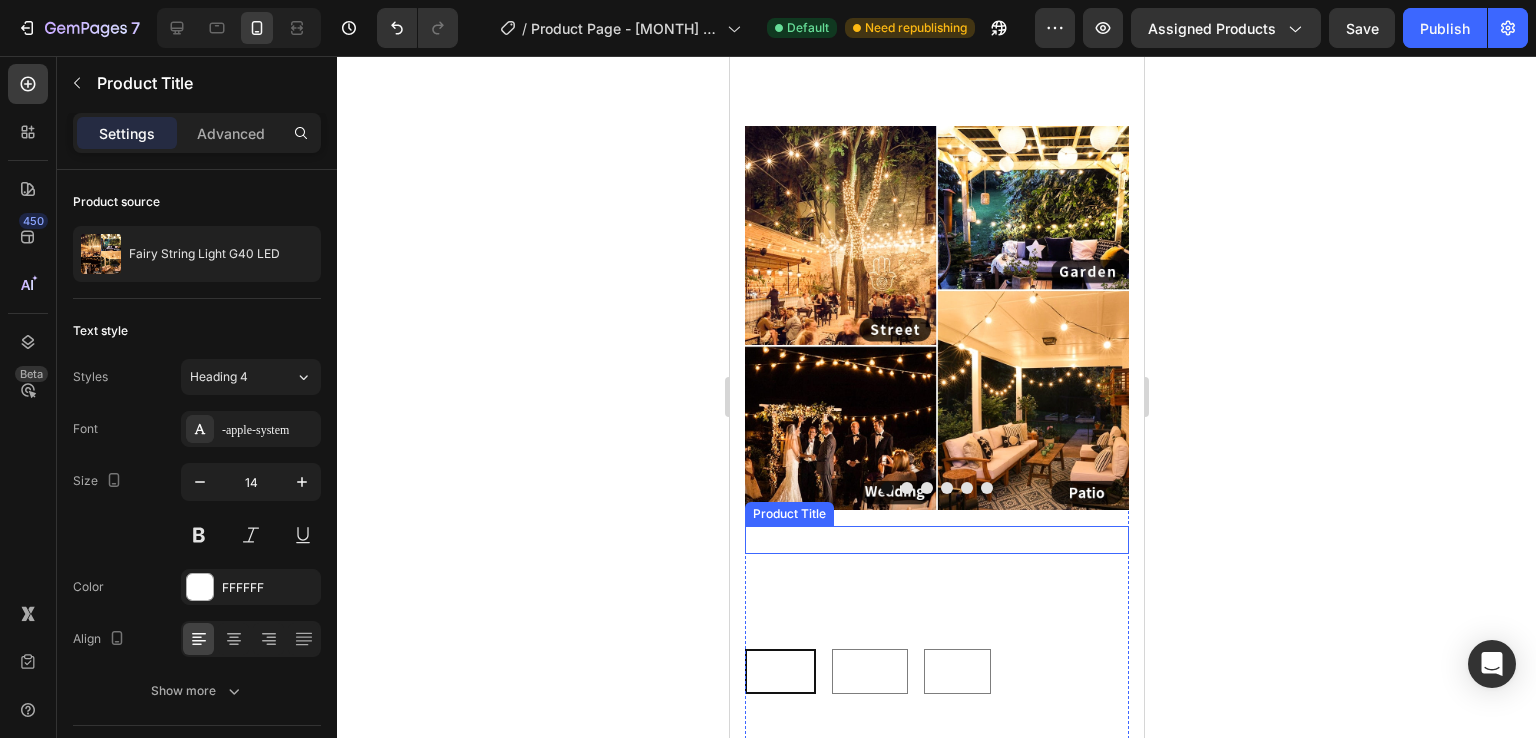 click on "Fairy String Light G40 LED" at bounding box center [936, 540] 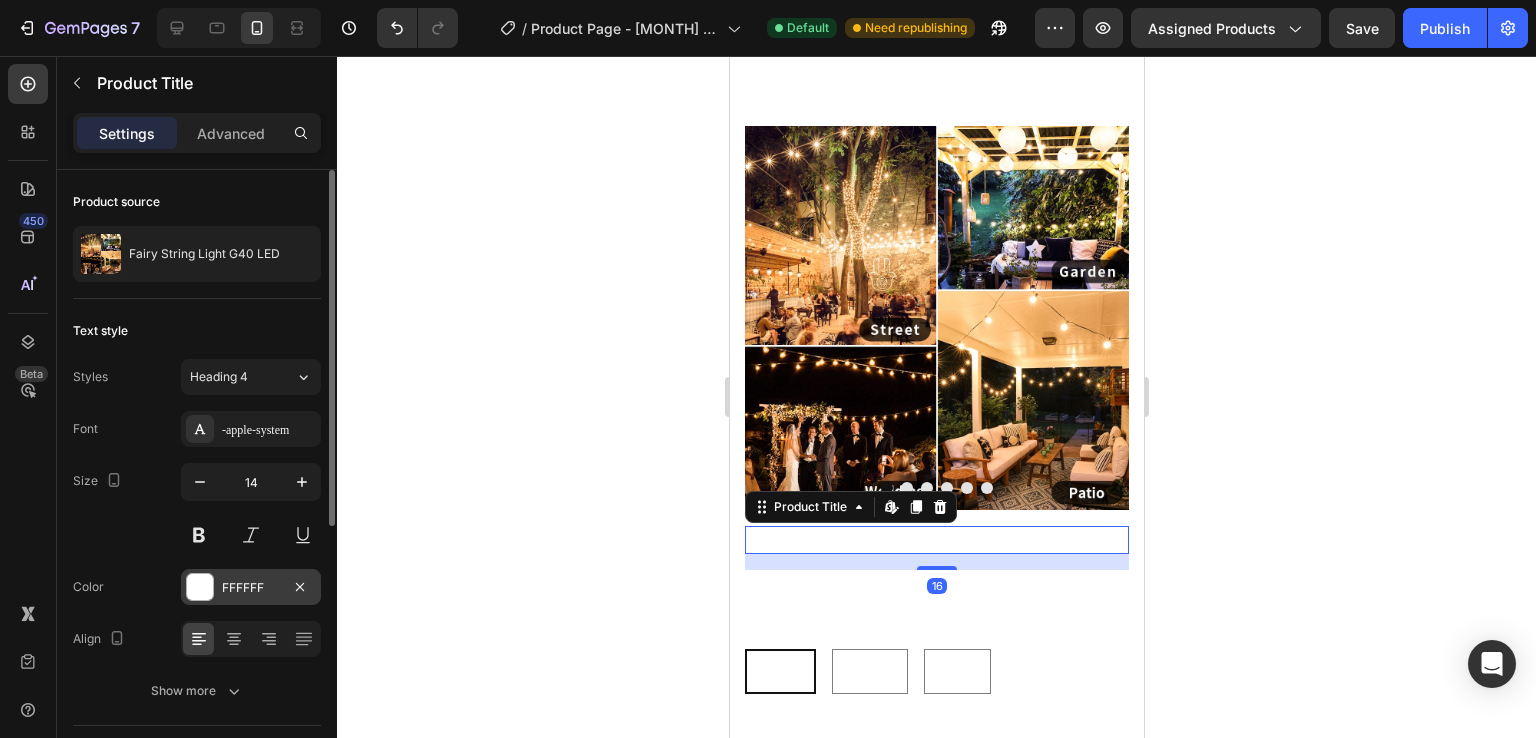 click at bounding box center [200, 587] 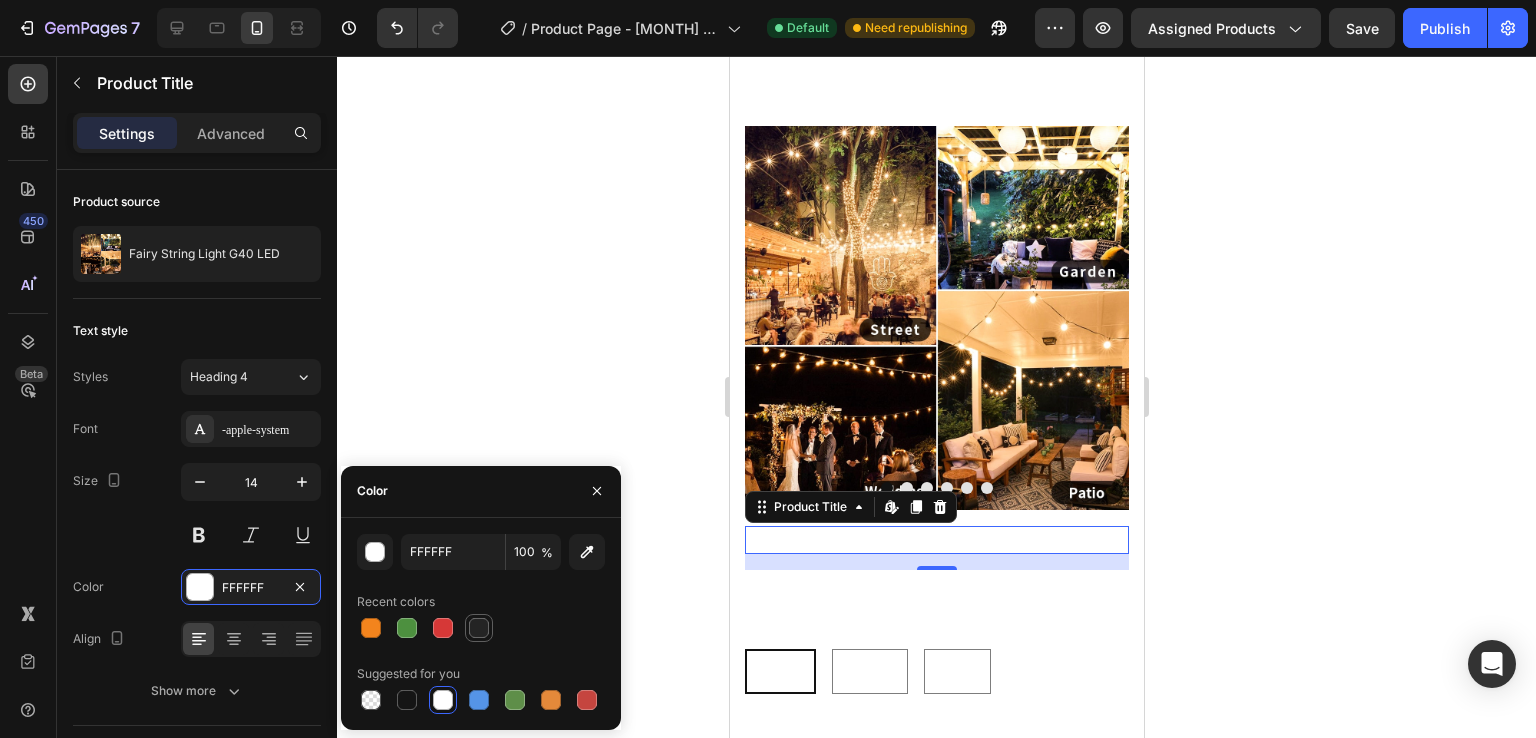 click at bounding box center (479, 628) 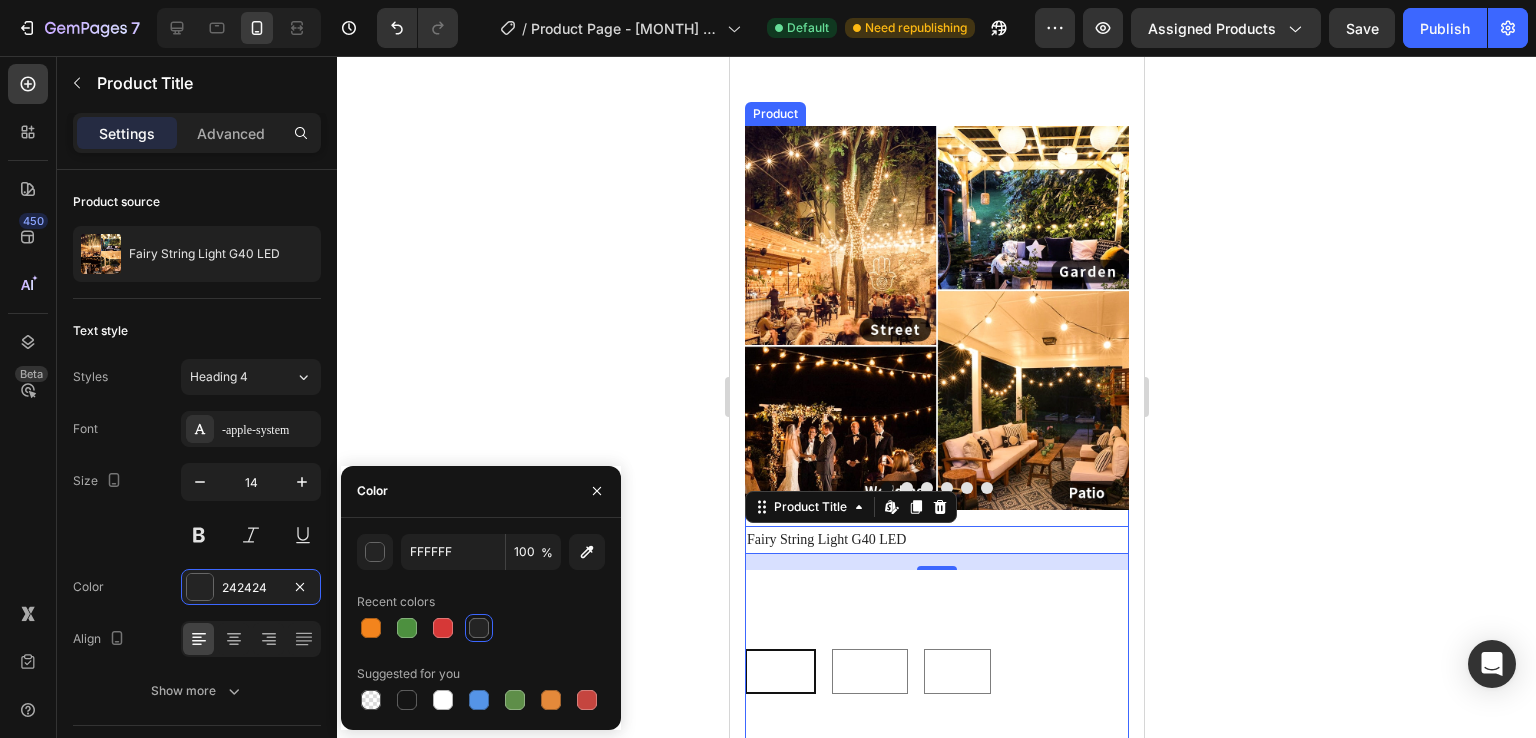 click on "Fairy String Light G40 LED Product Title   Edit content in Shopify 16 $35,000 Product Price Product Price $150 Product Price Product Price Row Color: Black Black Black Black Yellow Yellow Yellow Clear Clear Clear Bulb size: Small Small Small Small Medium Medium Medium Large Large Large Product Variants & Swatches Quantity Text Block
1
Product Quantity
Add to cart Add to Cart Buy it now Dynamic Checkout" at bounding box center (936, 780) 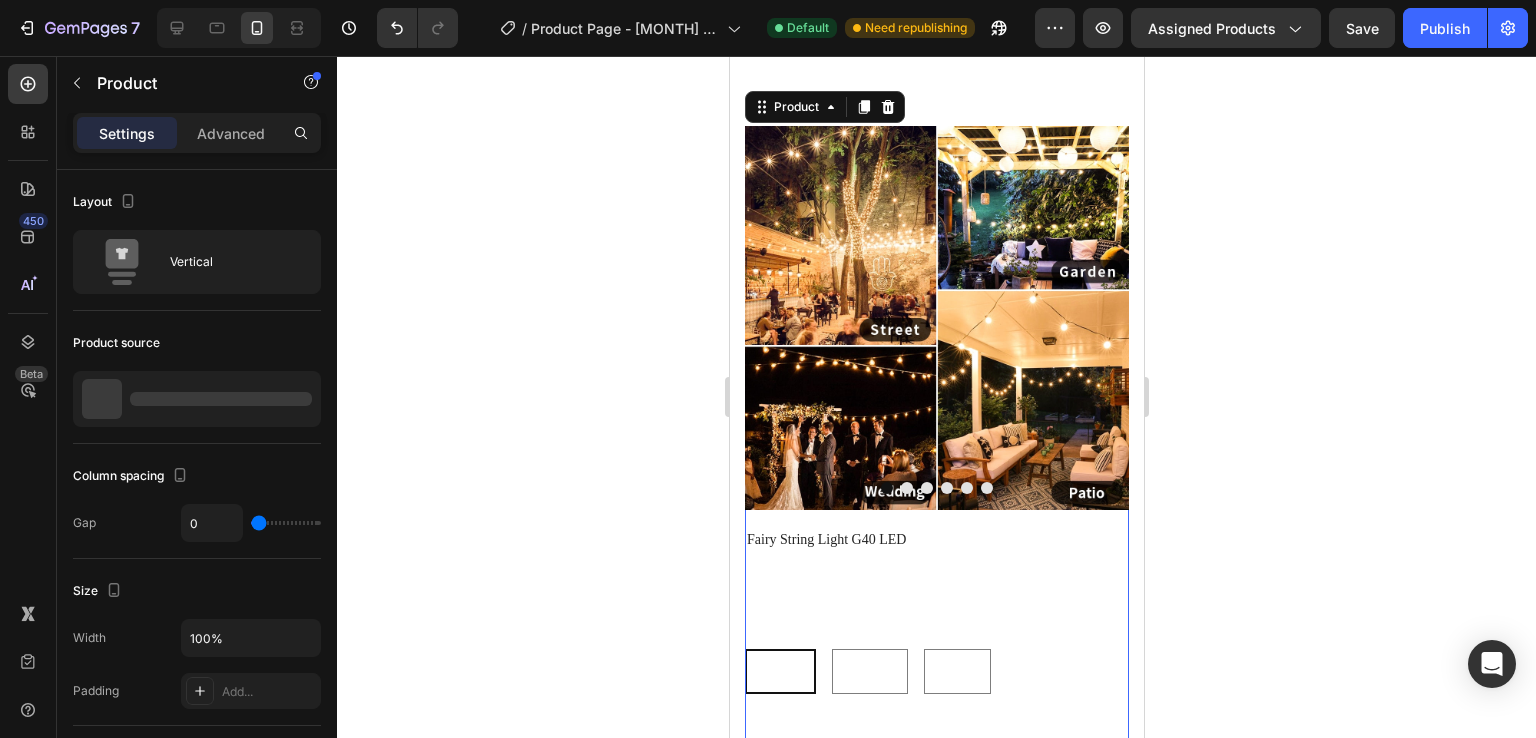 click on "Black Black Black Yellow Yellow Yellow Clear Clear Clear" at bounding box center [936, 671] 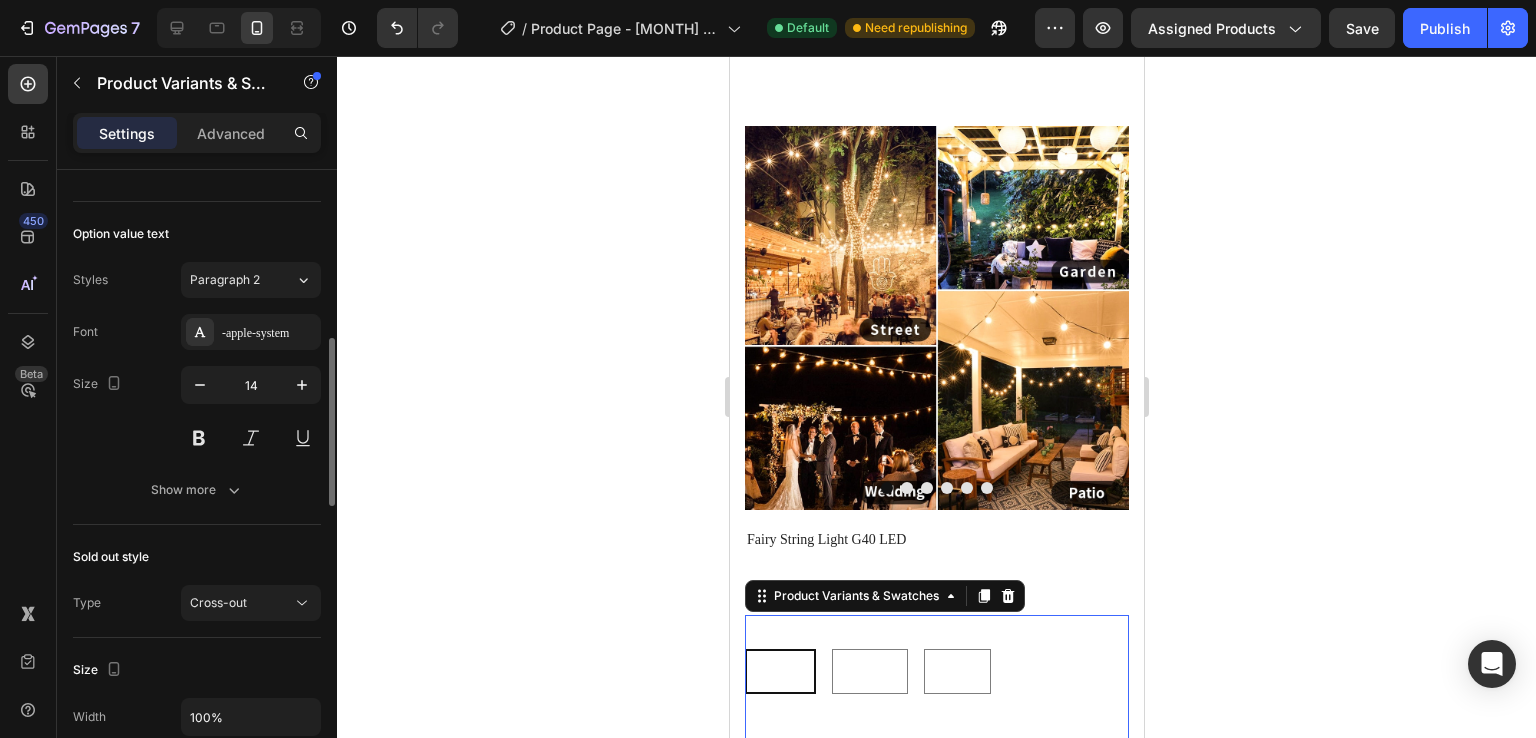 scroll, scrollTop: 996, scrollLeft: 0, axis: vertical 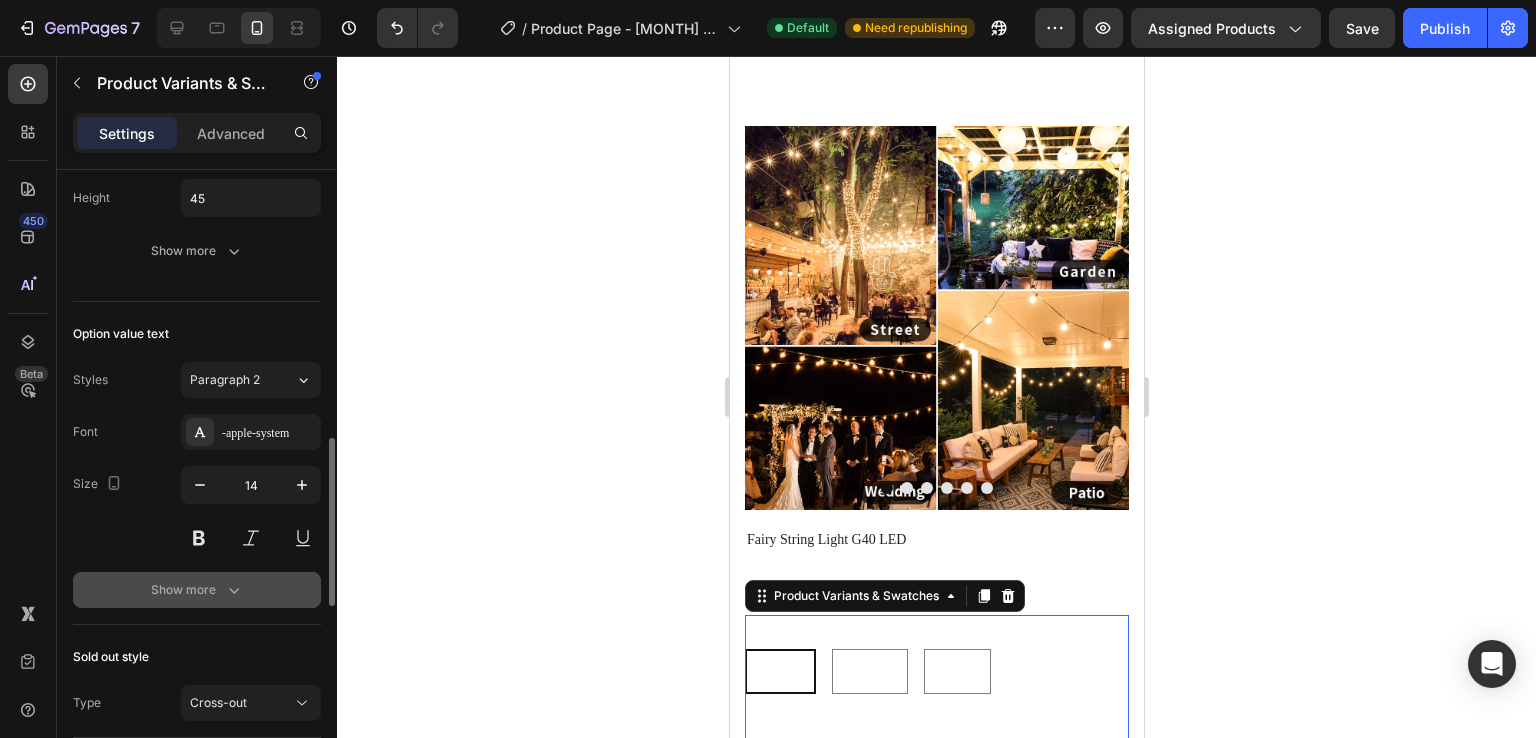 click on "Show more" at bounding box center (197, 590) 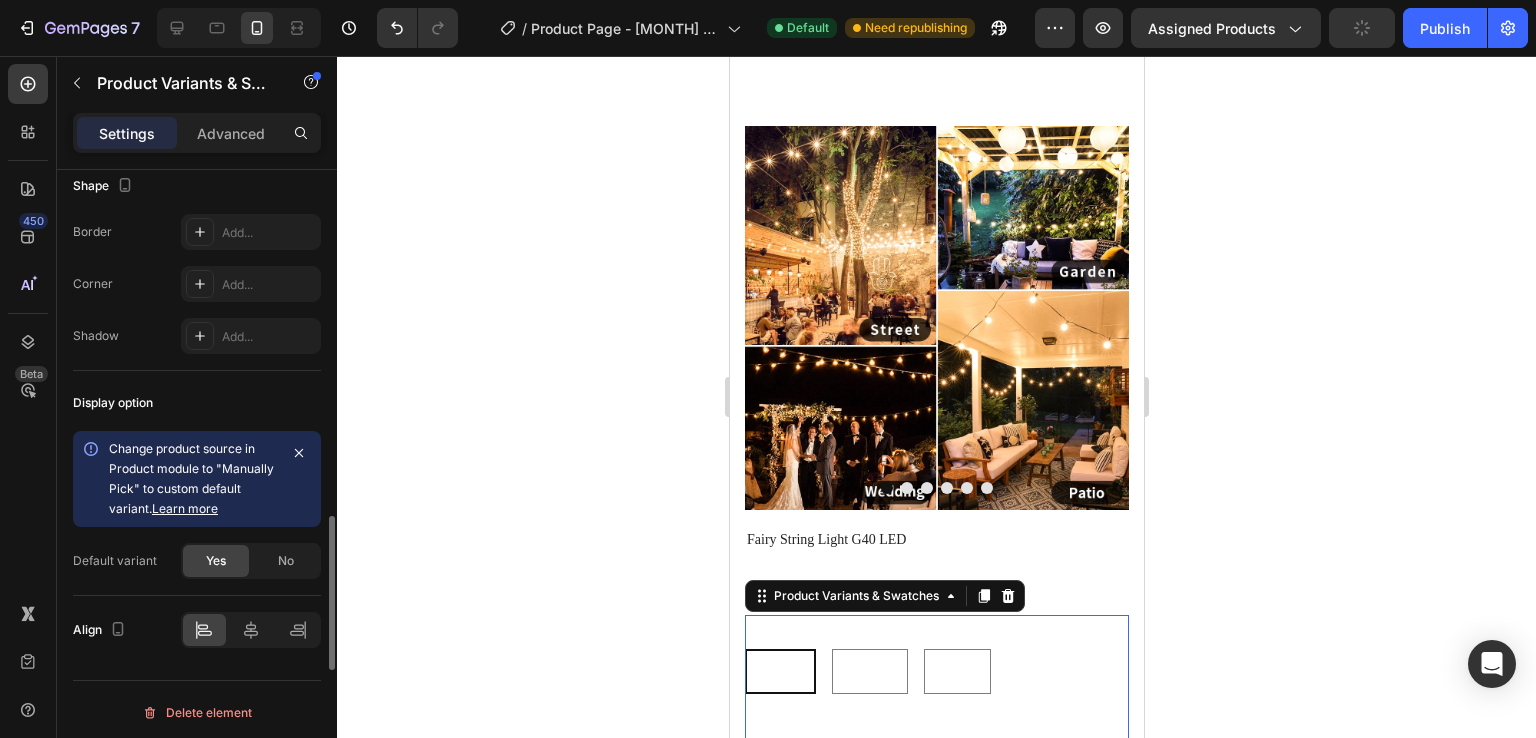 scroll, scrollTop: 1807, scrollLeft: 0, axis: vertical 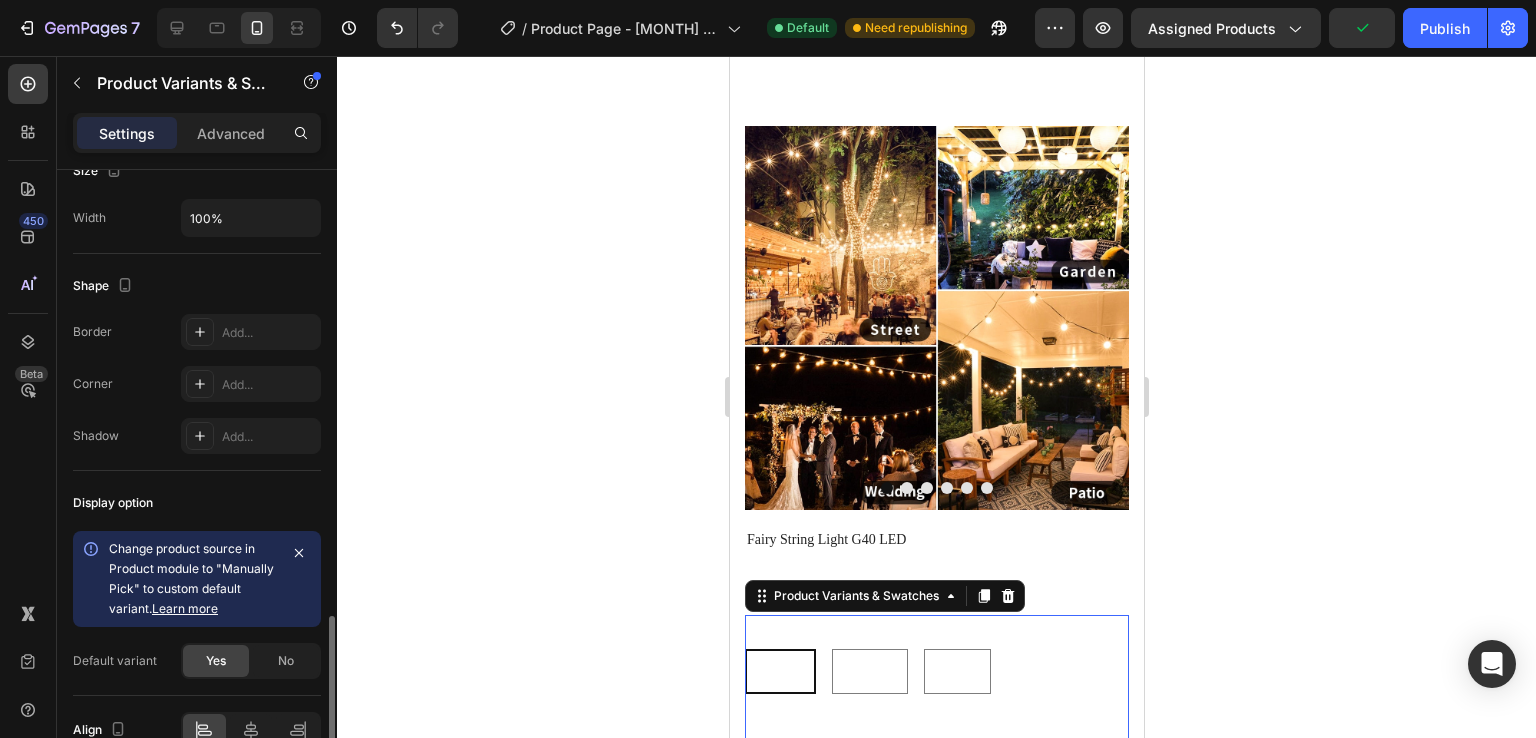 click on "Color: Black Black Black Black Yellow Yellow Yellow Clear Clear Clear" at bounding box center (936, 654) 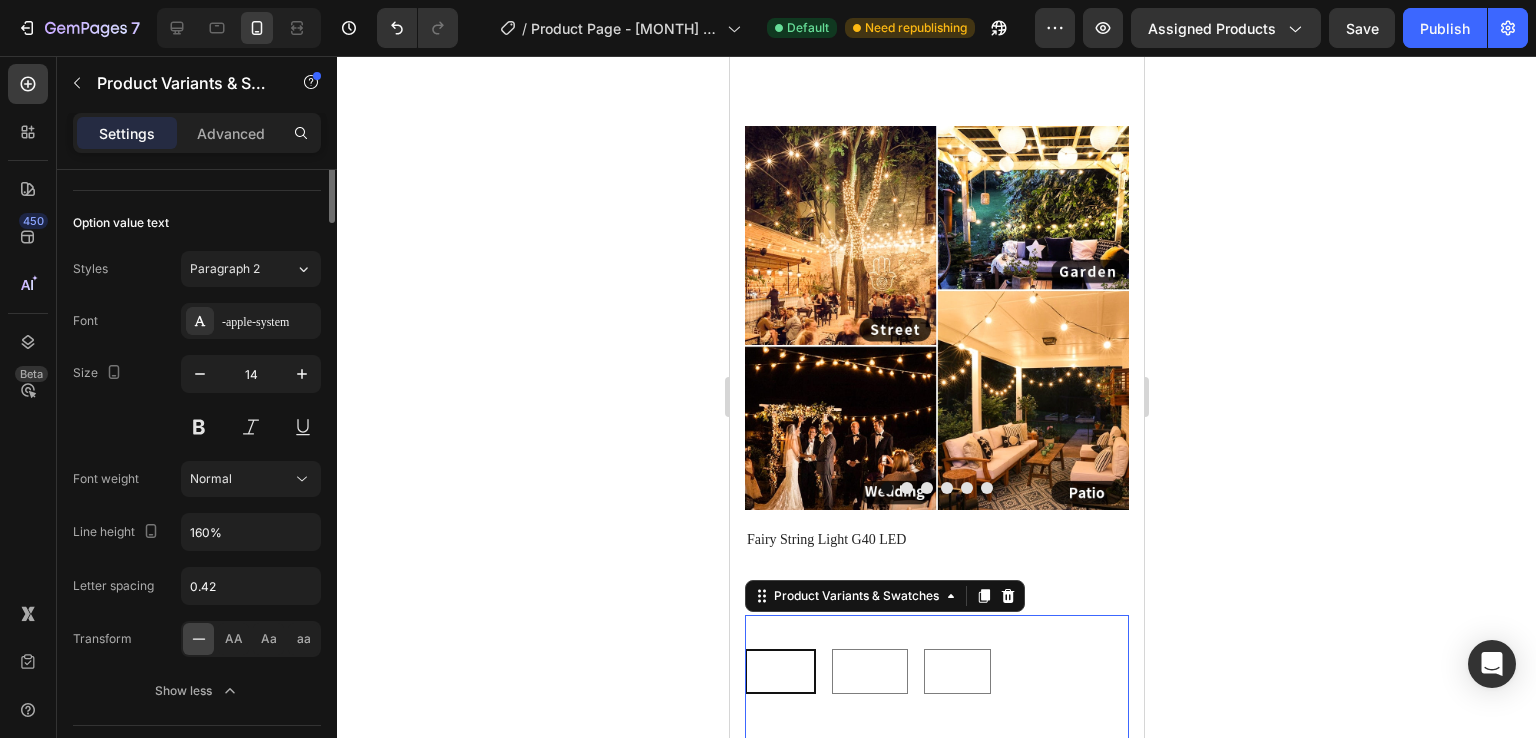 scroll, scrollTop: 807, scrollLeft: 0, axis: vertical 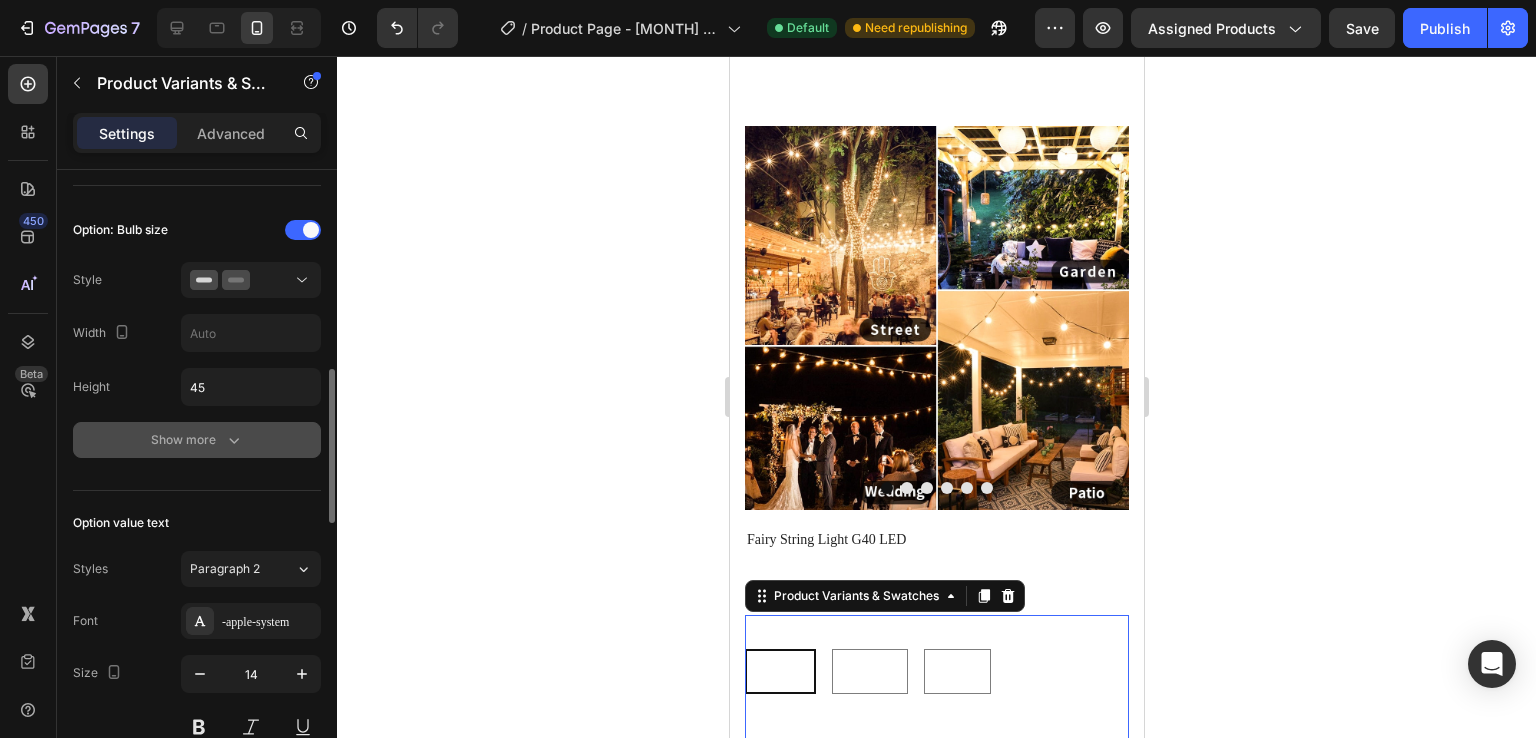 click on "Show more" at bounding box center (197, 440) 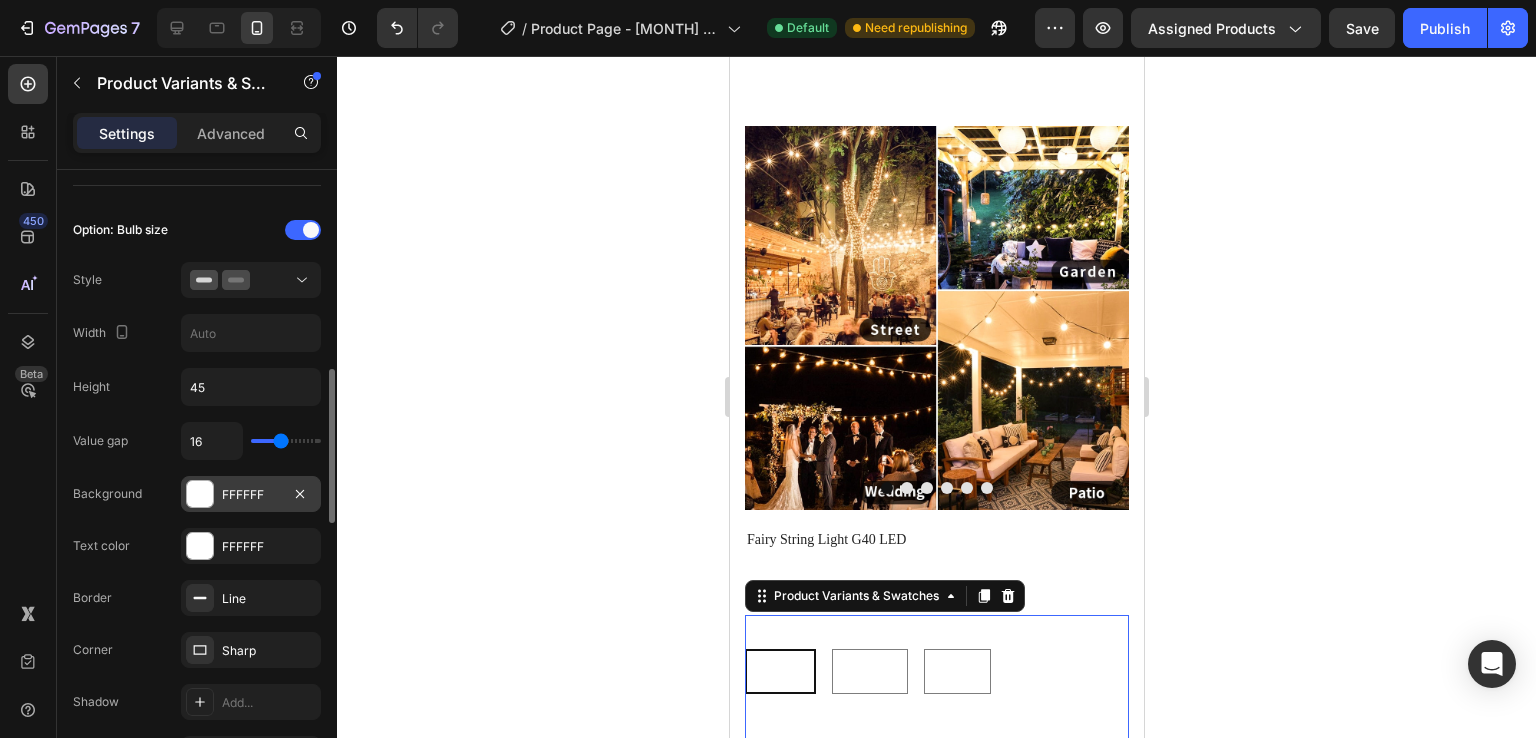 click on "FFFFFF" at bounding box center (251, 494) 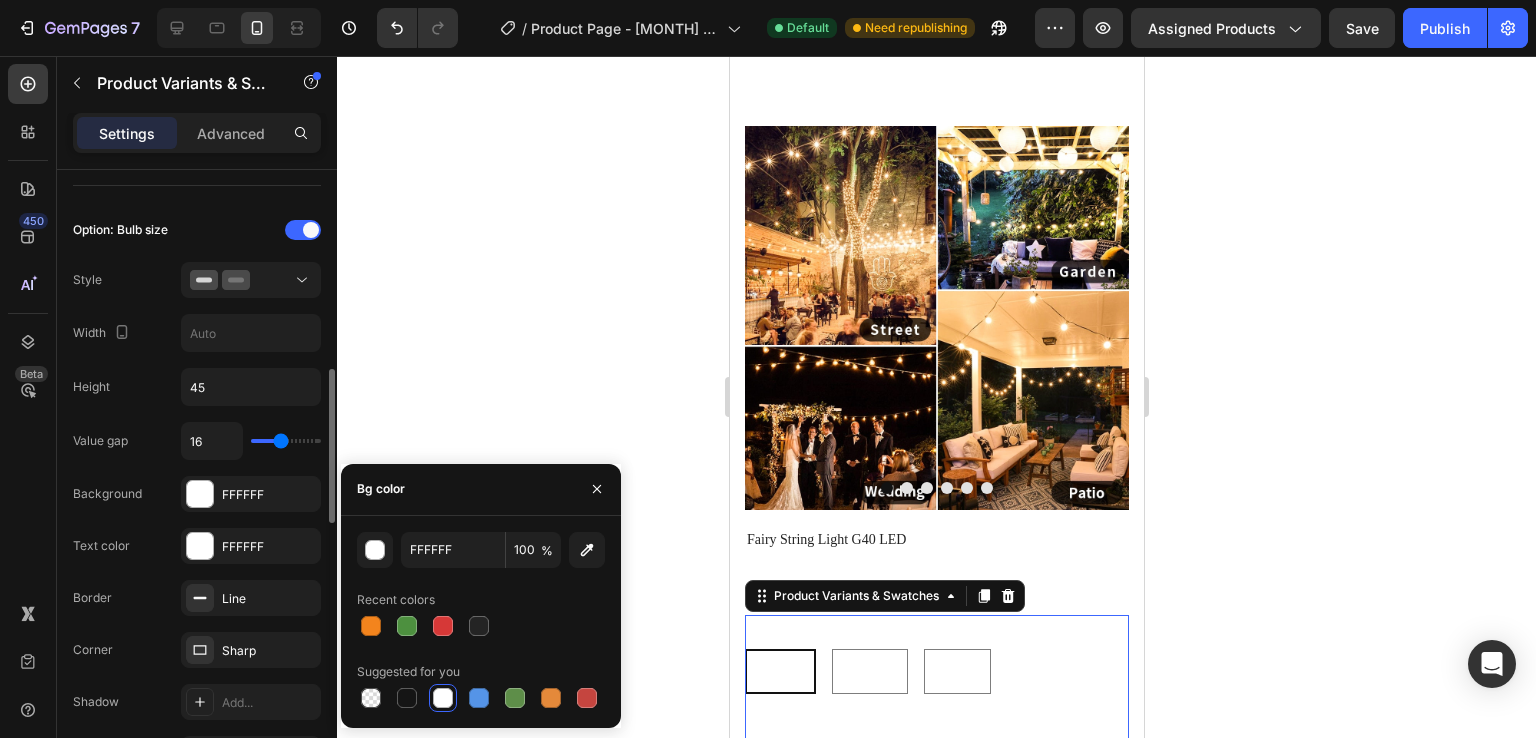 click on "Text color FFFFFF" 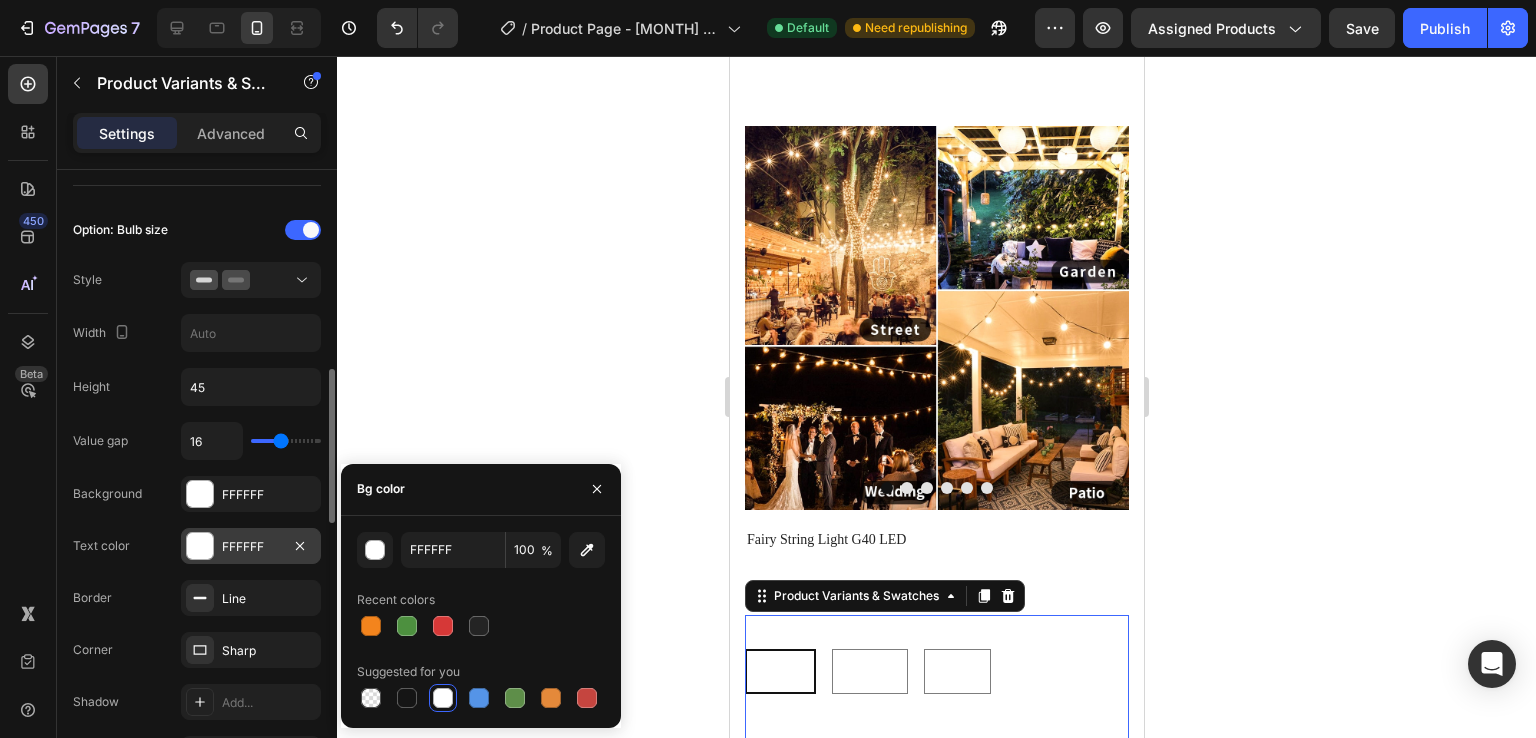 click at bounding box center (200, 546) 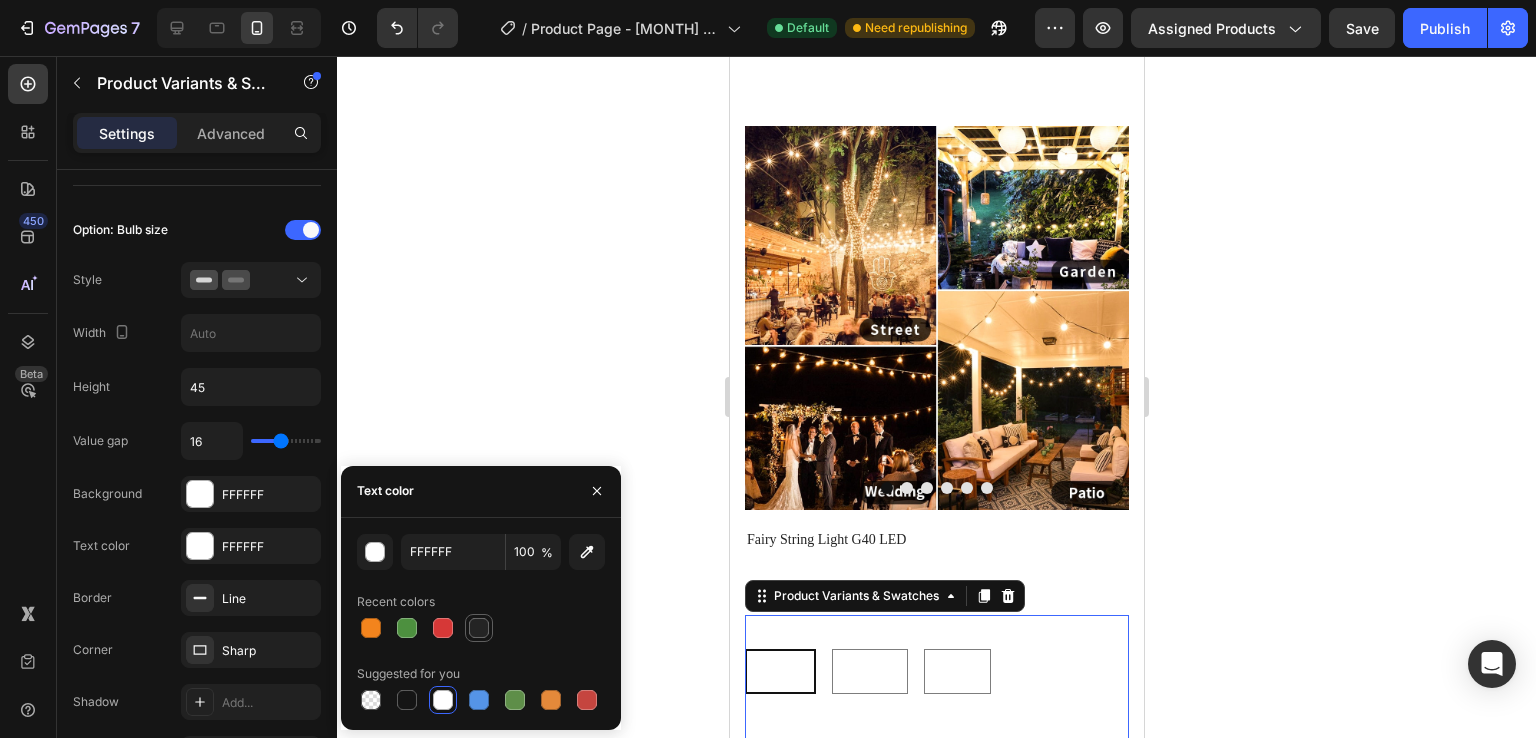 click at bounding box center [479, 628] 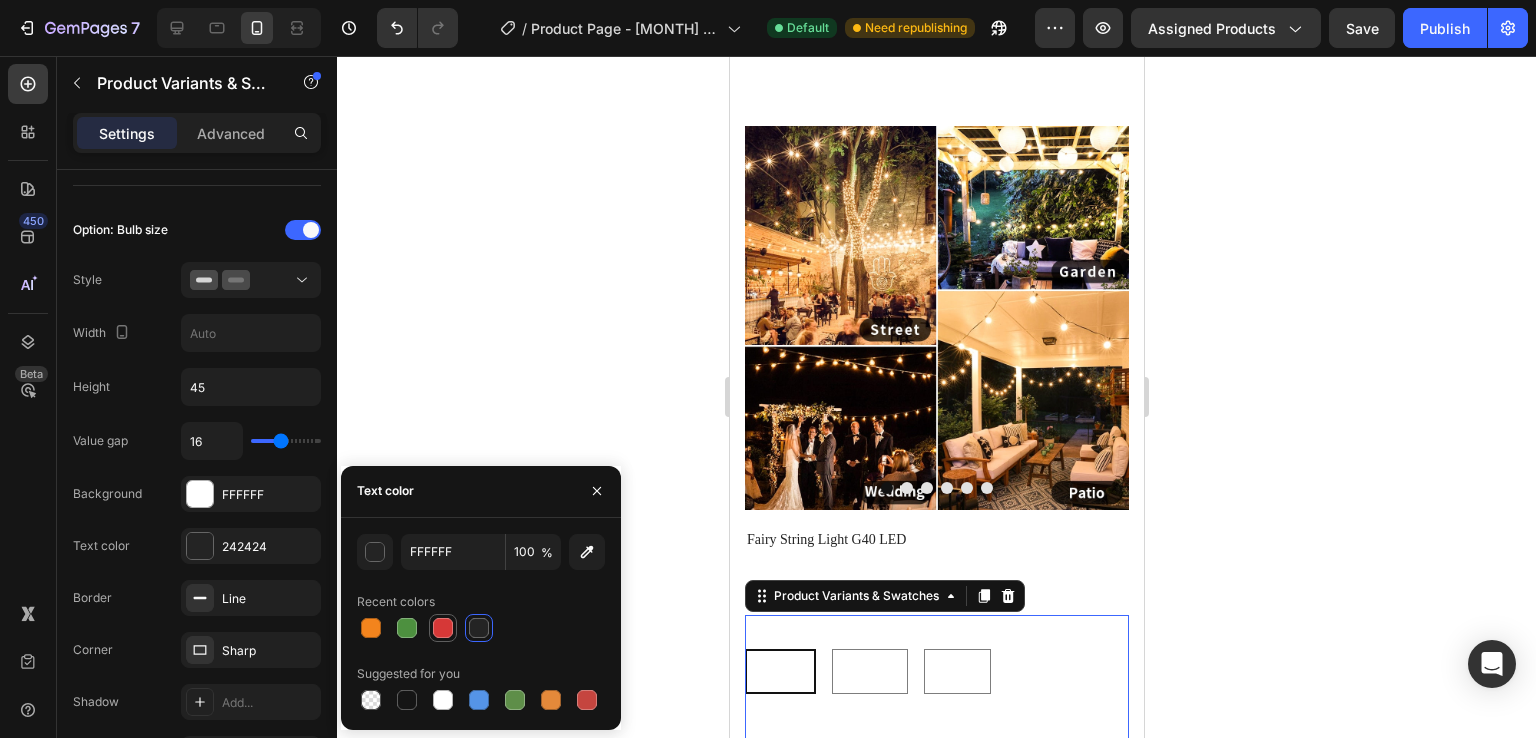 click at bounding box center (443, 628) 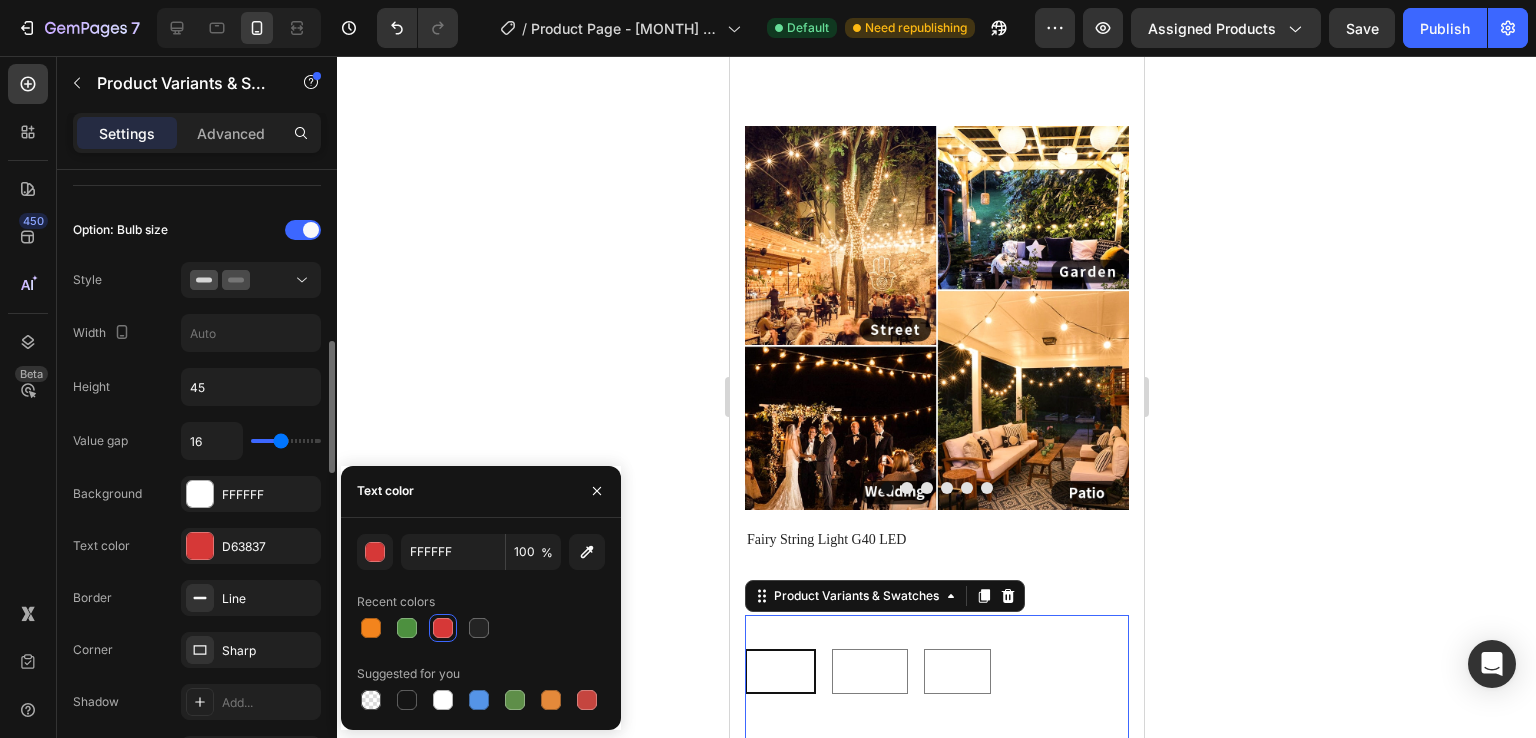 scroll, scrollTop: 1007, scrollLeft: 0, axis: vertical 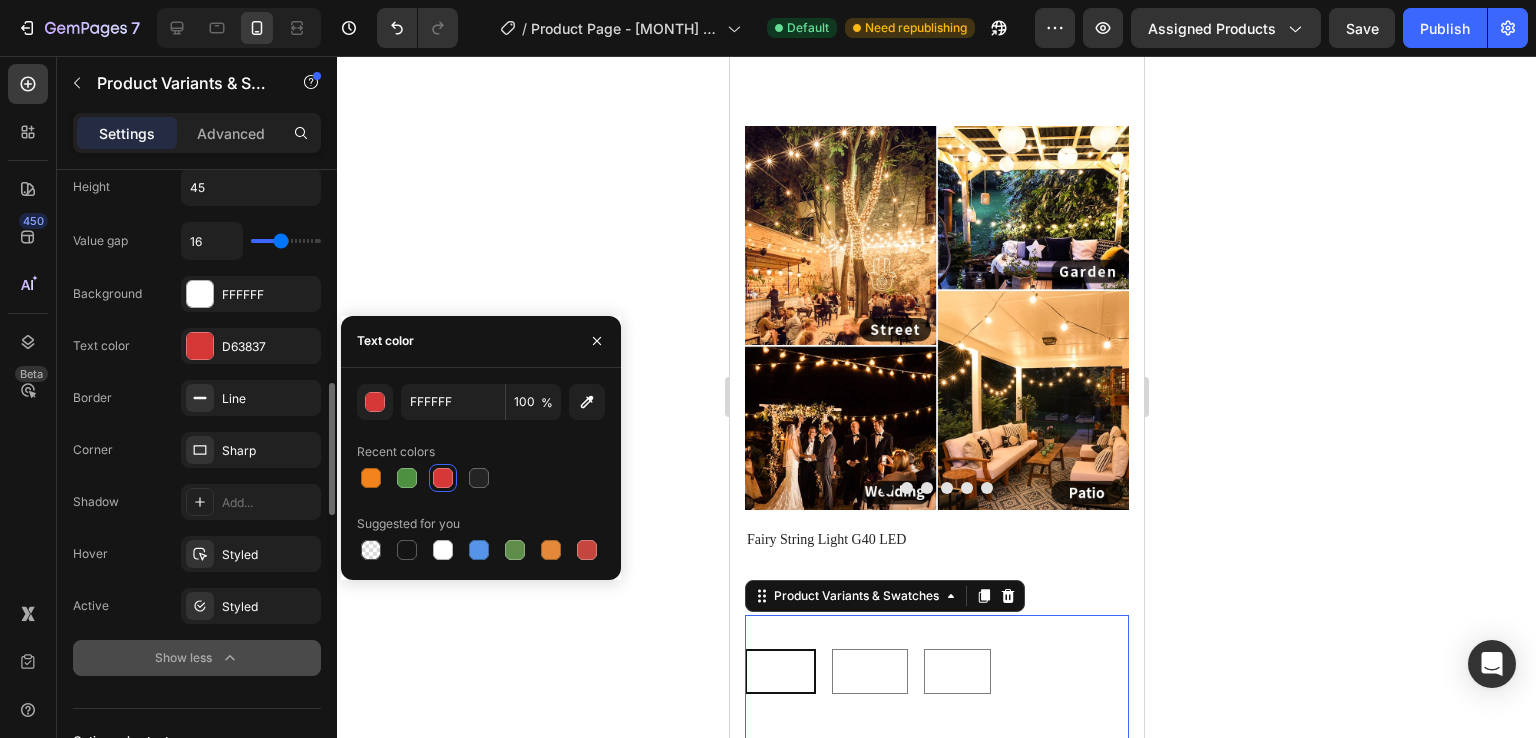 click 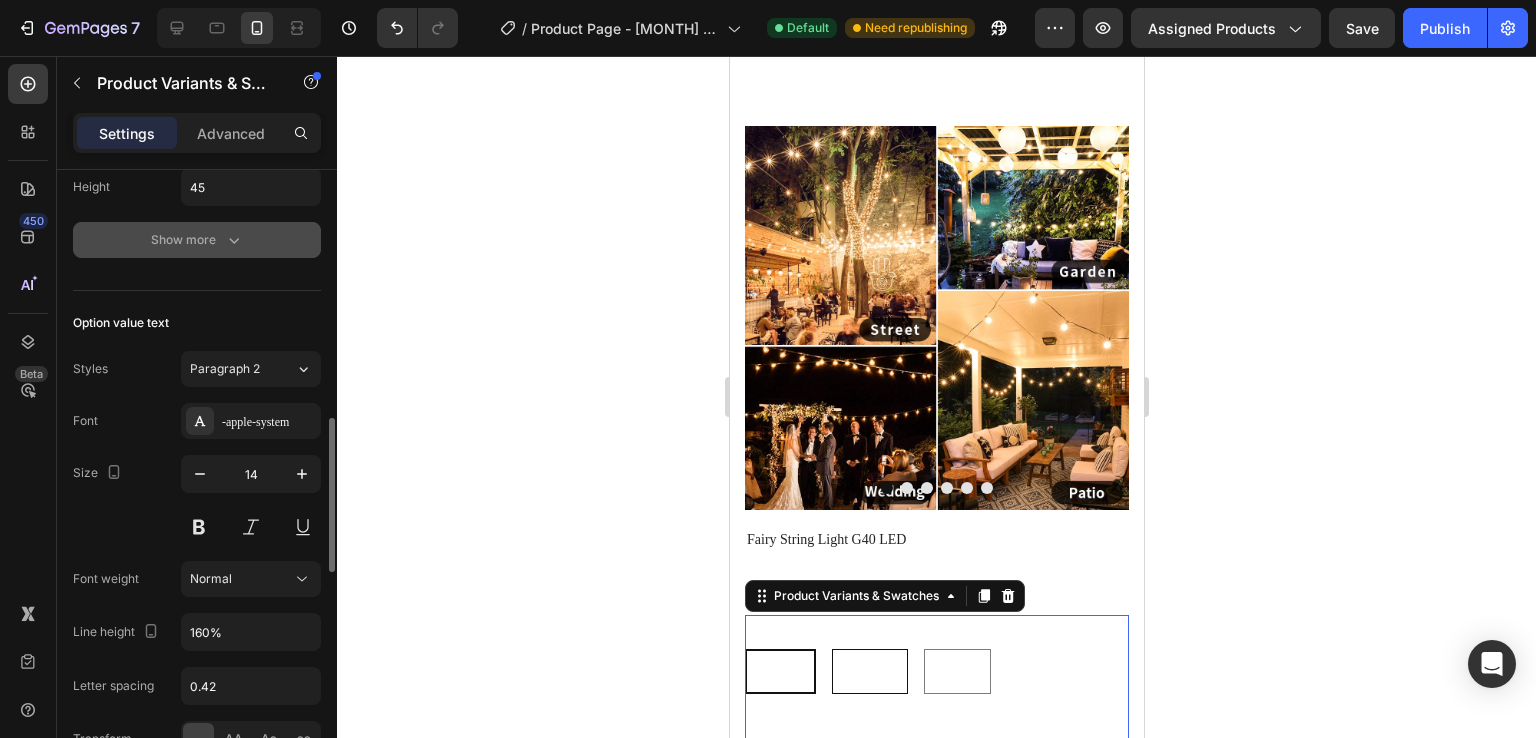 click on "Yellow" at bounding box center (869, 672) 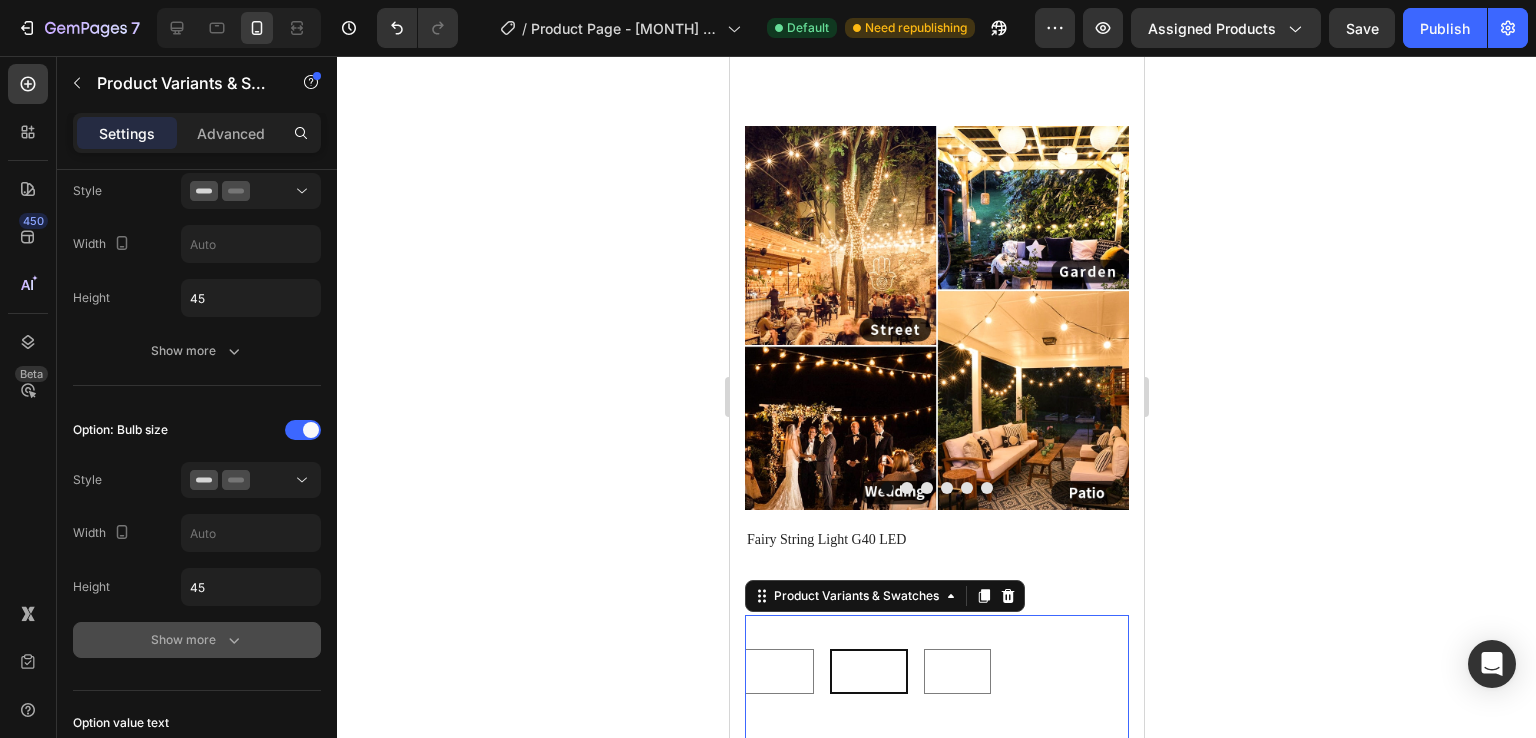 scroll, scrollTop: 0, scrollLeft: 0, axis: both 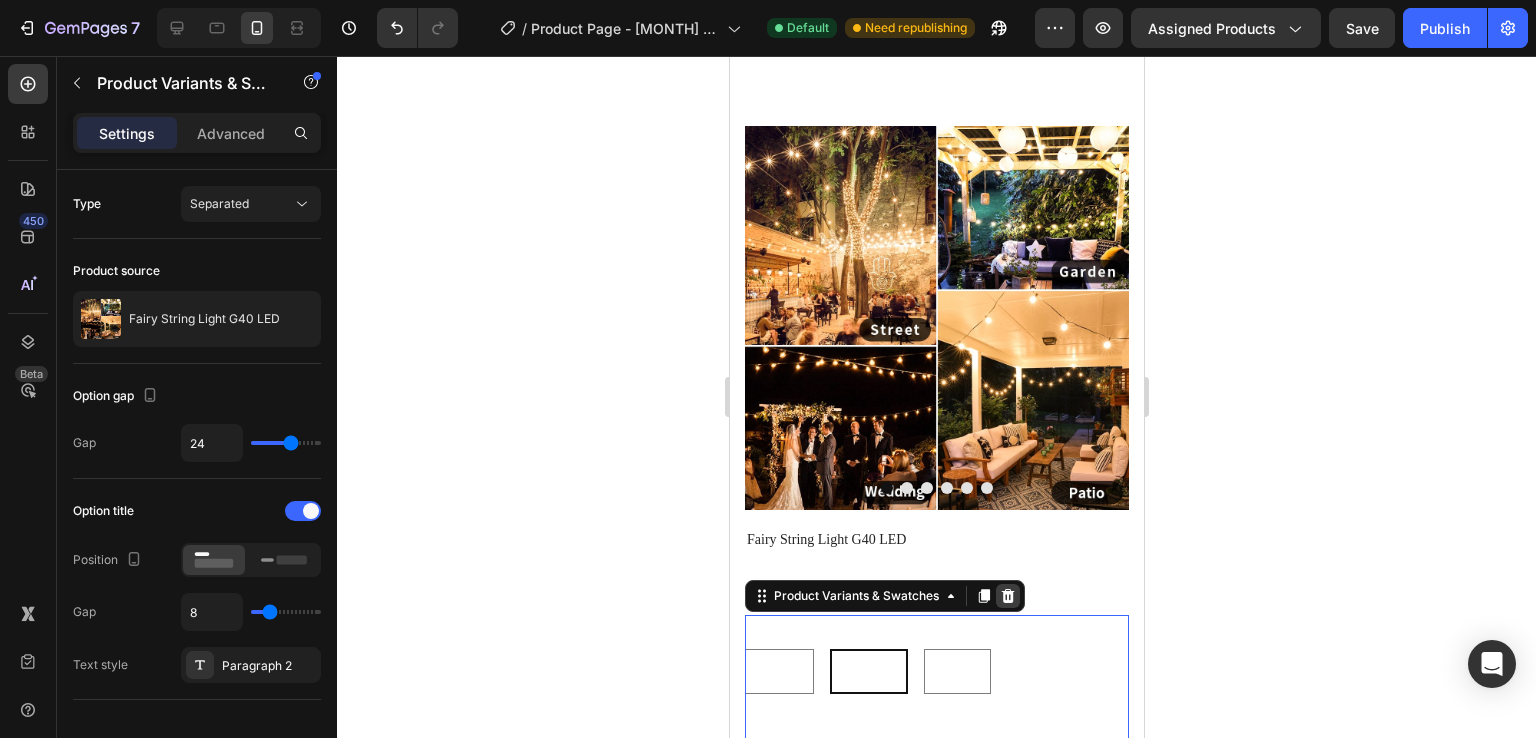 click at bounding box center (1007, 596) 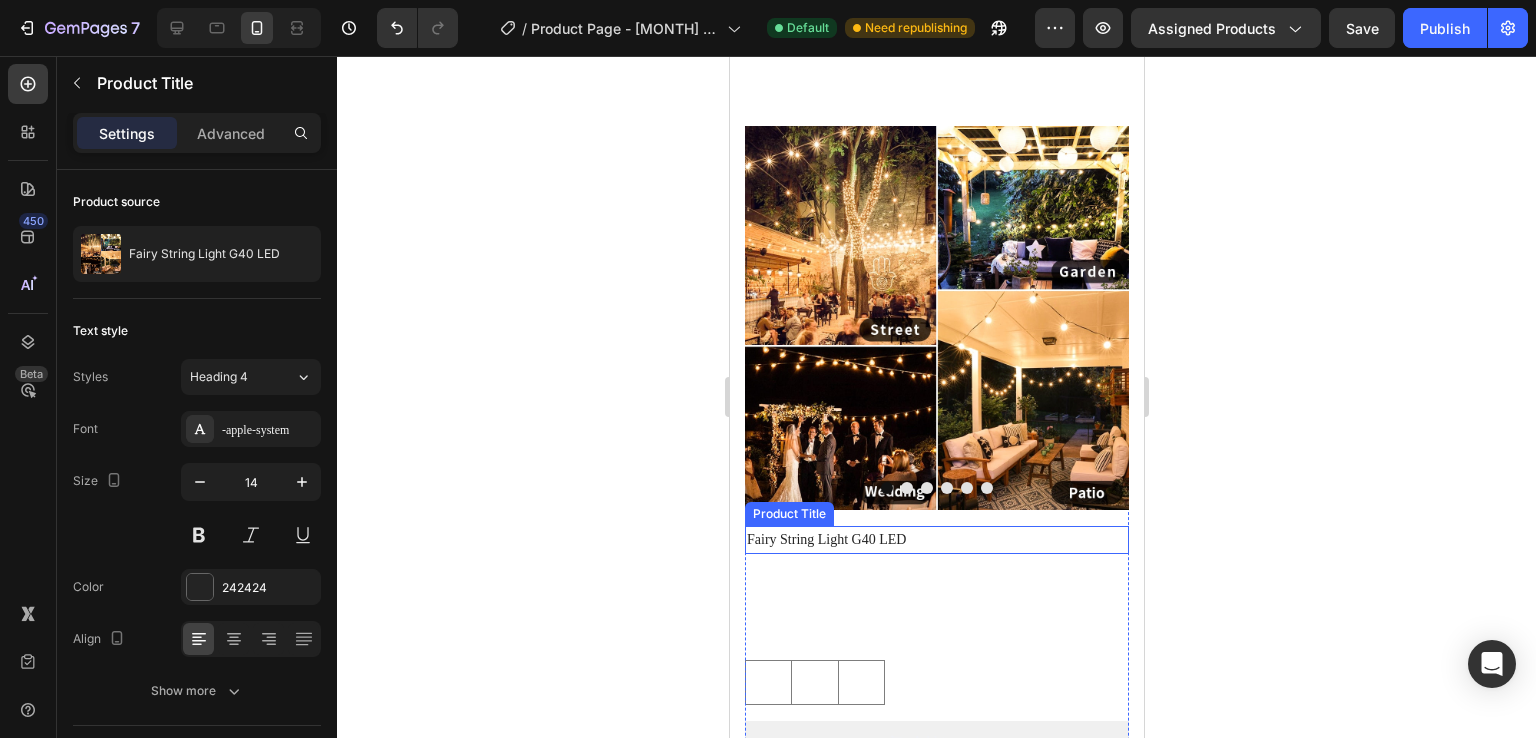 click on "Fairy String Light G40 LED" at bounding box center (936, 540) 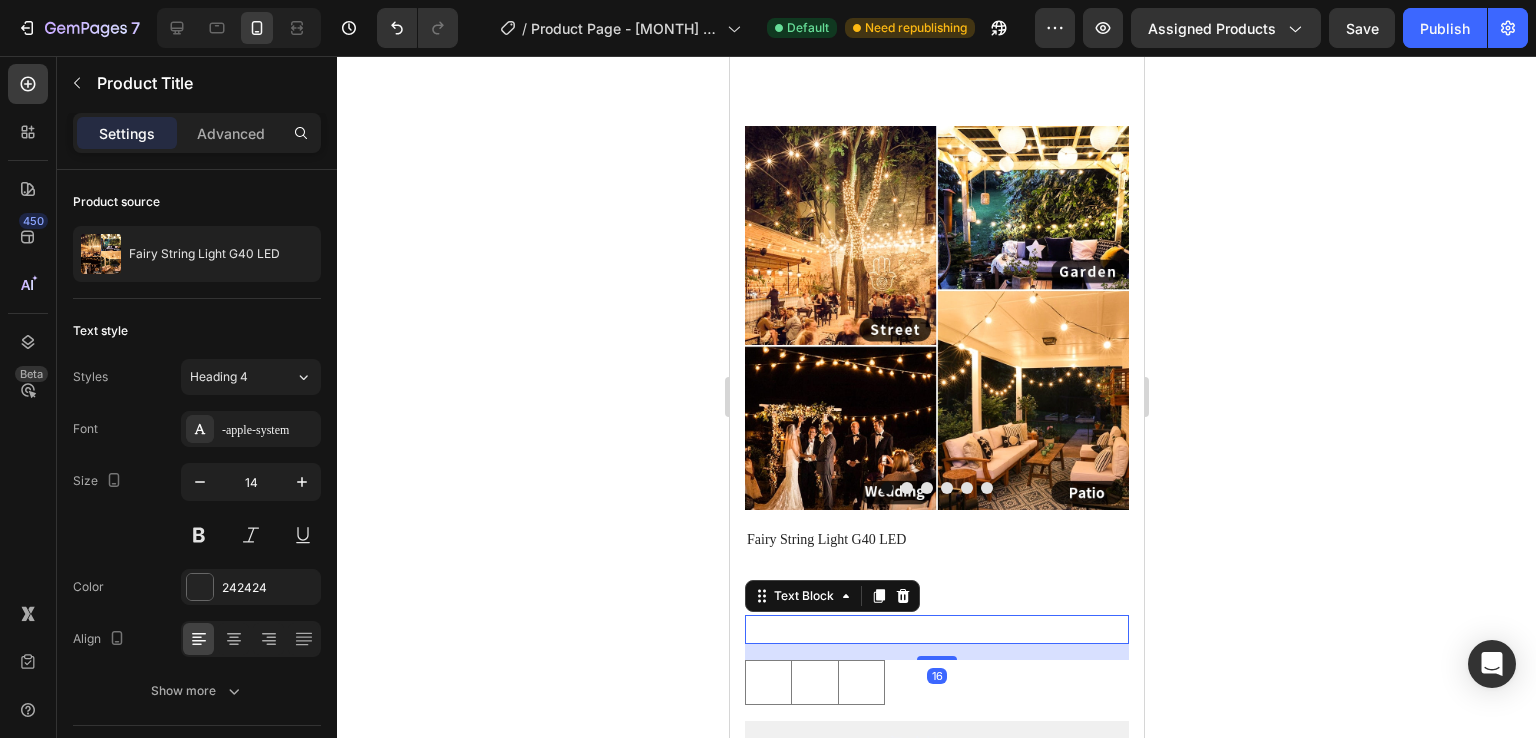 click on "Quantity" at bounding box center [936, 629] 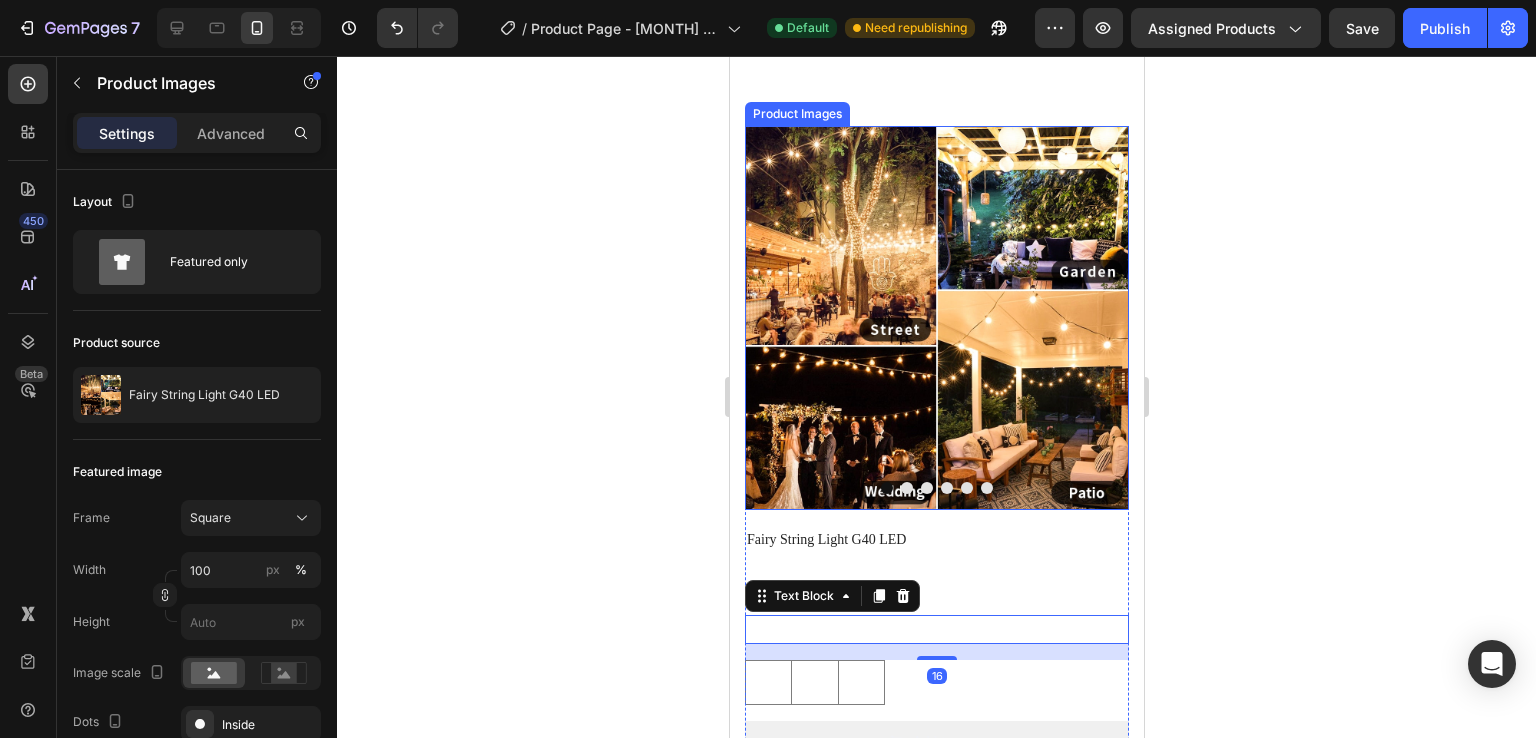 click at bounding box center [936, 318] 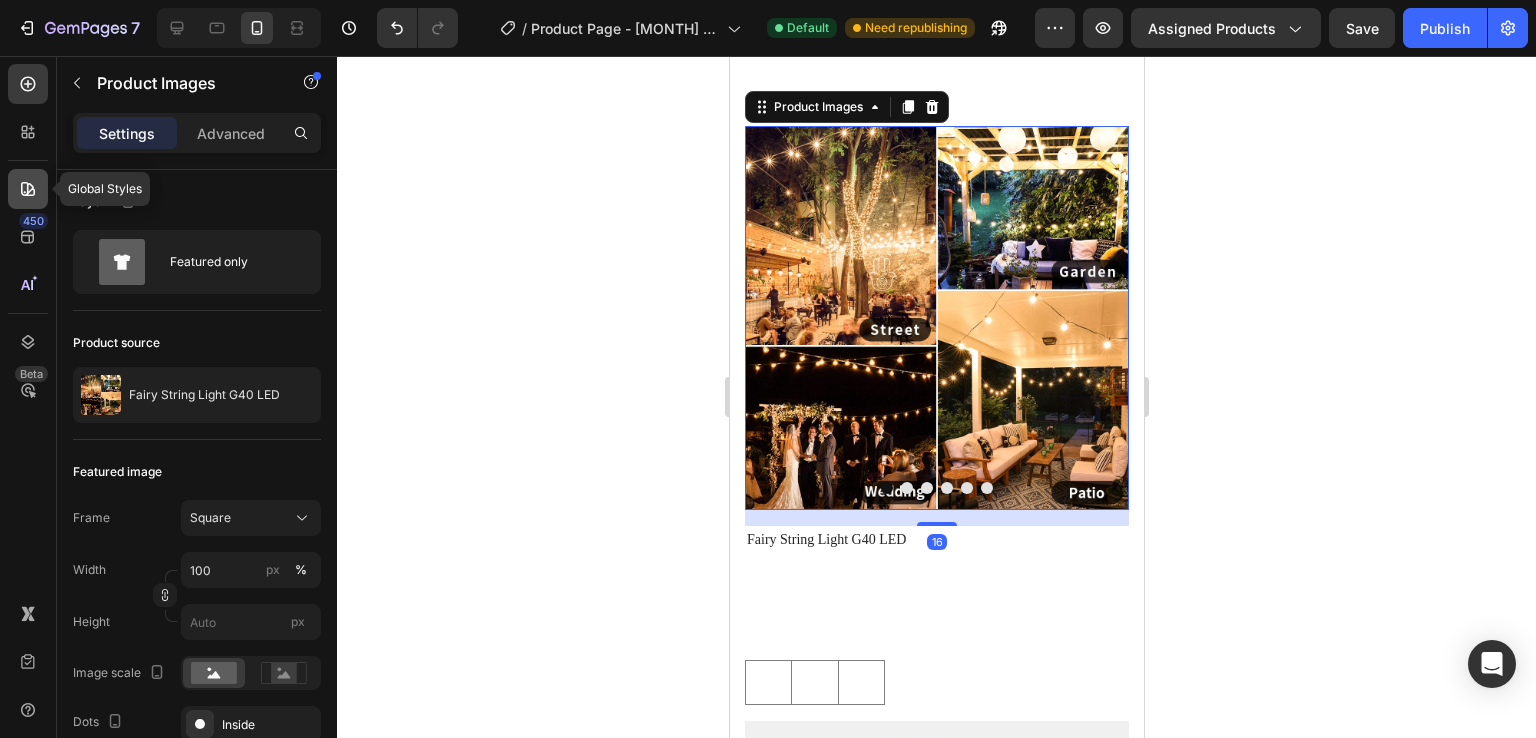 click 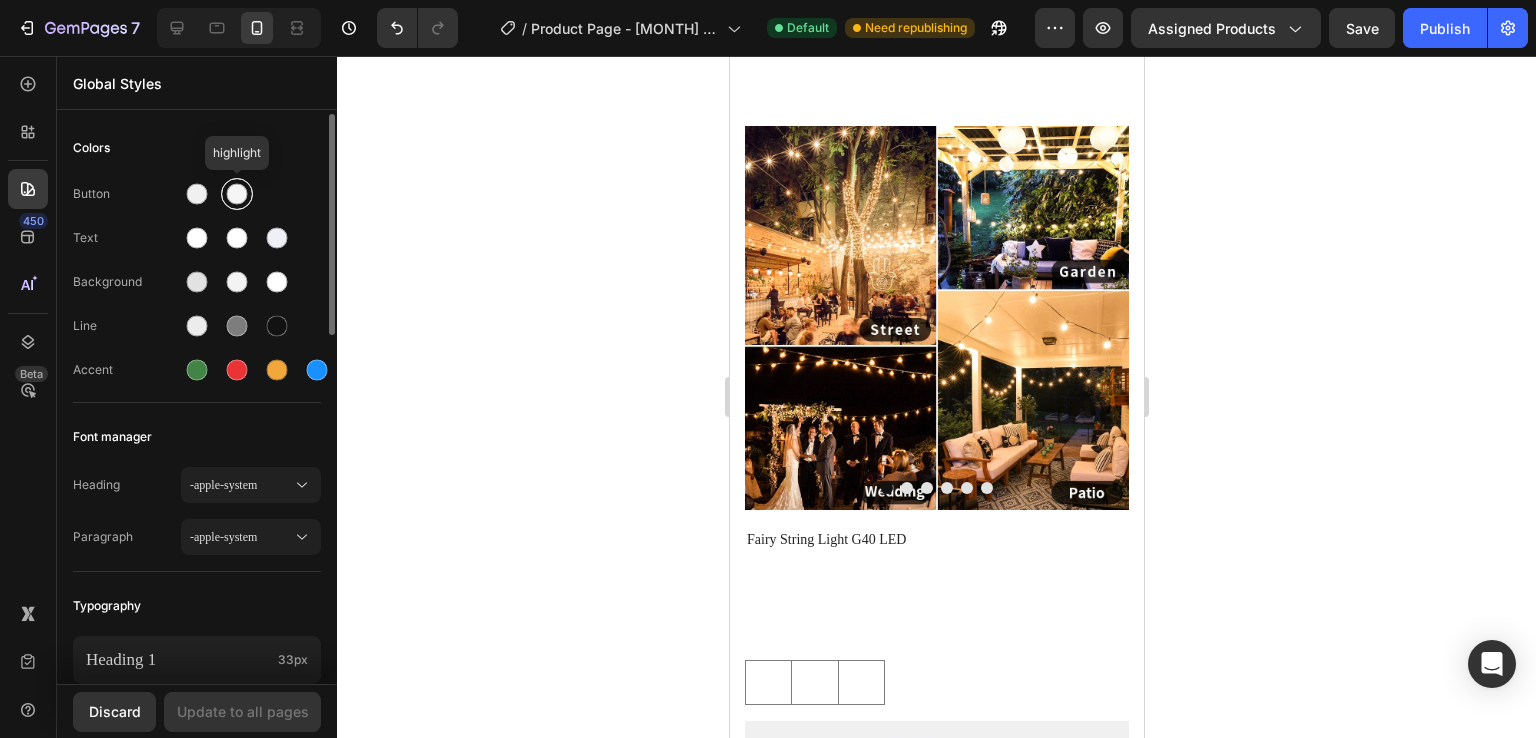 click at bounding box center (237, 194) 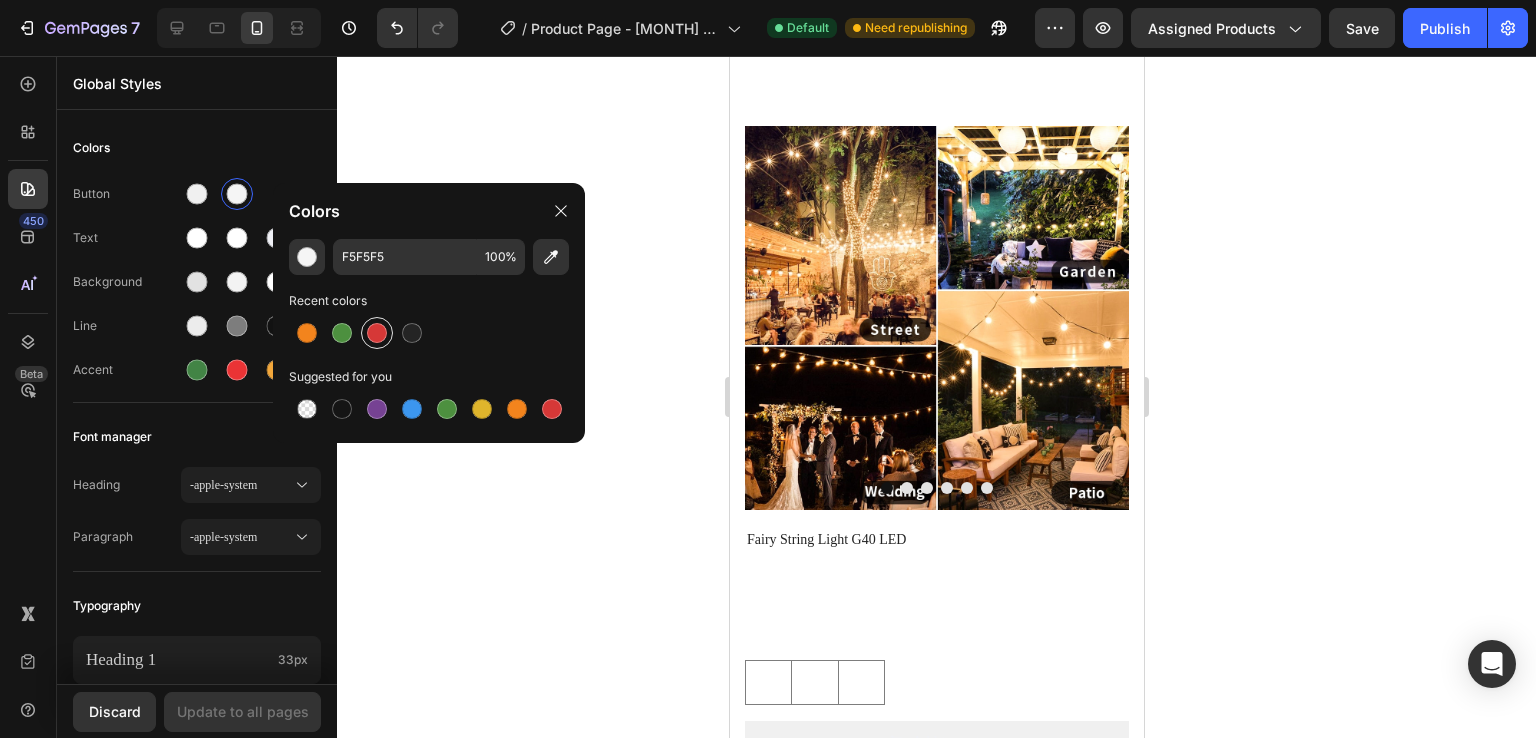 click at bounding box center (377, 333) 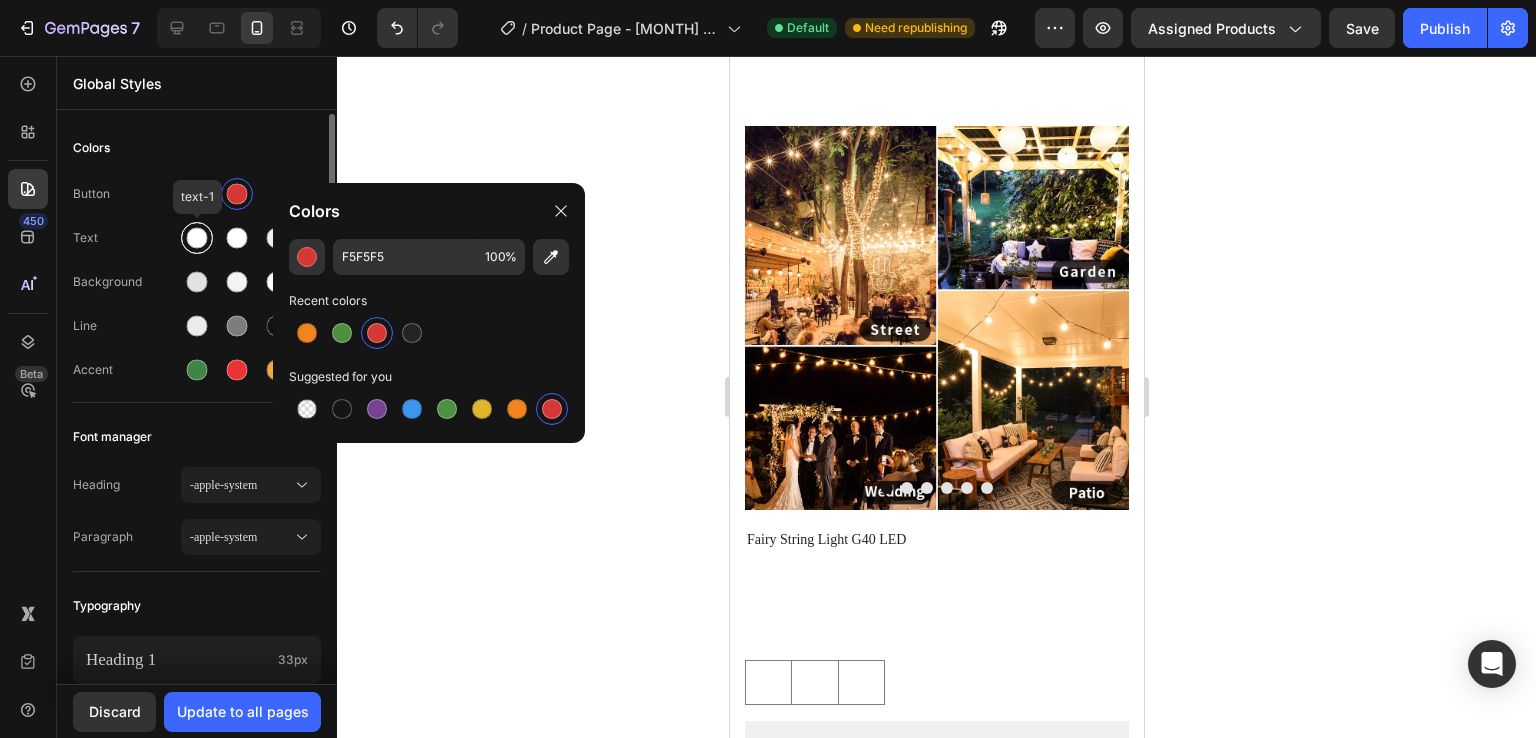 click at bounding box center [197, 238] 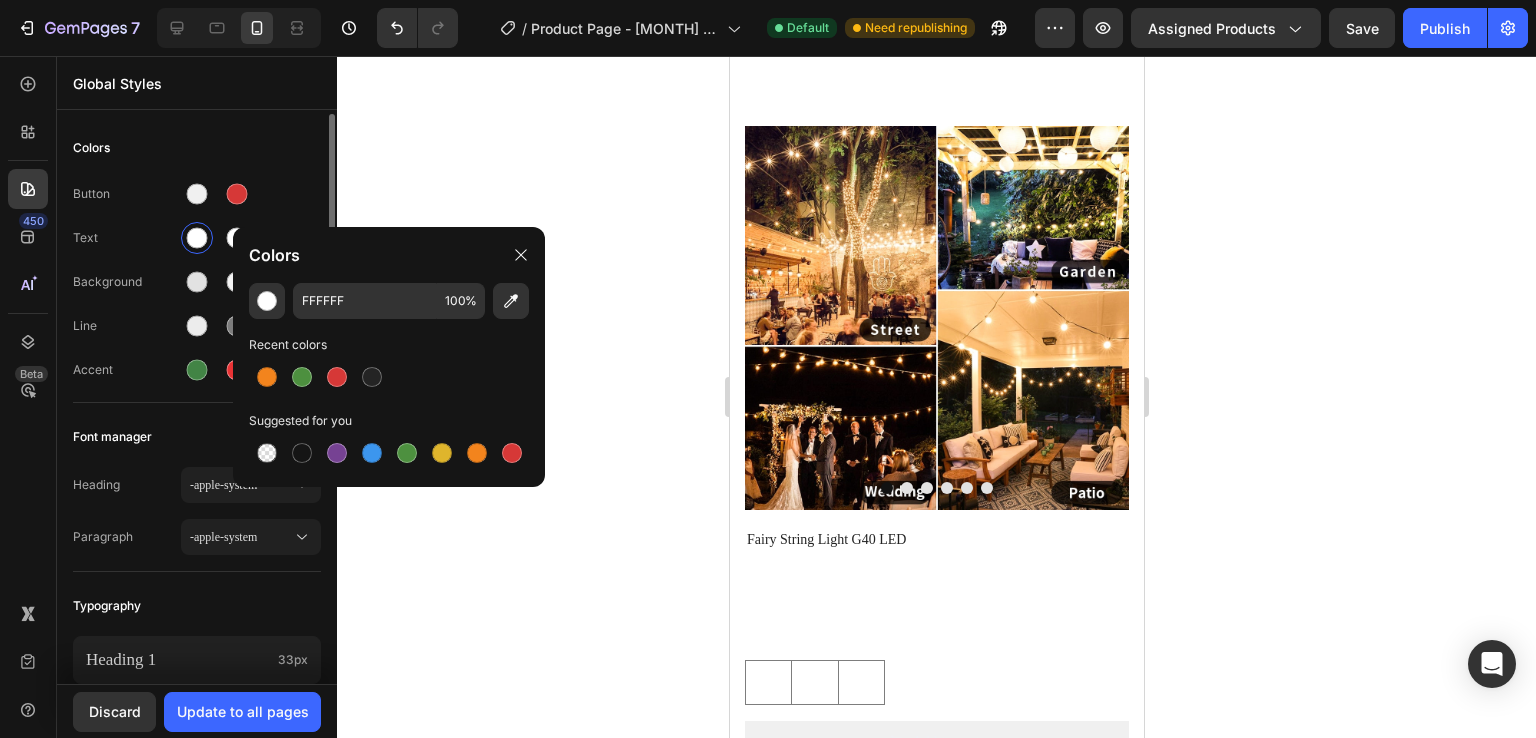 click on "Line" at bounding box center [197, 326] 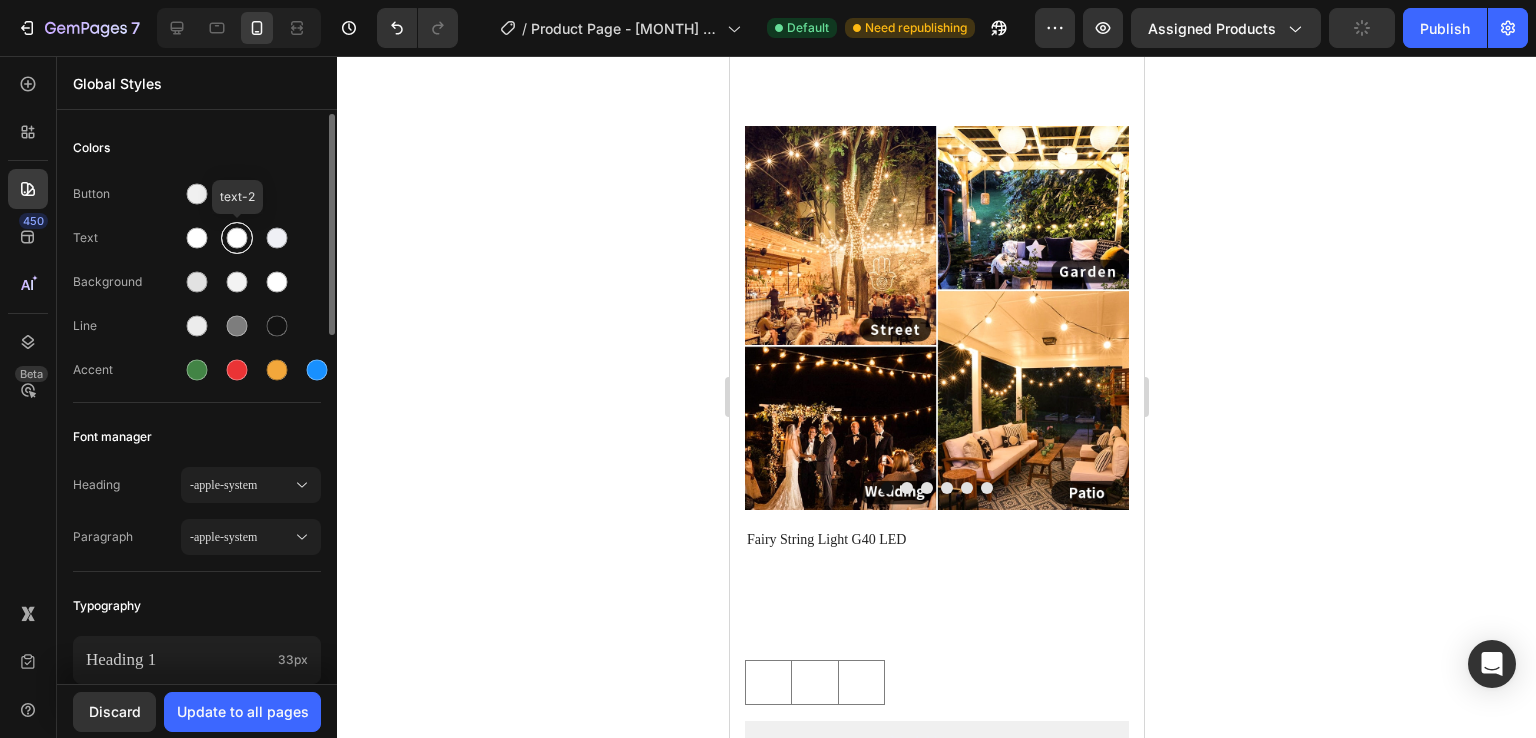 click at bounding box center [237, 238] 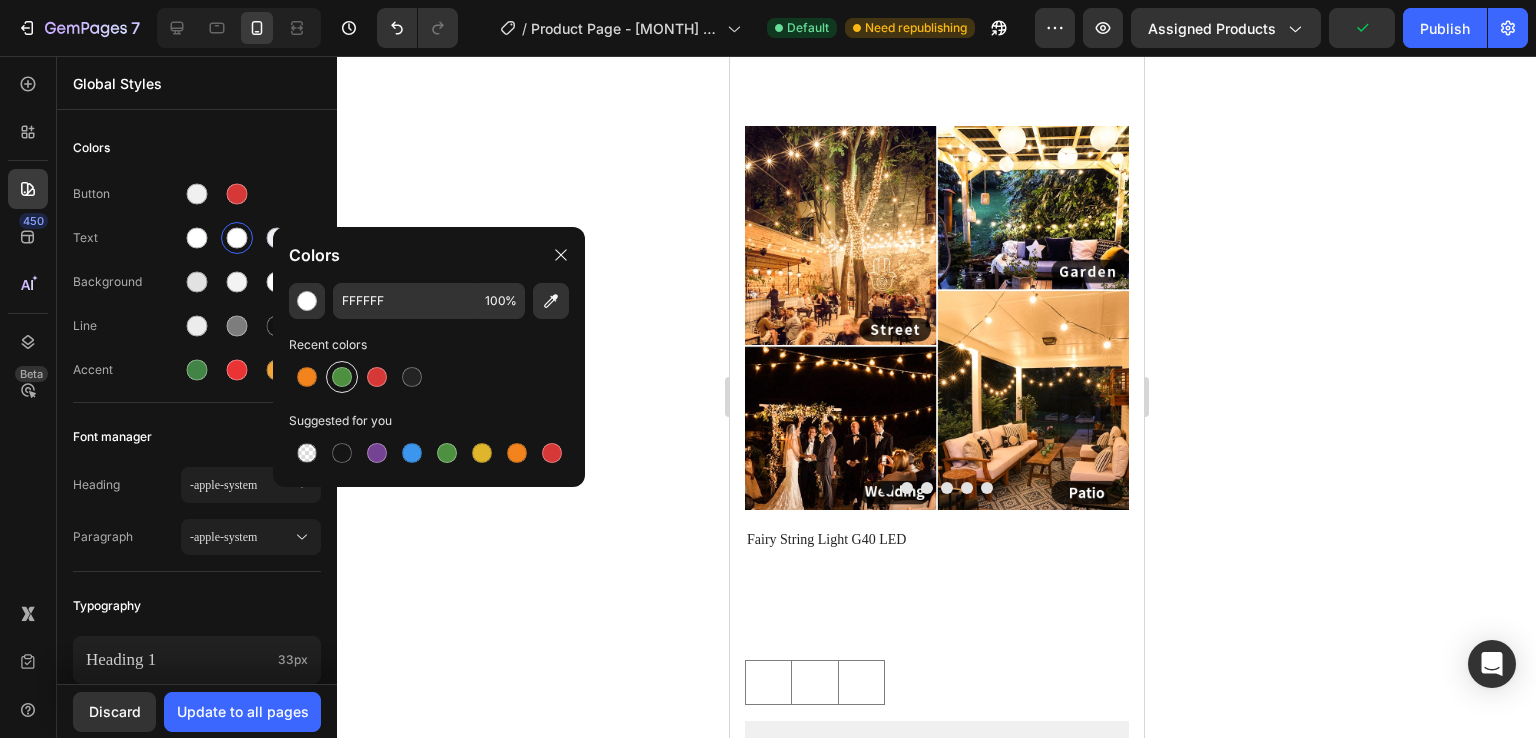 click at bounding box center [342, 377] 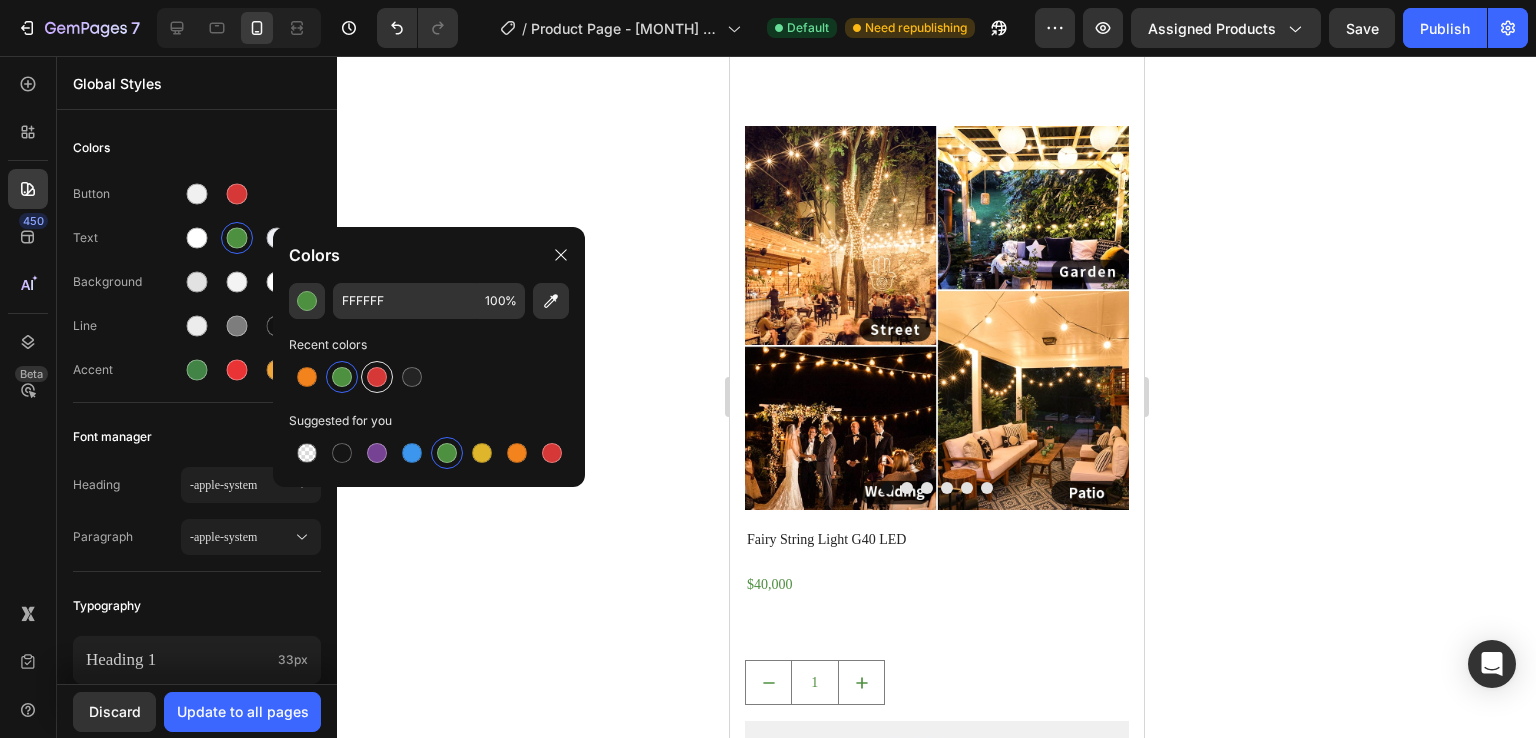 click at bounding box center (377, 377) 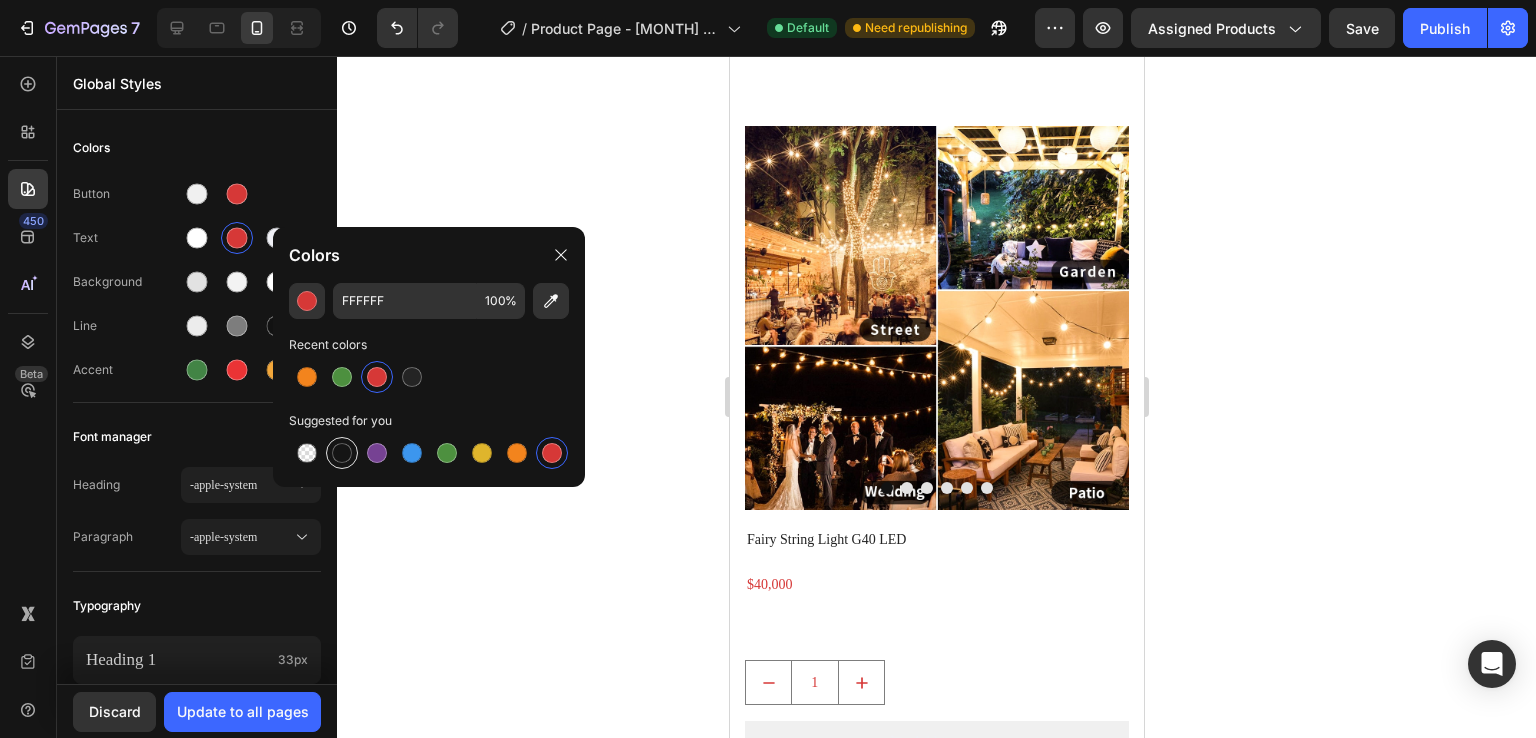 click at bounding box center [342, 453] 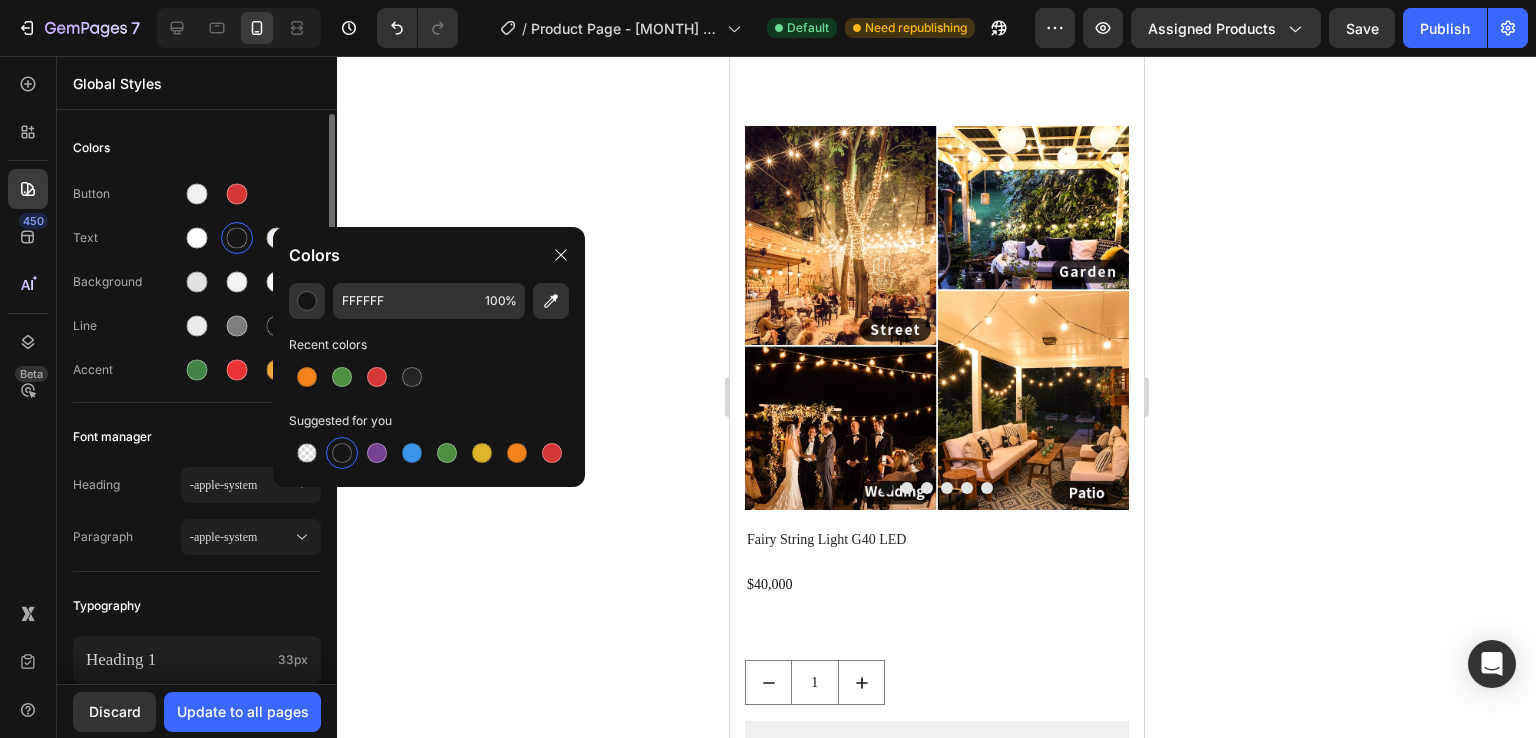 click on "Background" at bounding box center [127, 282] 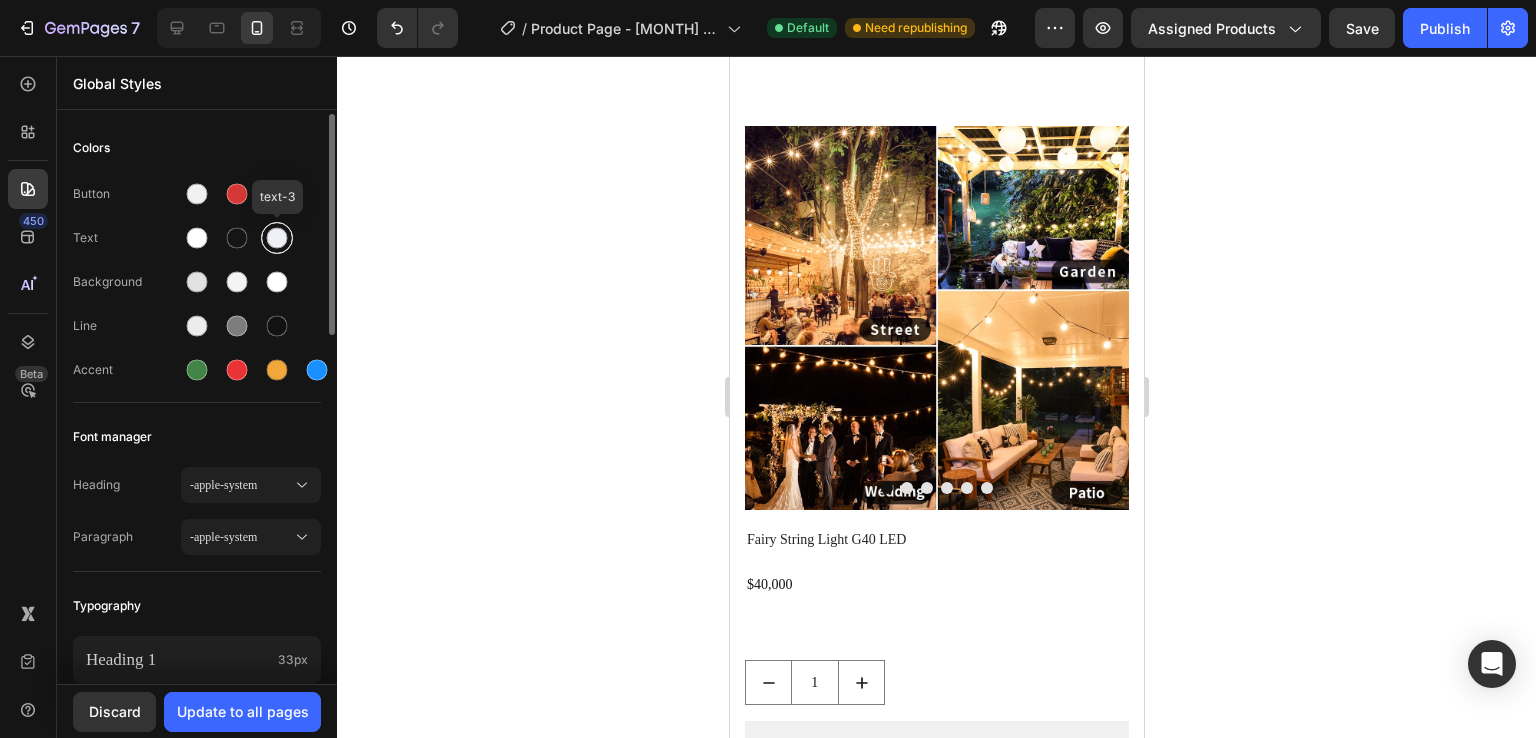 click at bounding box center (277, 238) 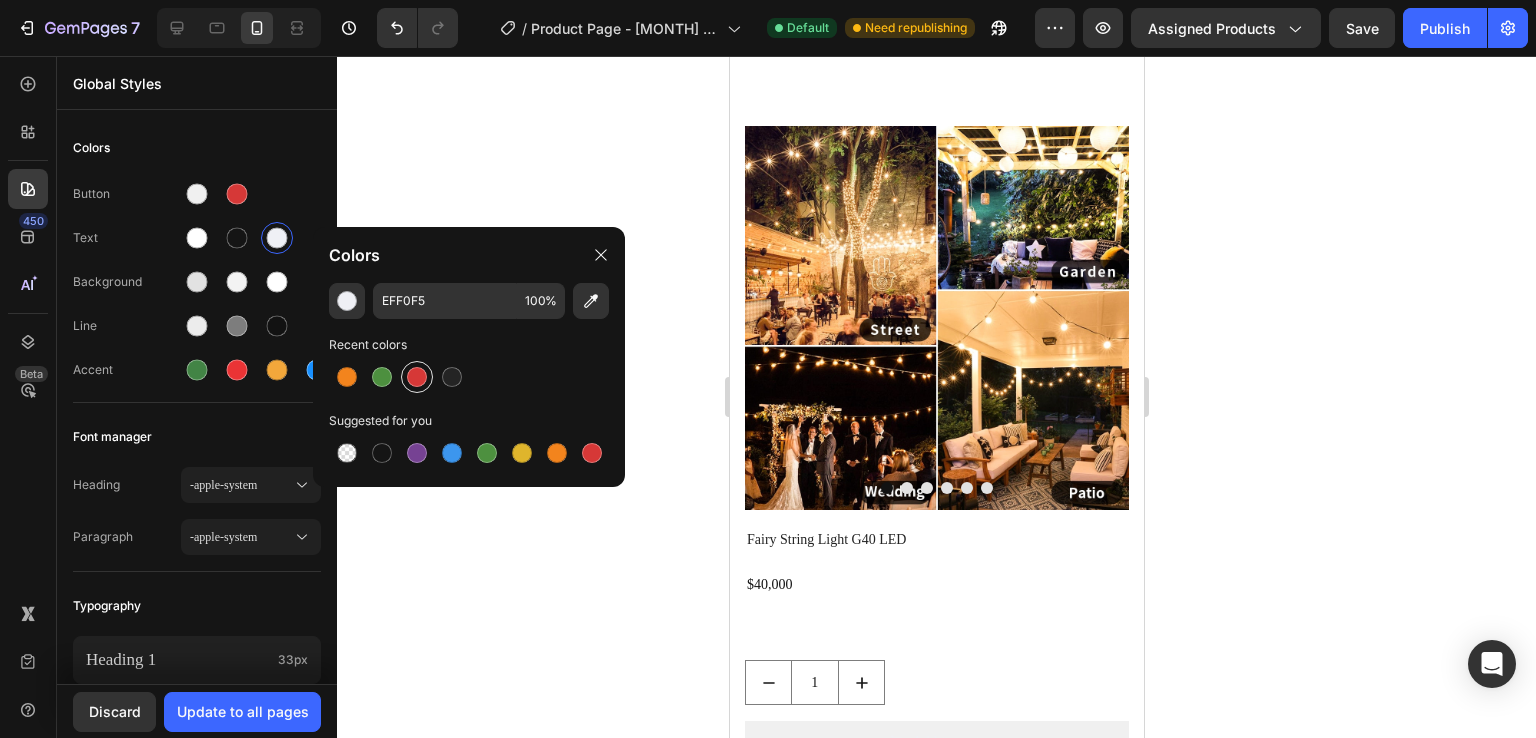 click at bounding box center [417, 377] 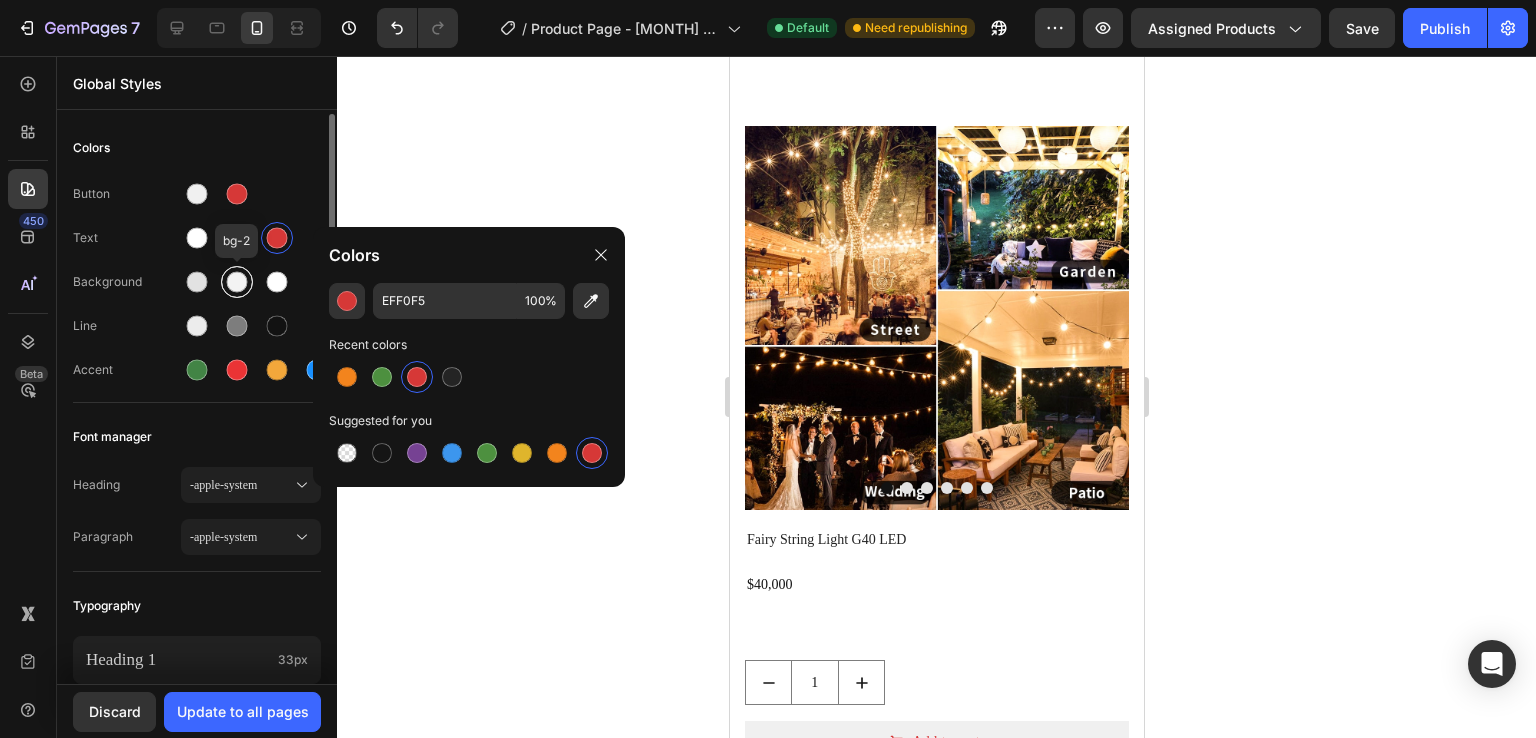 click at bounding box center (237, 282) 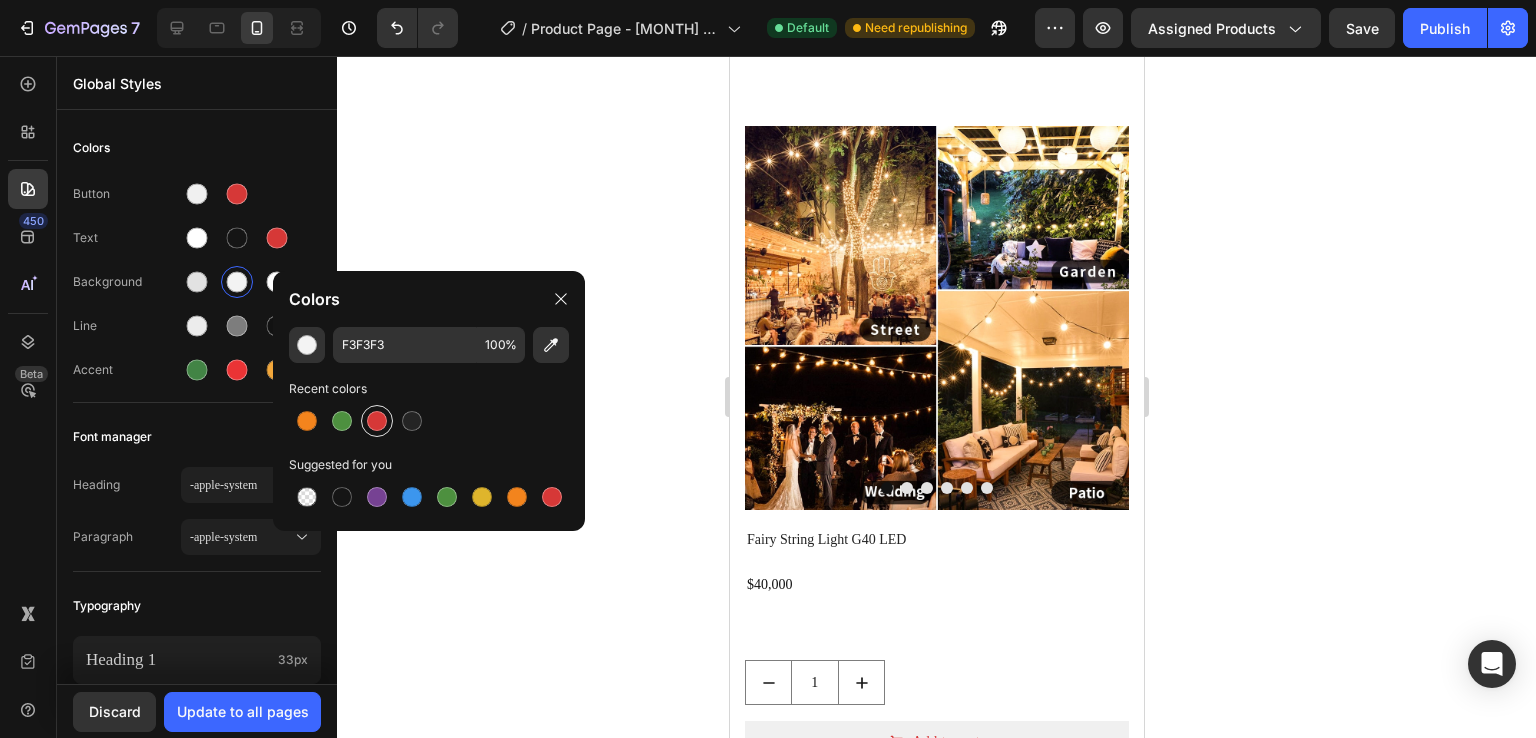 click at bounding box center [377, 421] 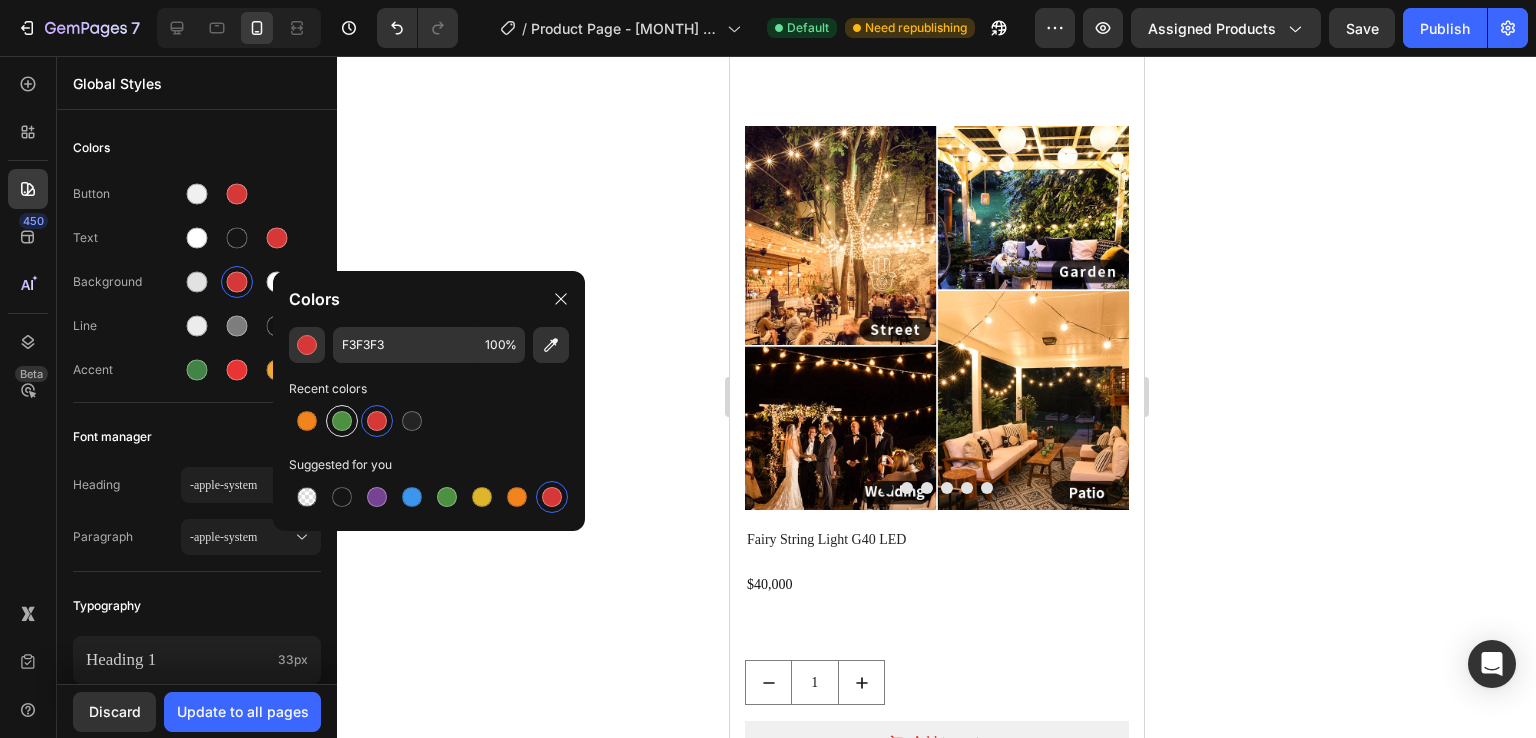 click at bounding box center [342, 421] 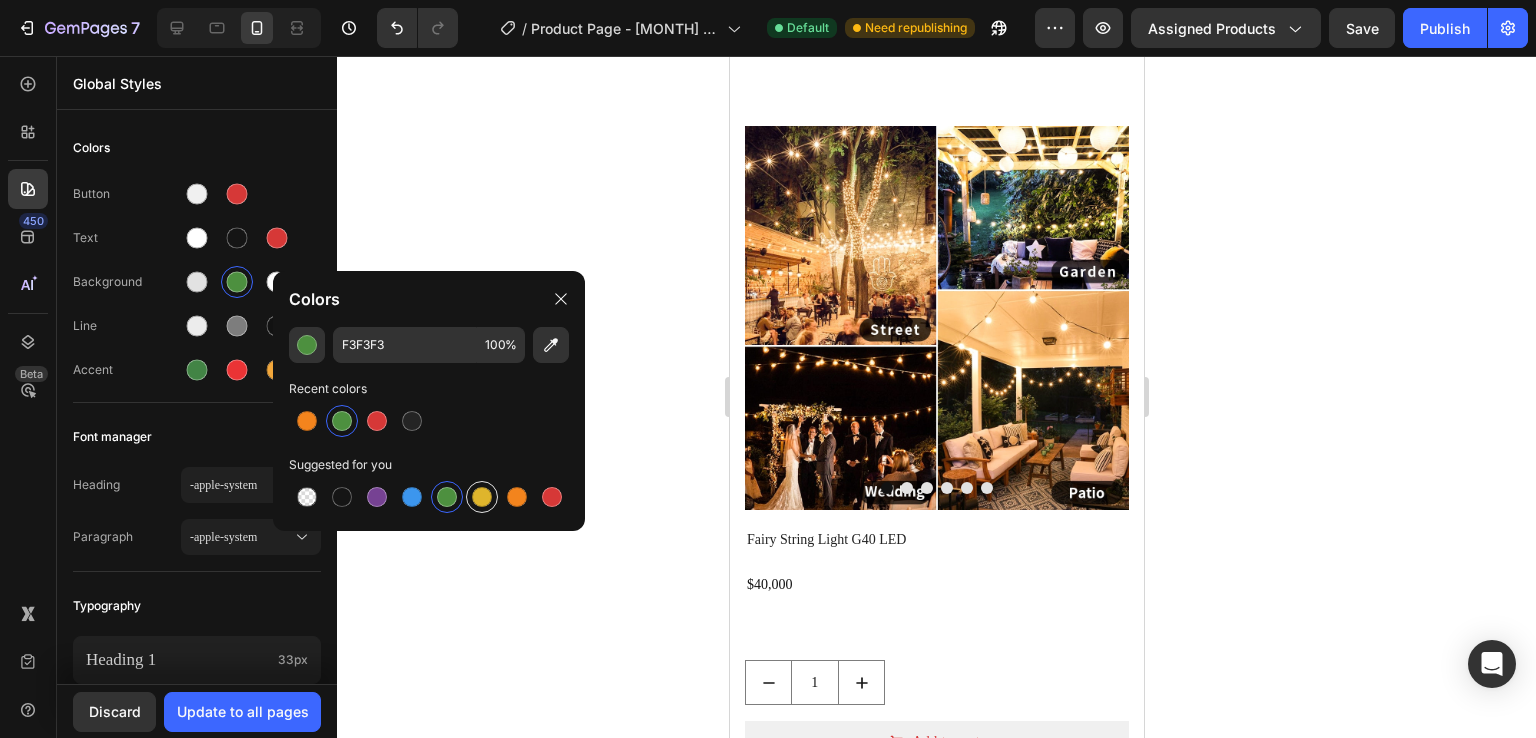 click at bounding box center [482, 497] 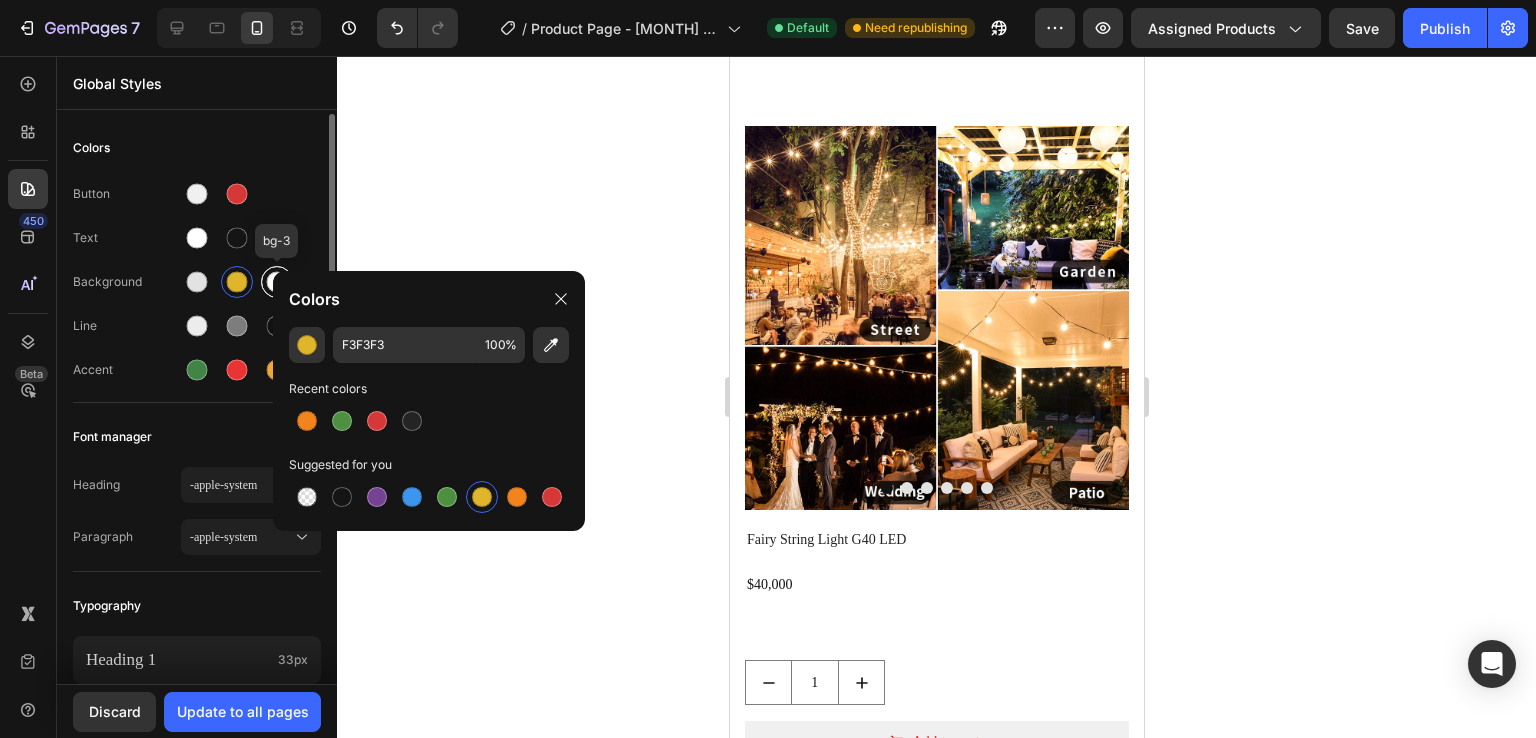 click at bounding box center (277, 282) 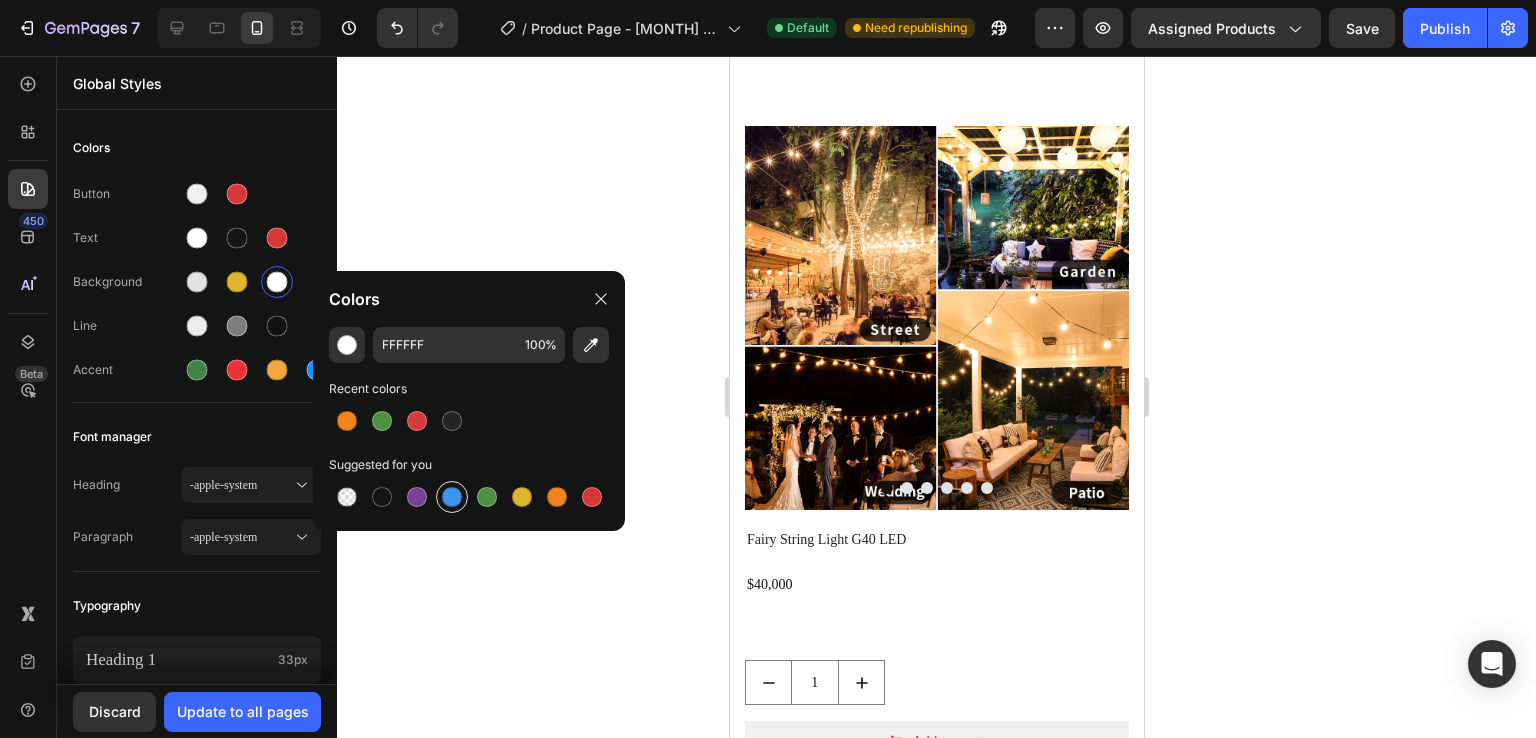 click at bounding box center [452, 497] 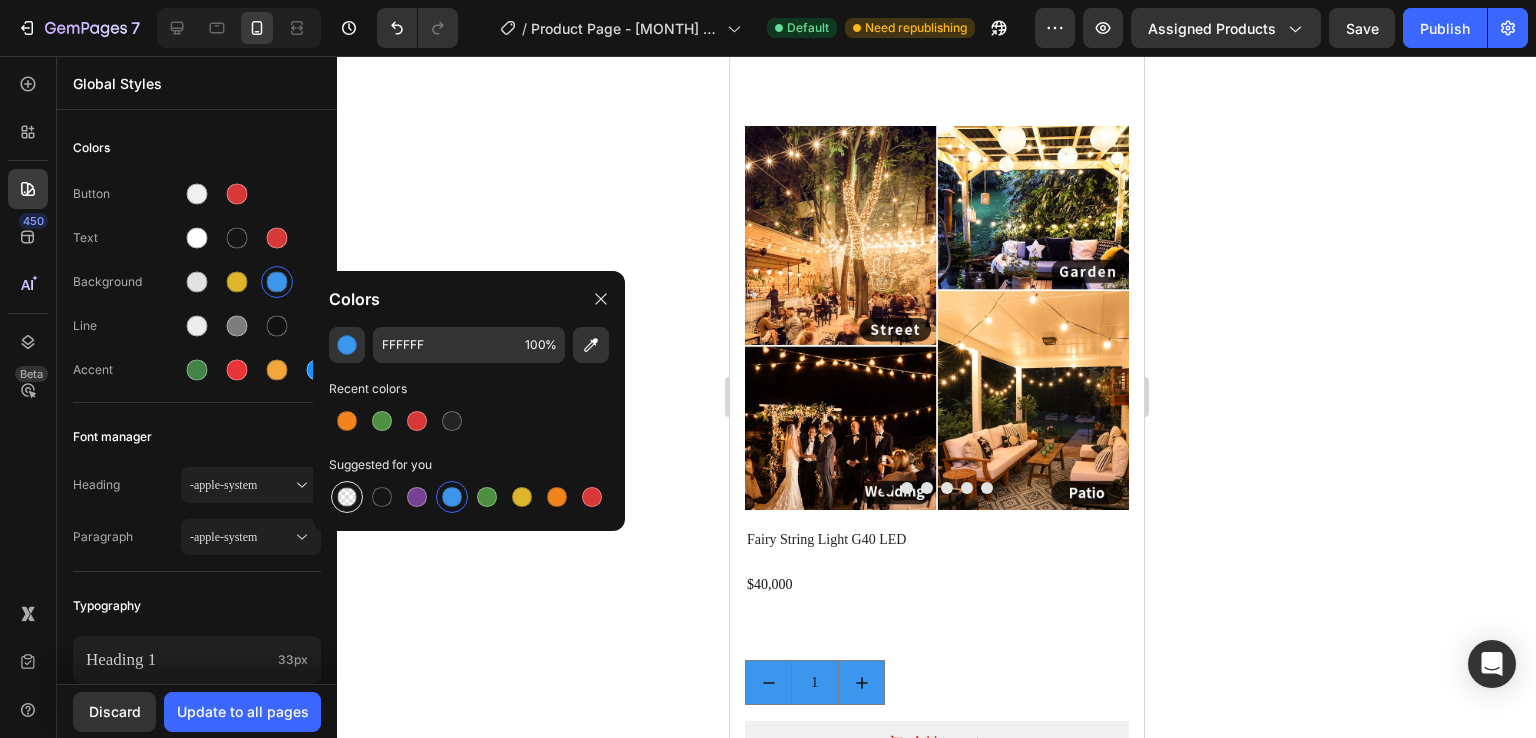 click at bounding box center (347, 497) 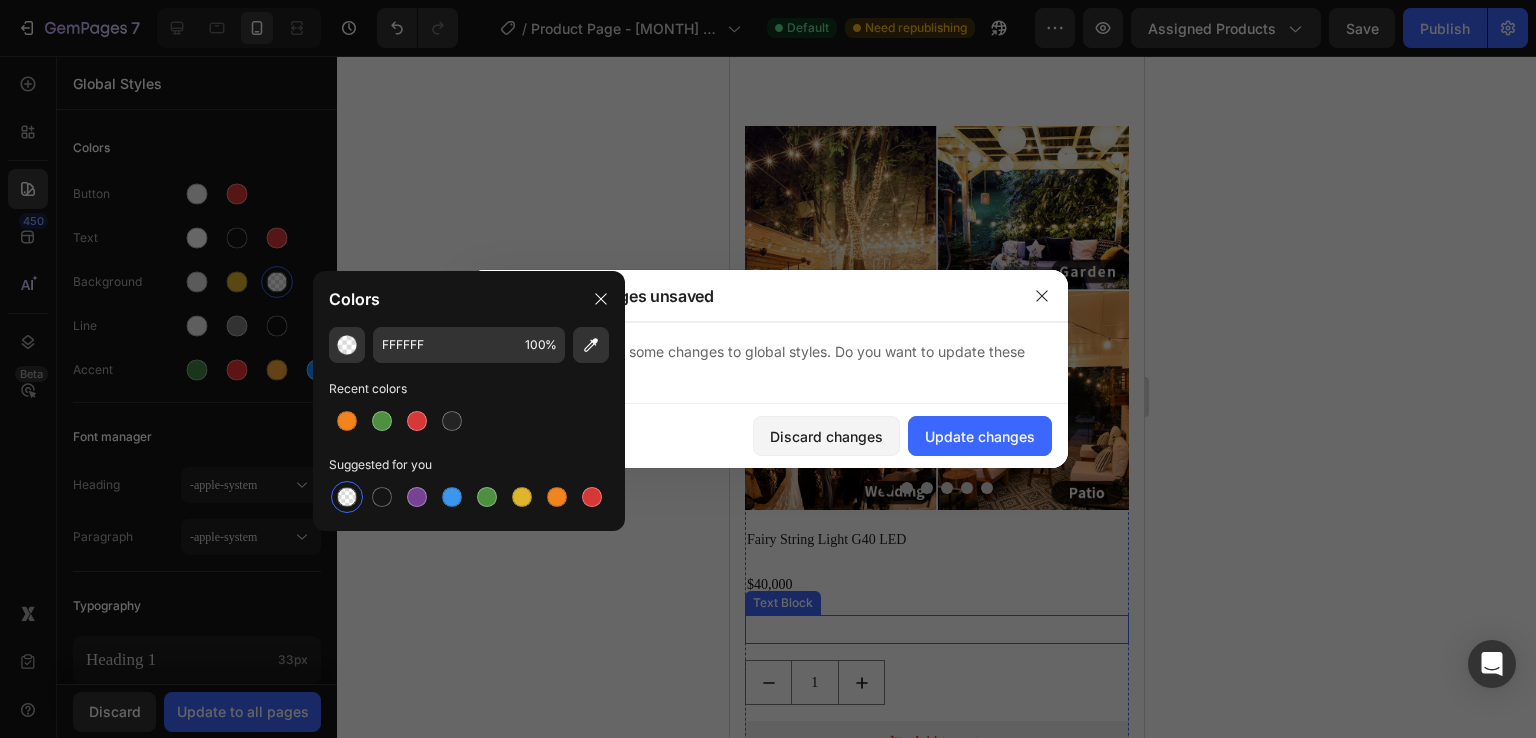 click on "Quantity" at bounding box center [936, 629] 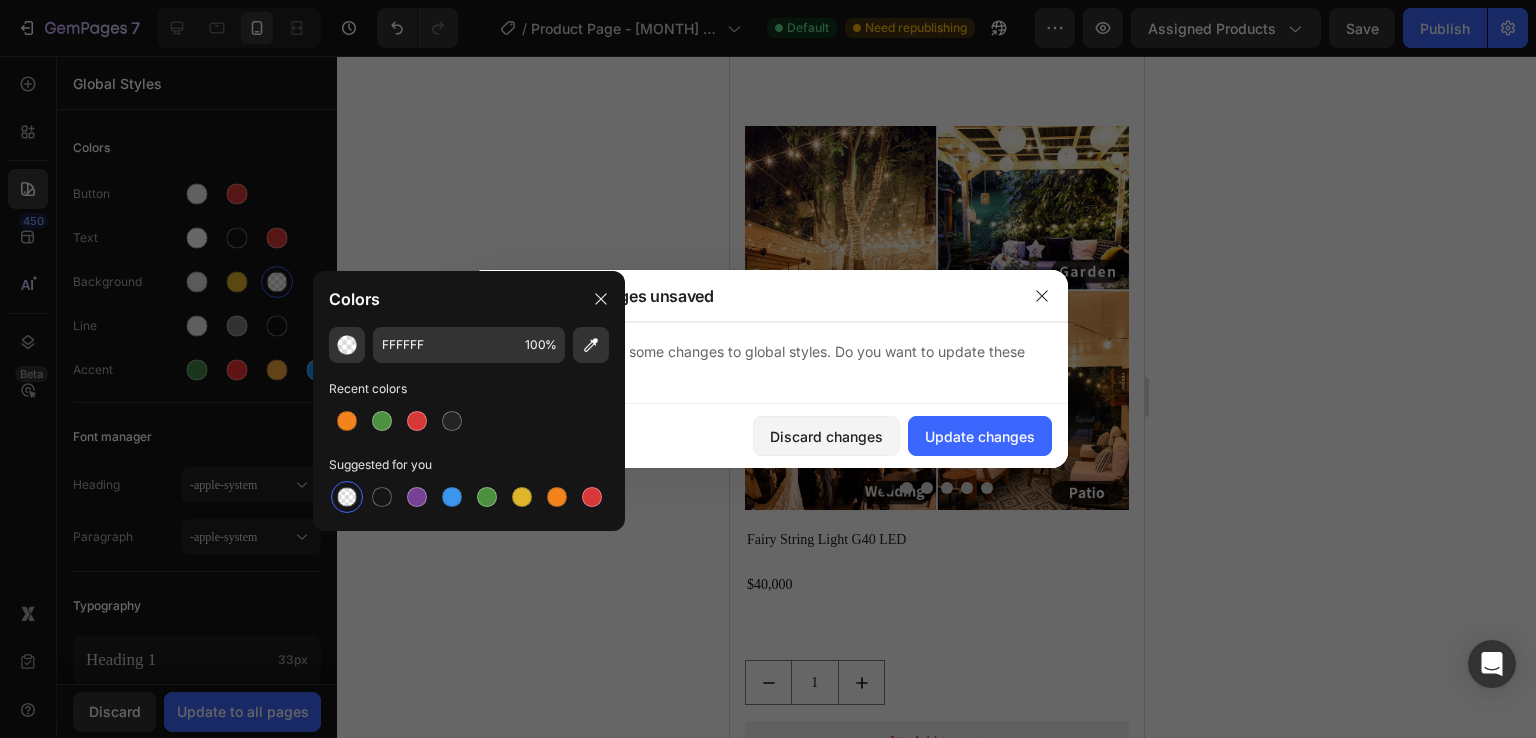 click 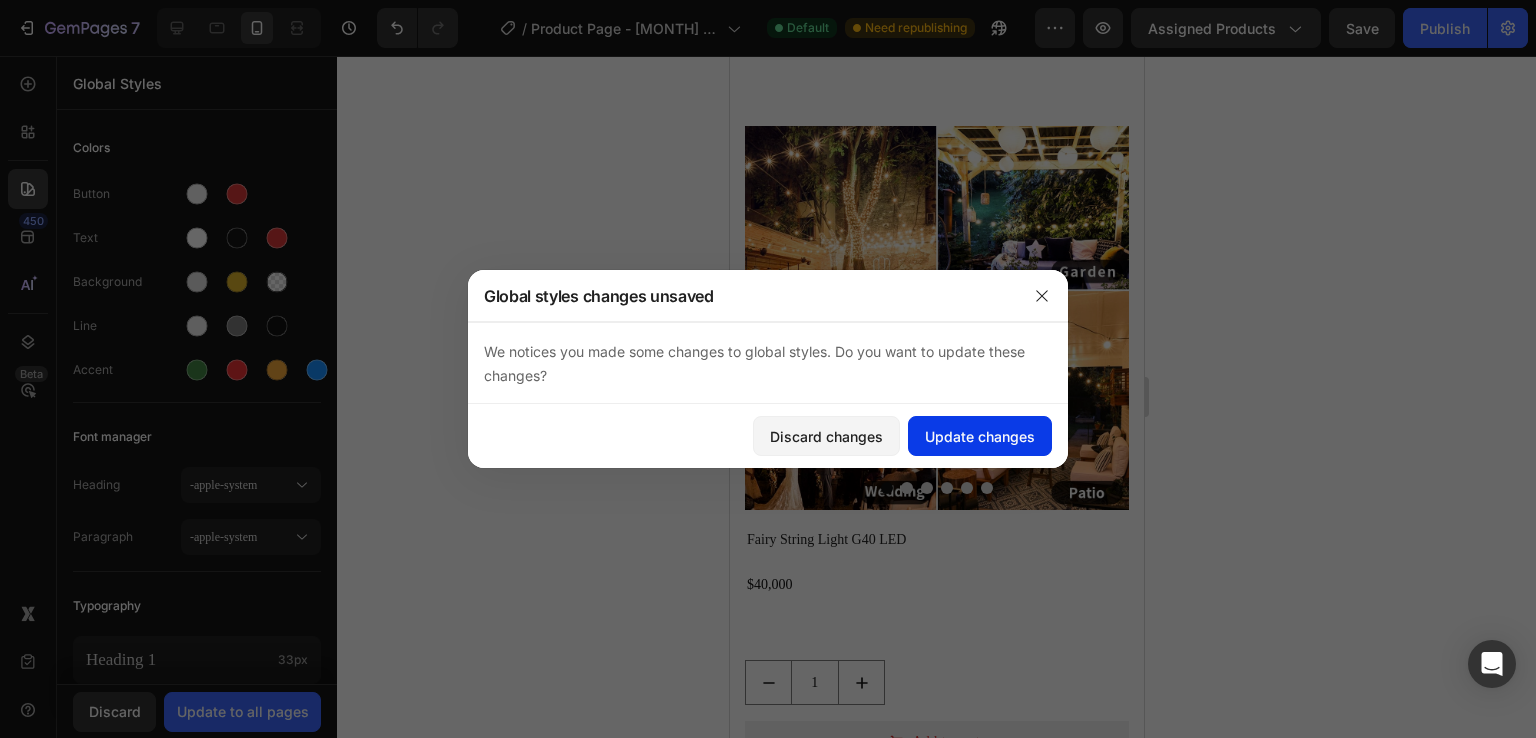 click on "Update changes" at bounding box center [980, 436] 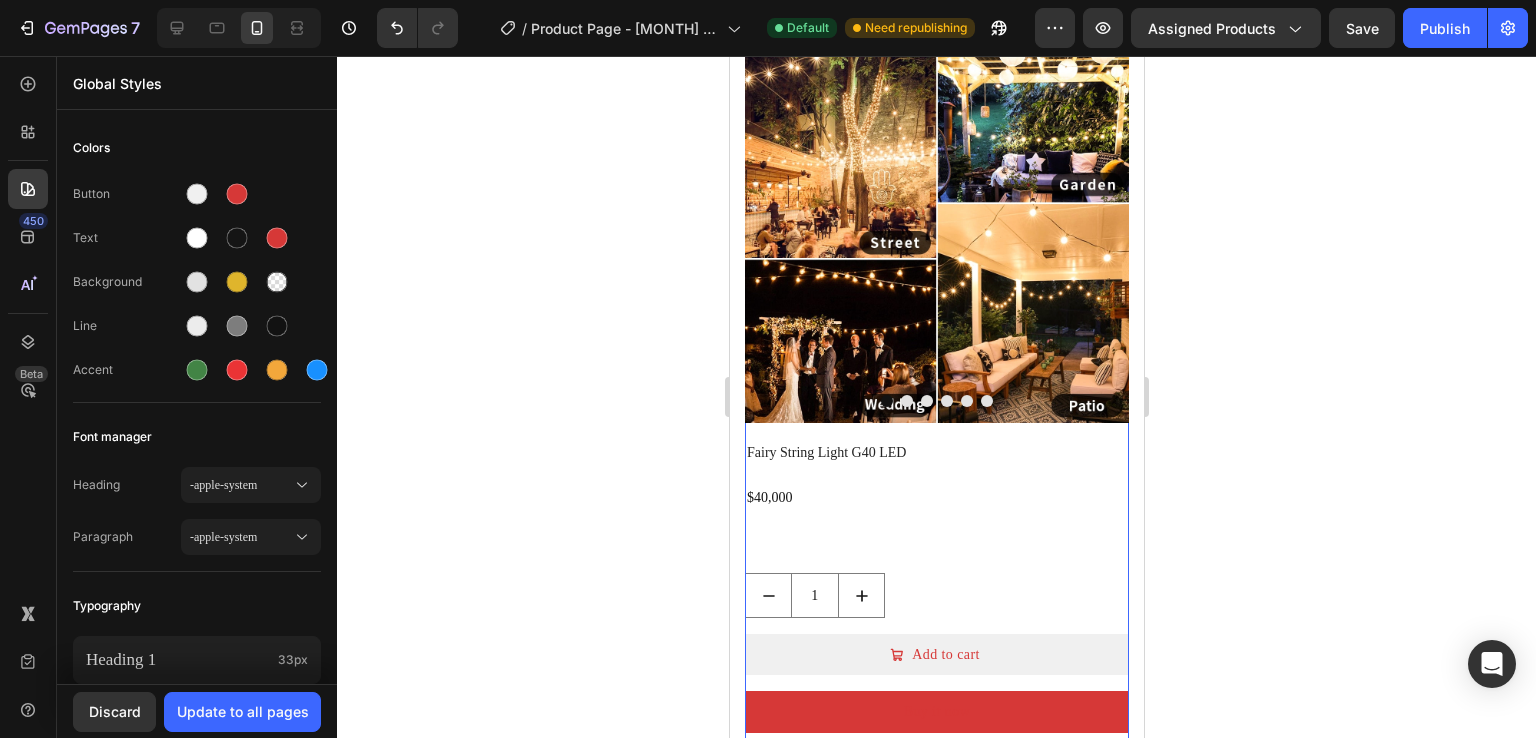 scroll, scrollTop: 251, scrollLeft: 0, axis: vertical 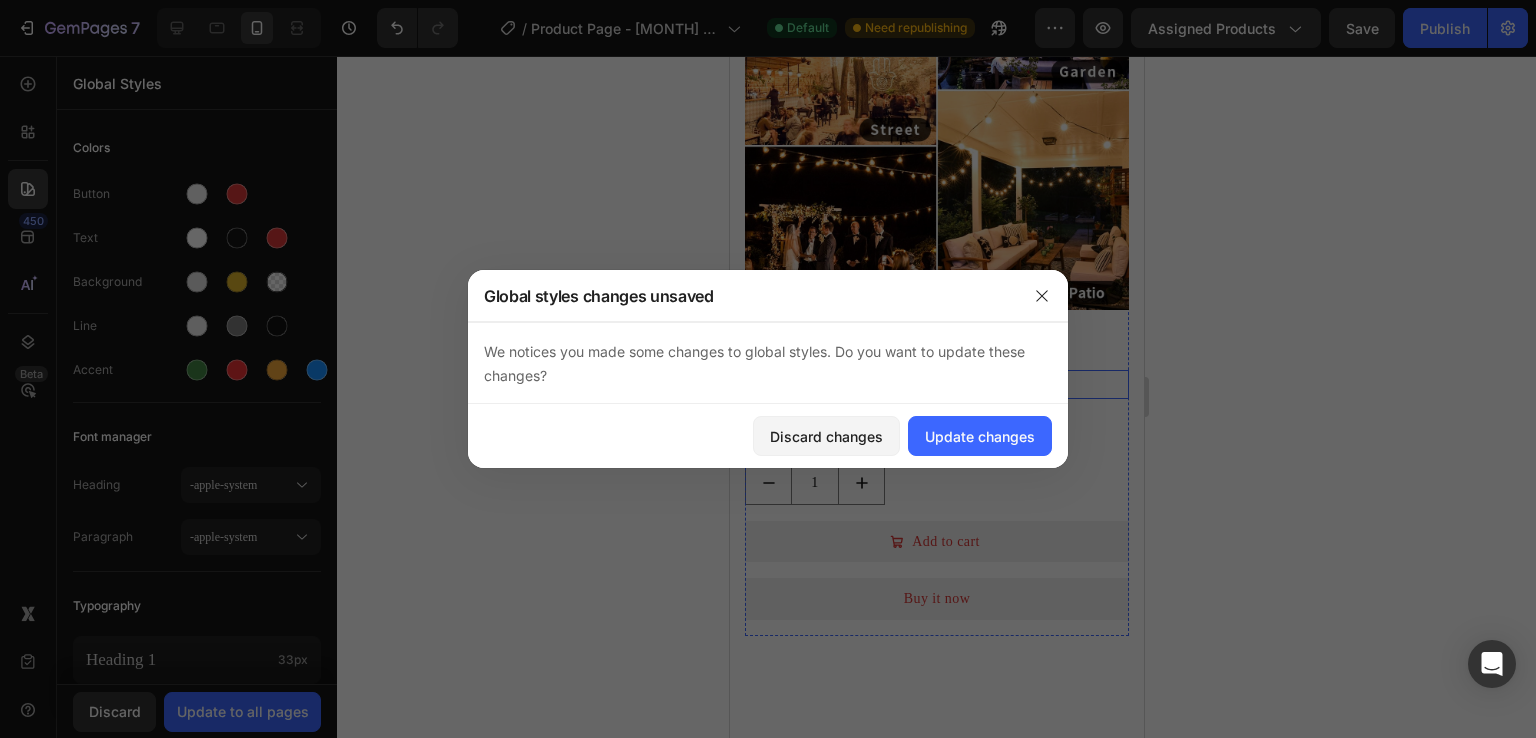 click on "$40,000 Product Price Product Price $150 Product Price Product Price Row" at bounding box center (936, 384) 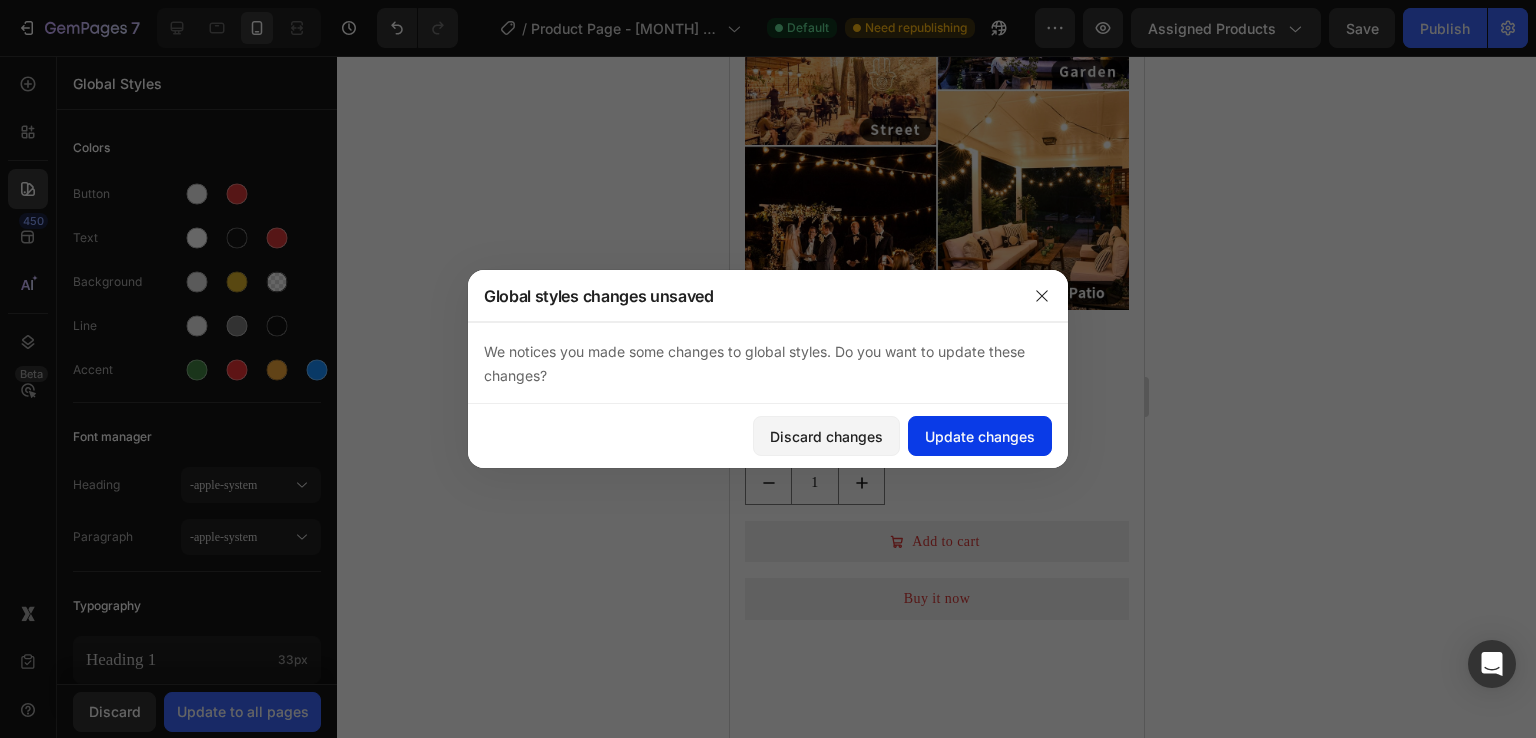 click on "Update changes" 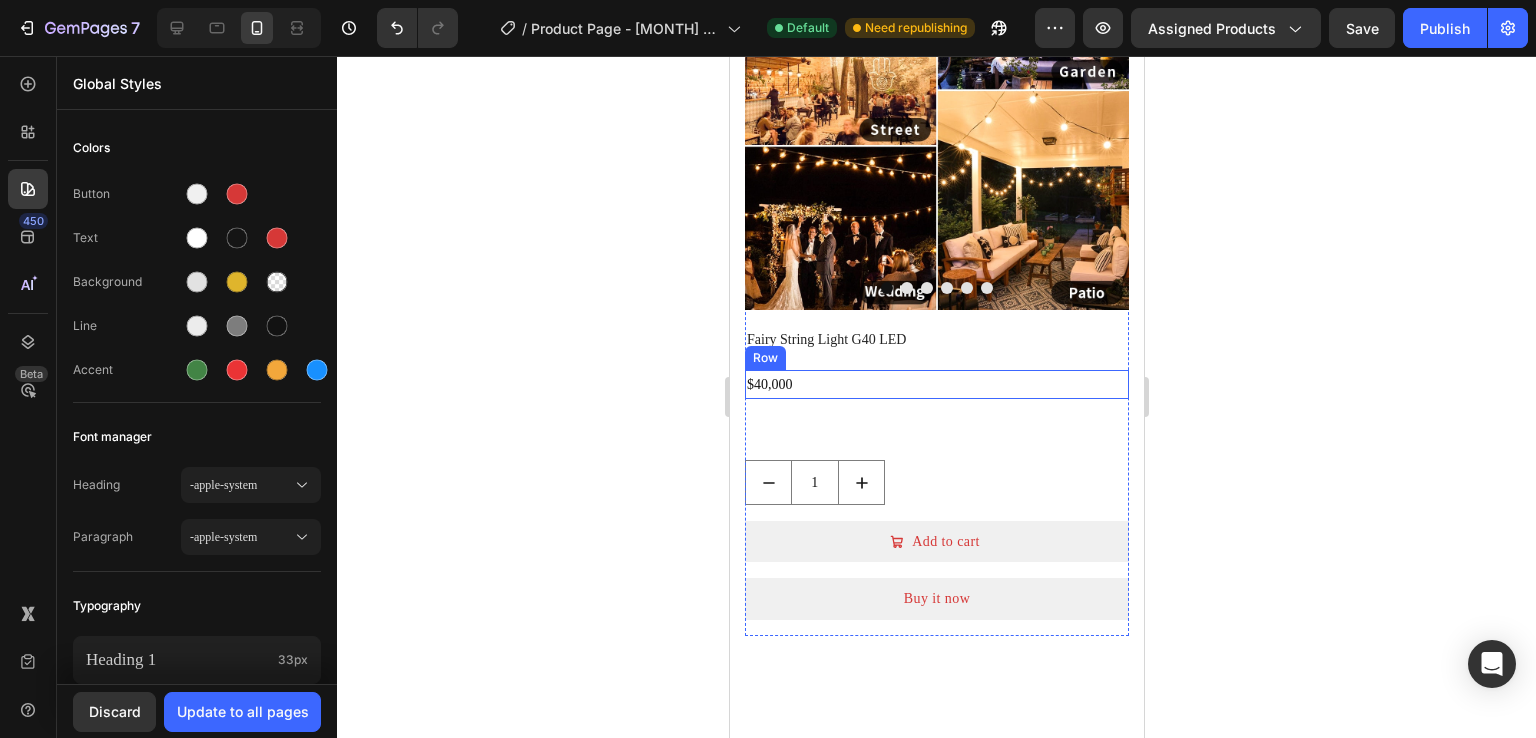 click on "$40,000 Product Price Product Price $150 Product Price Product Price Row" at bounding box center (936, 384) 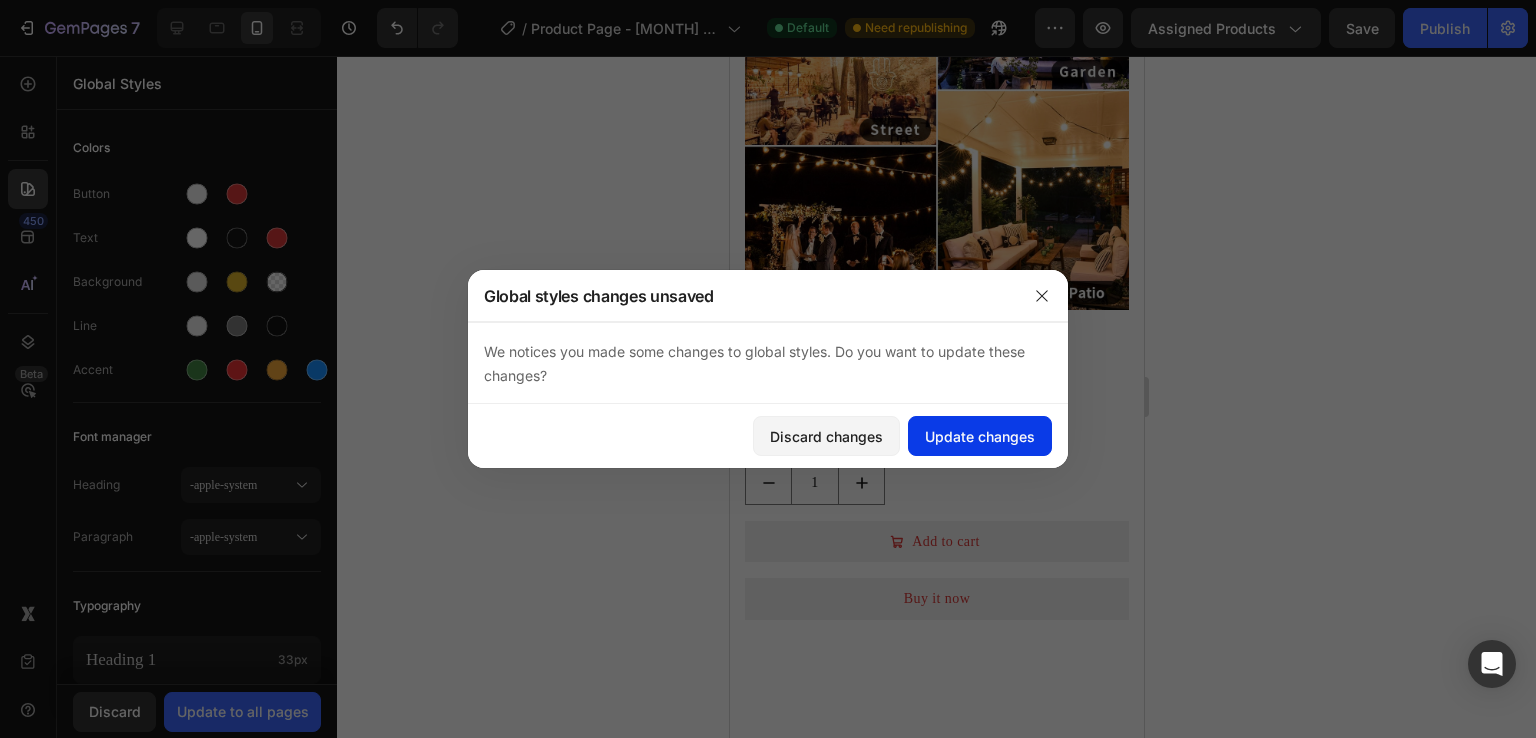 click on "Update changes" at bounding box center [980, 436] 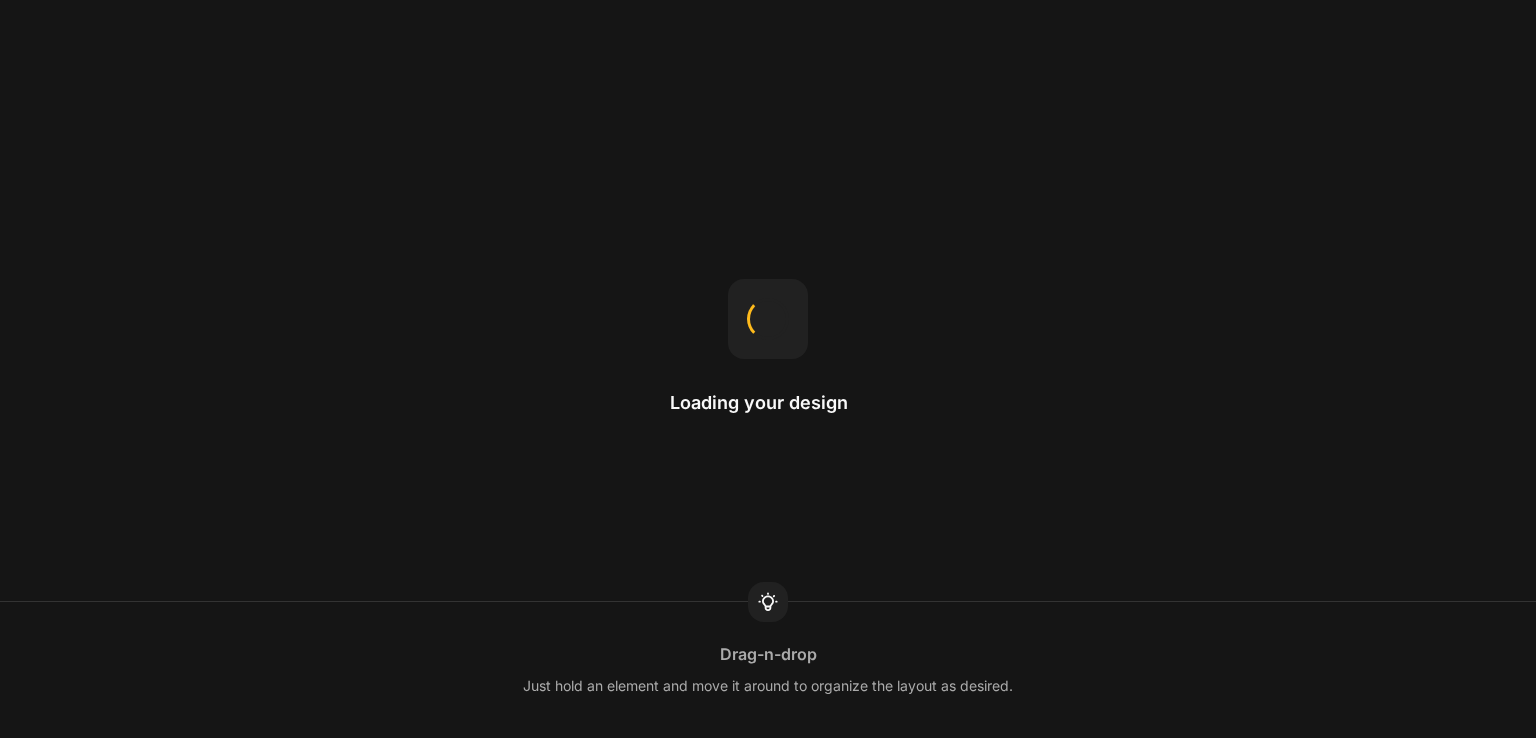 scroll, scrollTop: 0, scrollLeft: 0, axis: both 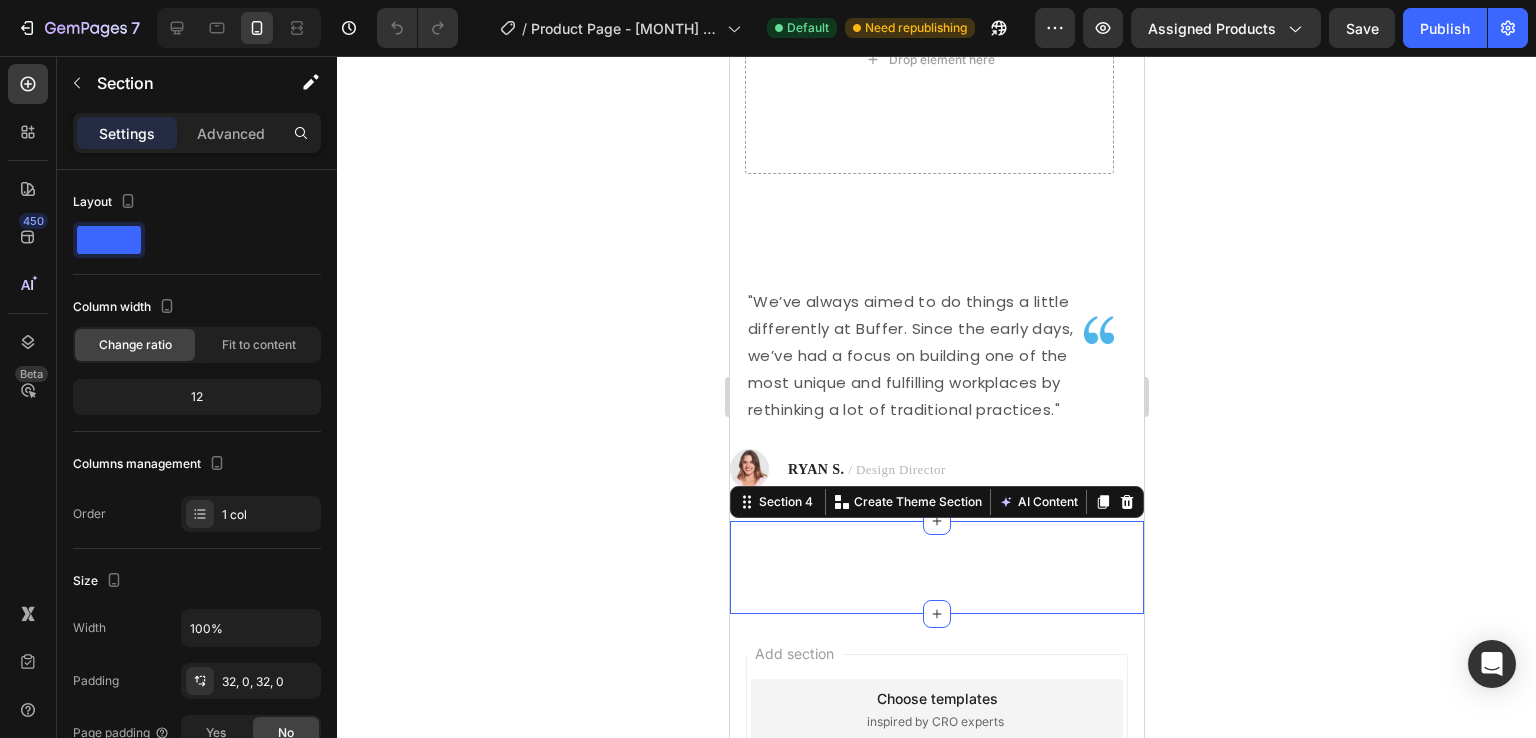 click on "Replace this text with your content Text Block Section [NUMBER]   Create Theme Section AI Content Write with GemAI What would you like to describe here? Tone and Voice Persuasive Product Getting products... Show more Generate" at bounding box center (936, 567) 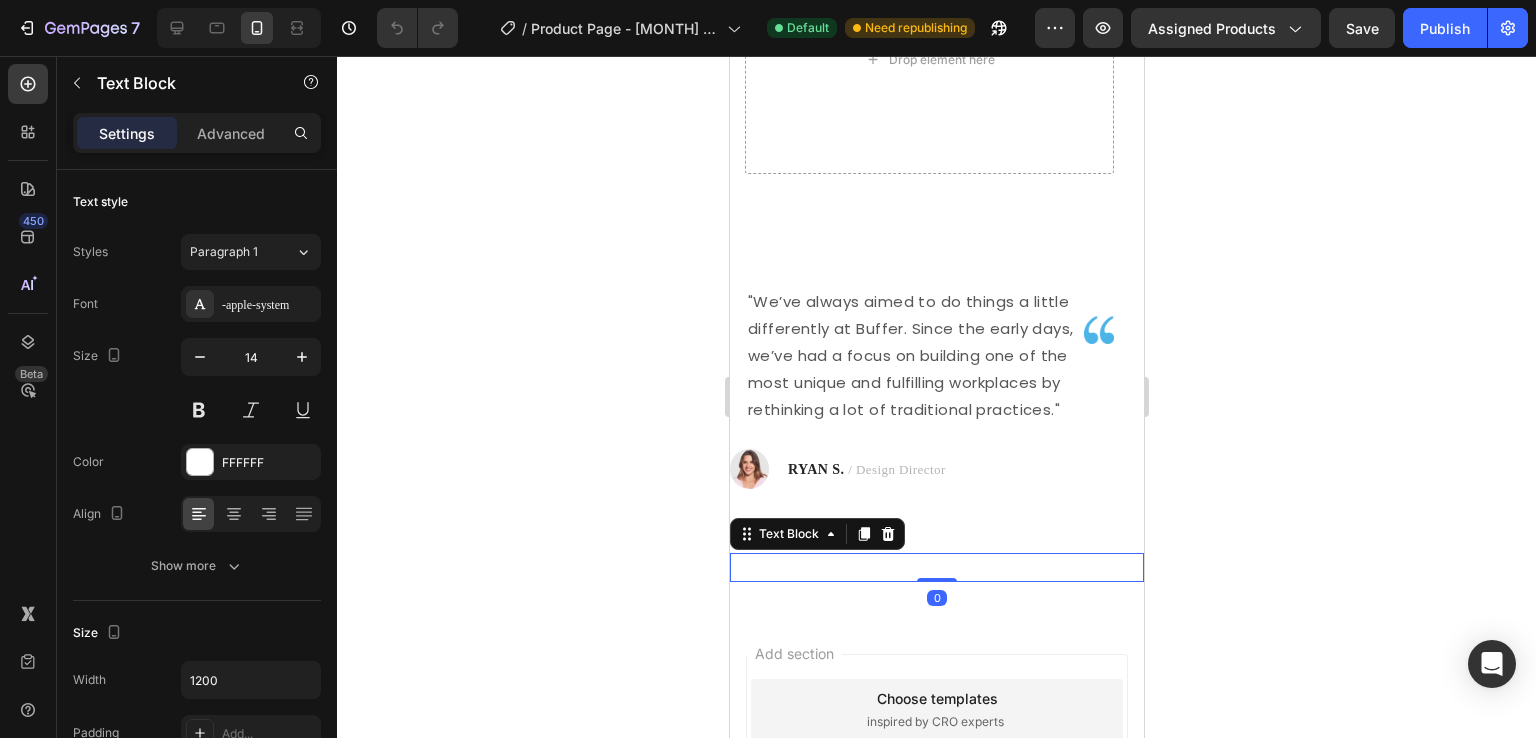click on "Replace this text with your content" at bounding box center [936, 567] 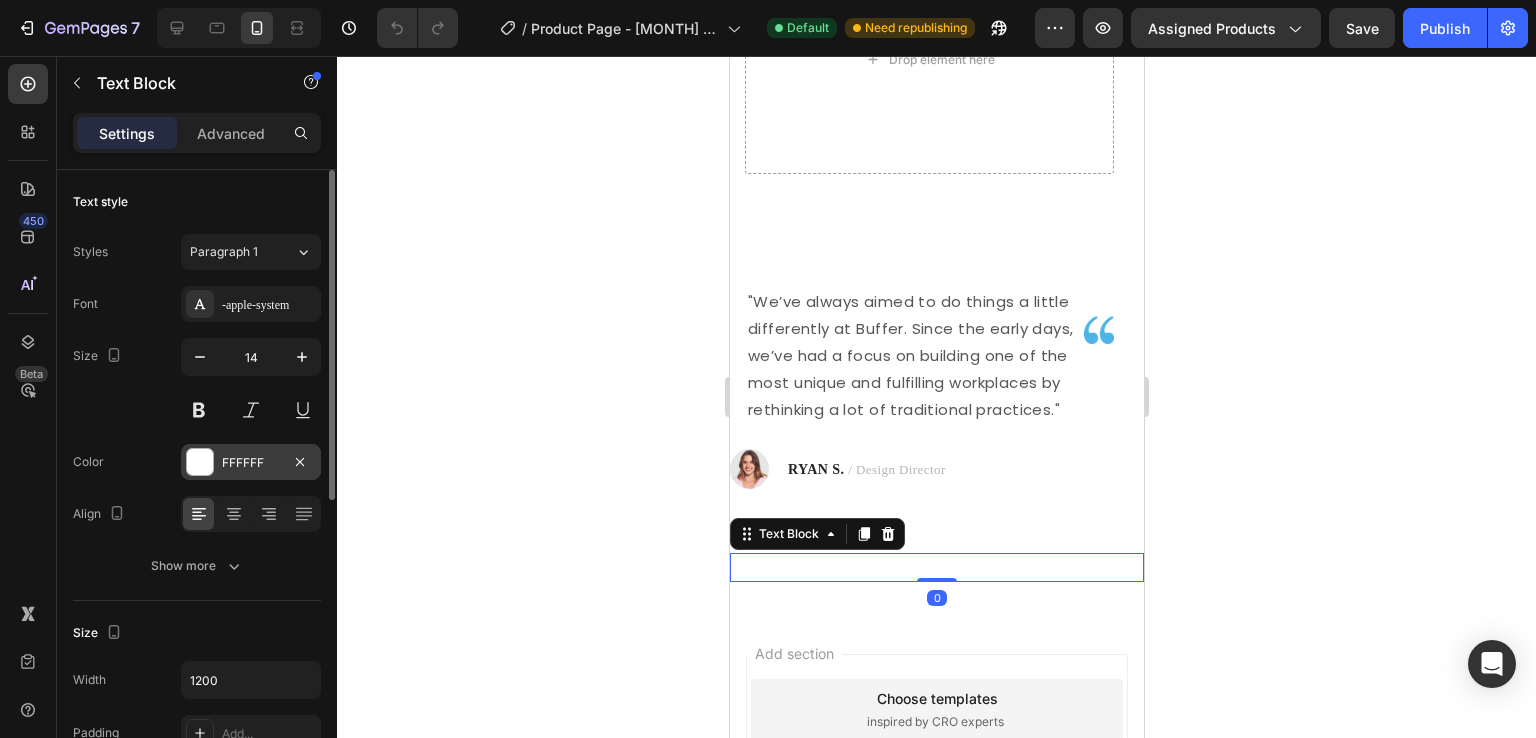 click at bounding box center (200, 462) 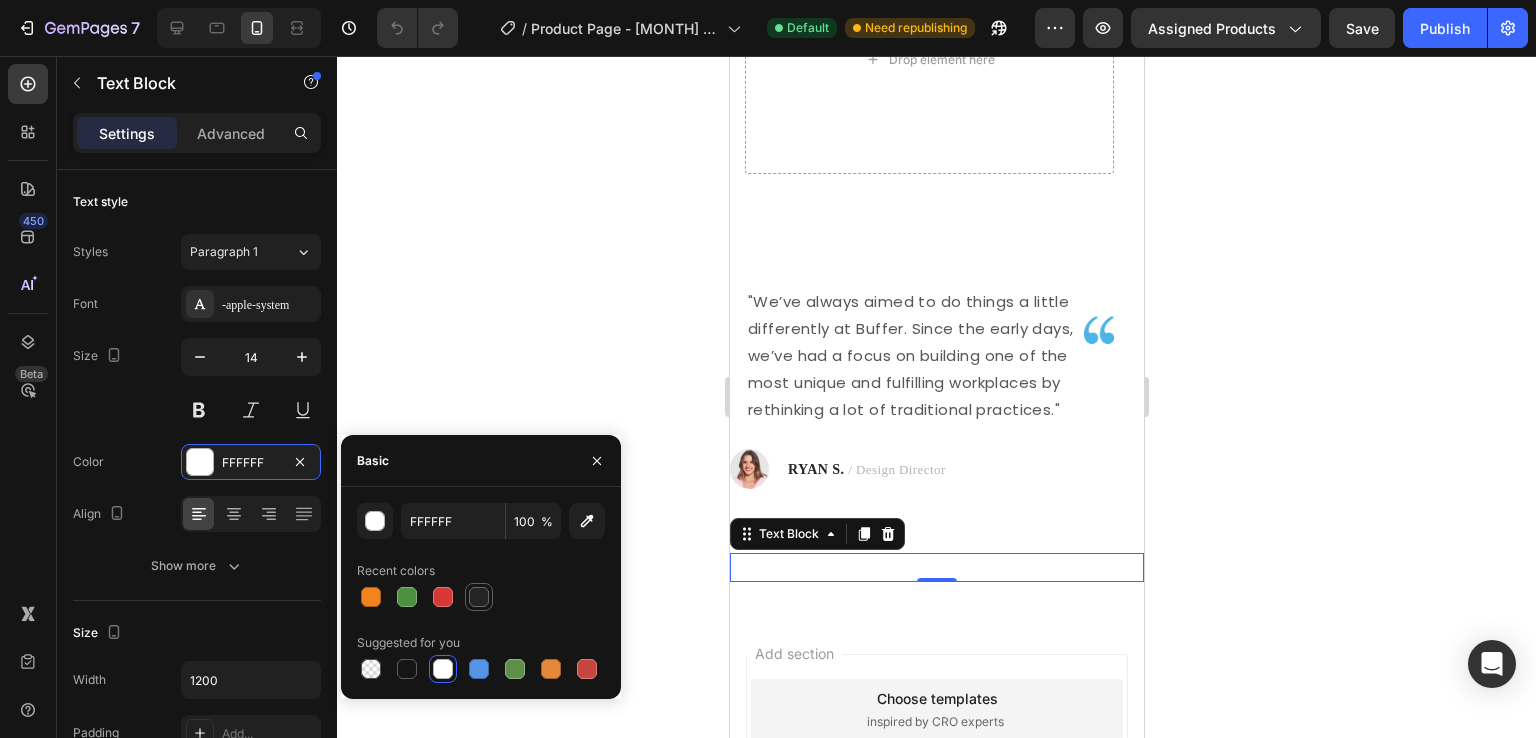 click at bounding box center (479, 597) 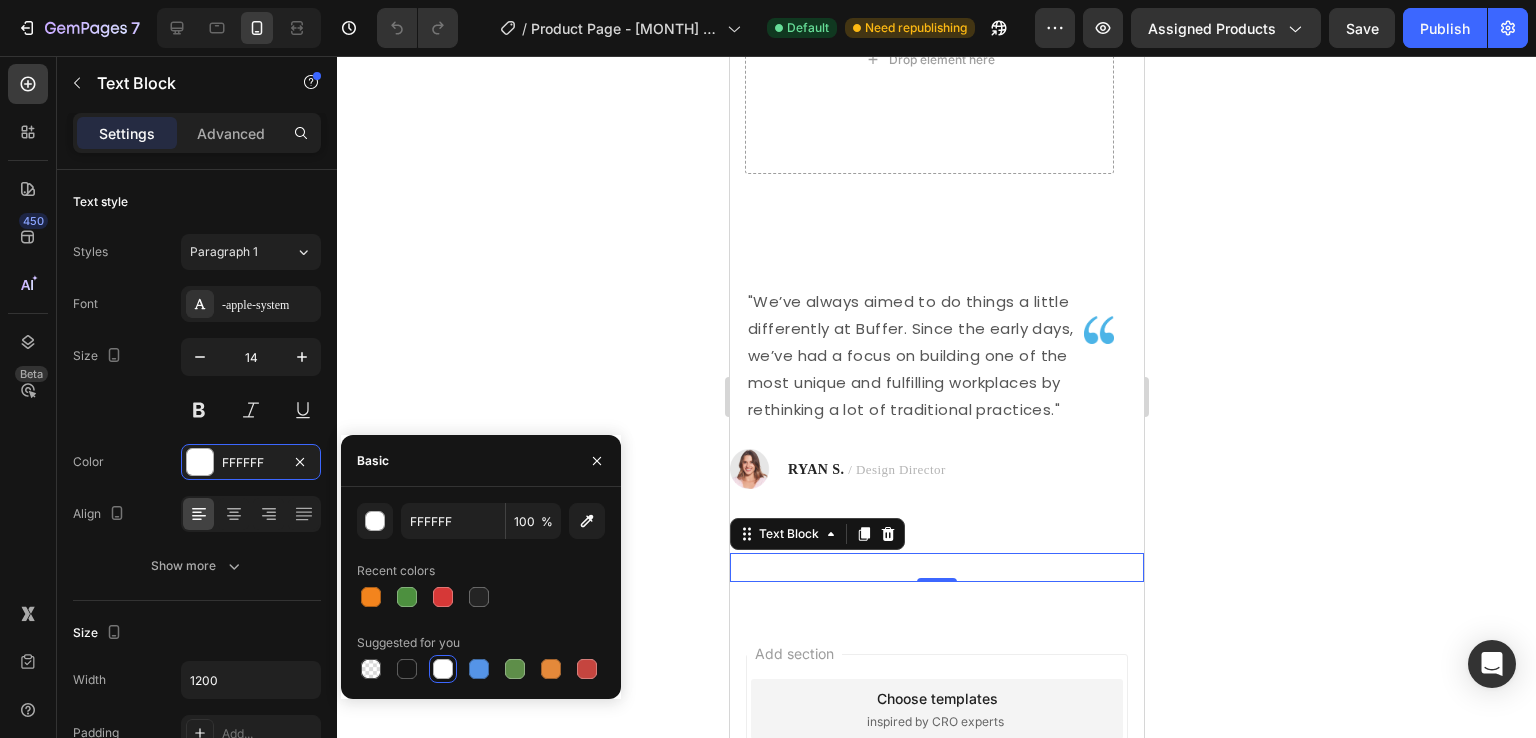 type on "242424" 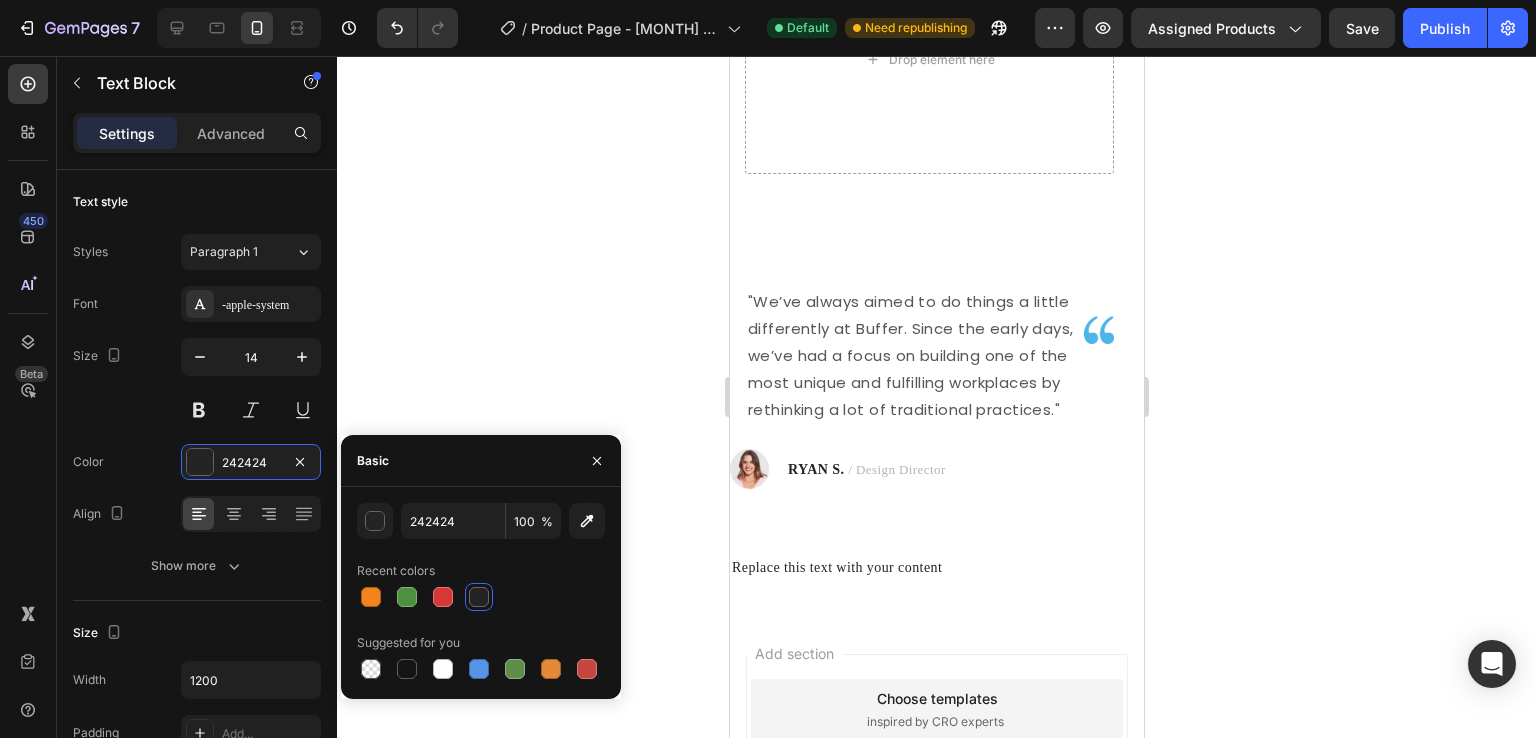 click on "Add section Choose templates inspired by CRO experts Generate layout from URL or image Add blank section then drag & drop elements" at bounding box center (936, 805) 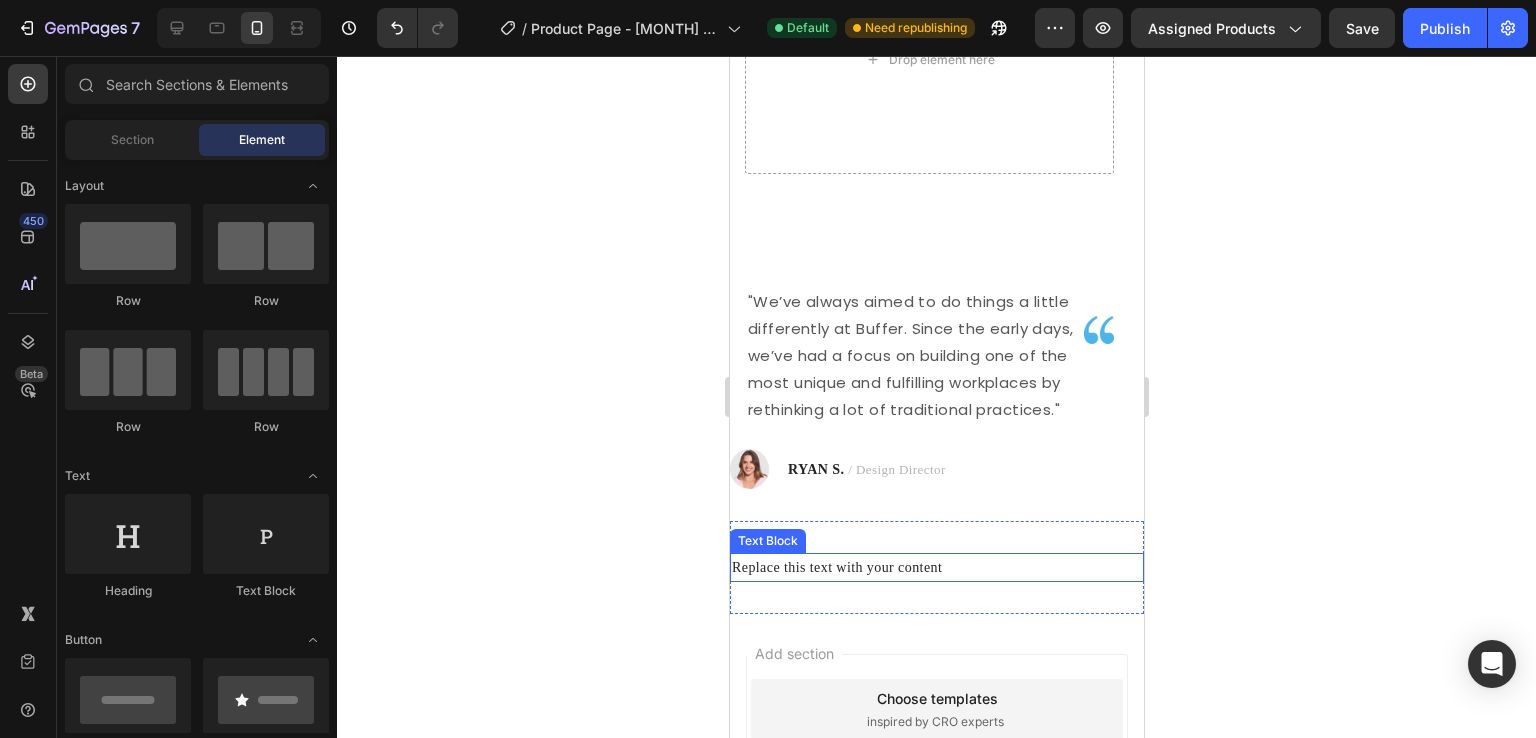 click on "Replace this text with your content" at bounding box center (936, 567) 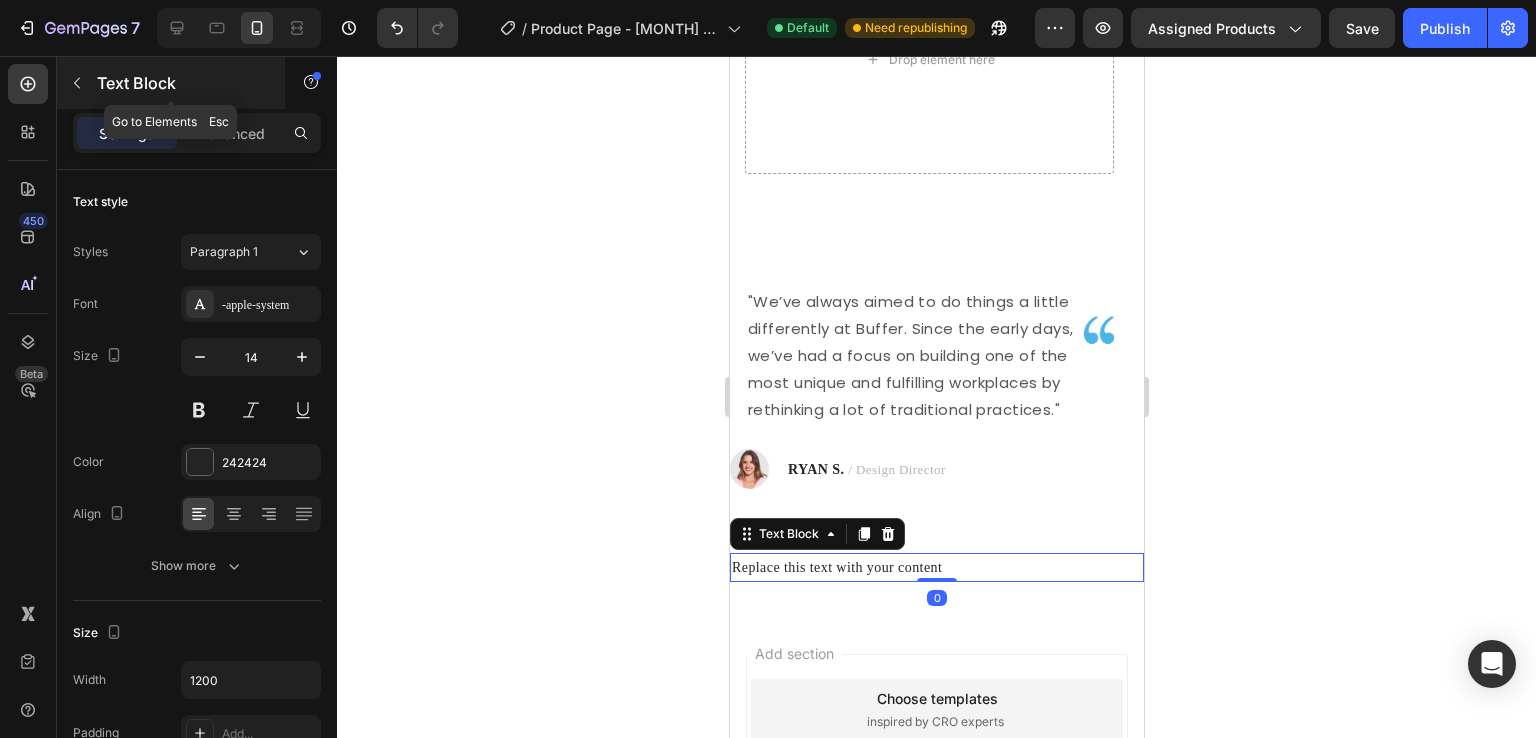 click 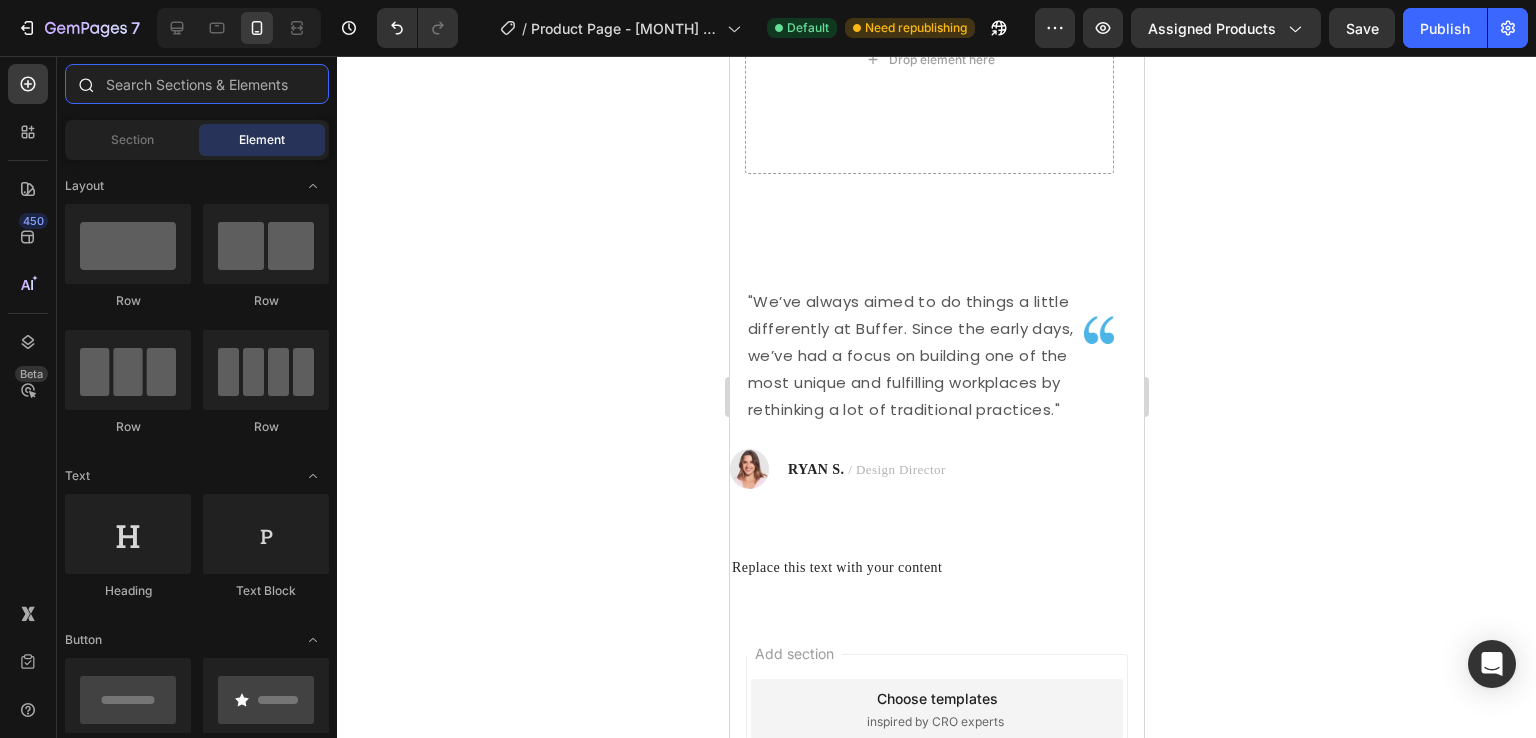 click at bounding box center [197, 84] 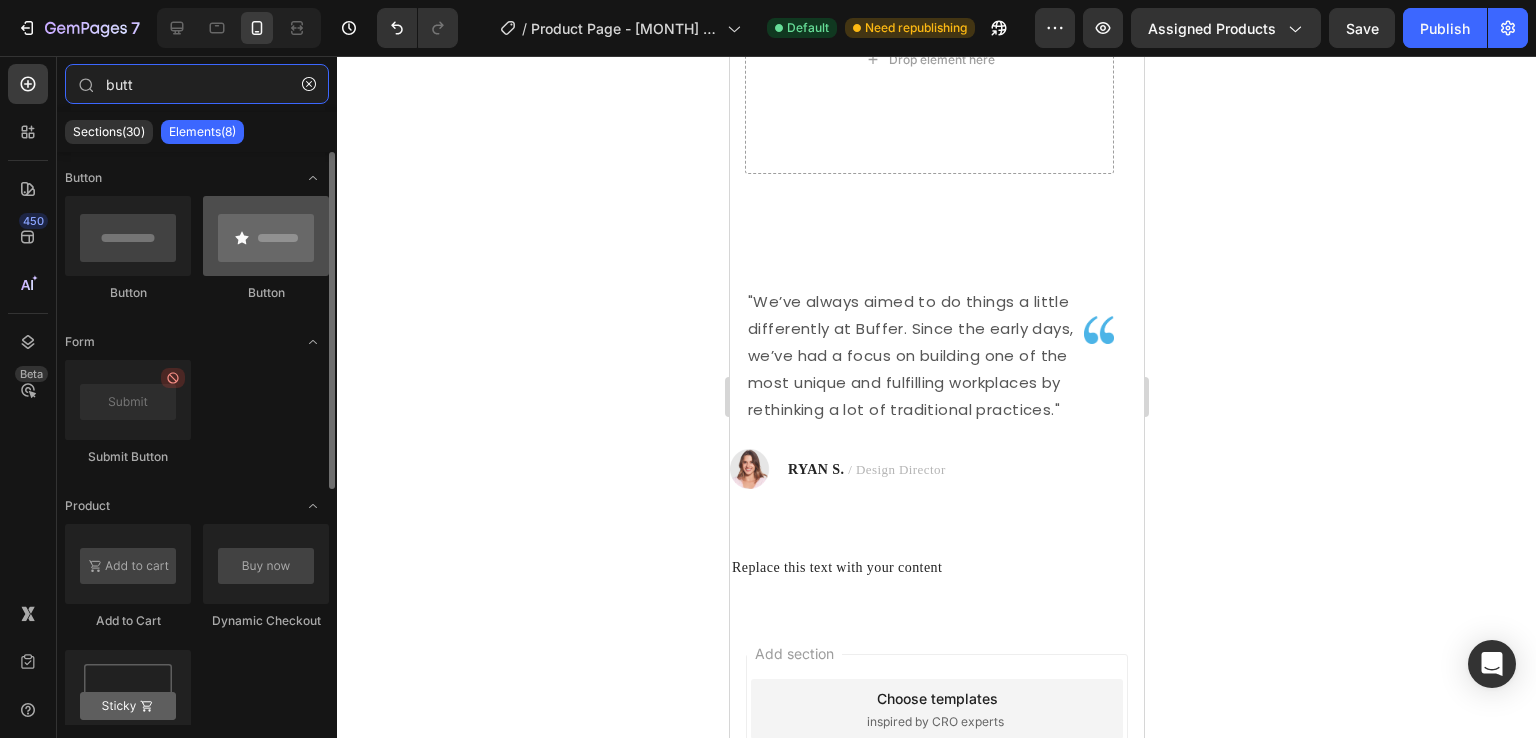 type on "butt" 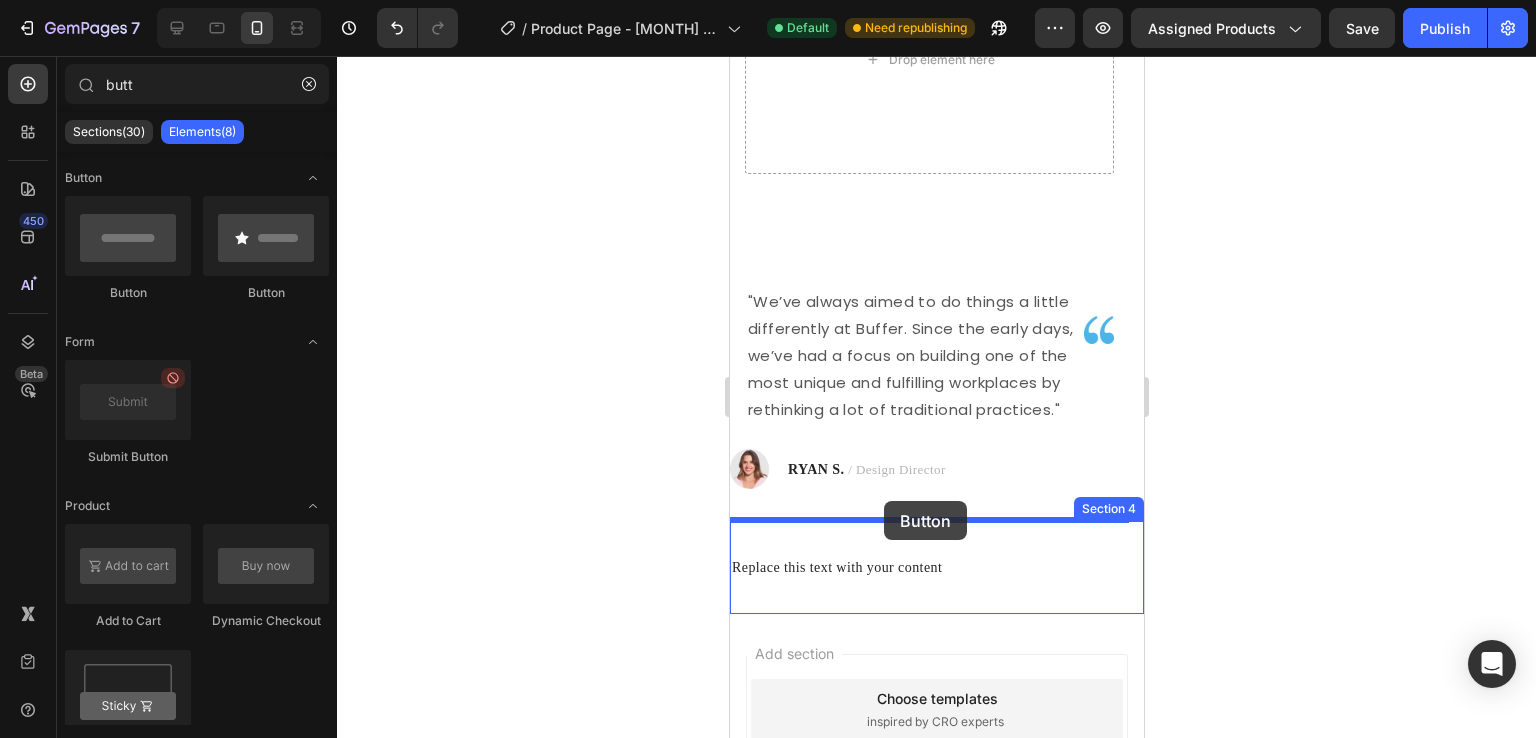 drag, startPoint x: 969, startPoint y: 299, endPoint x: 883, endPoint y: 501, distance: 219.54498 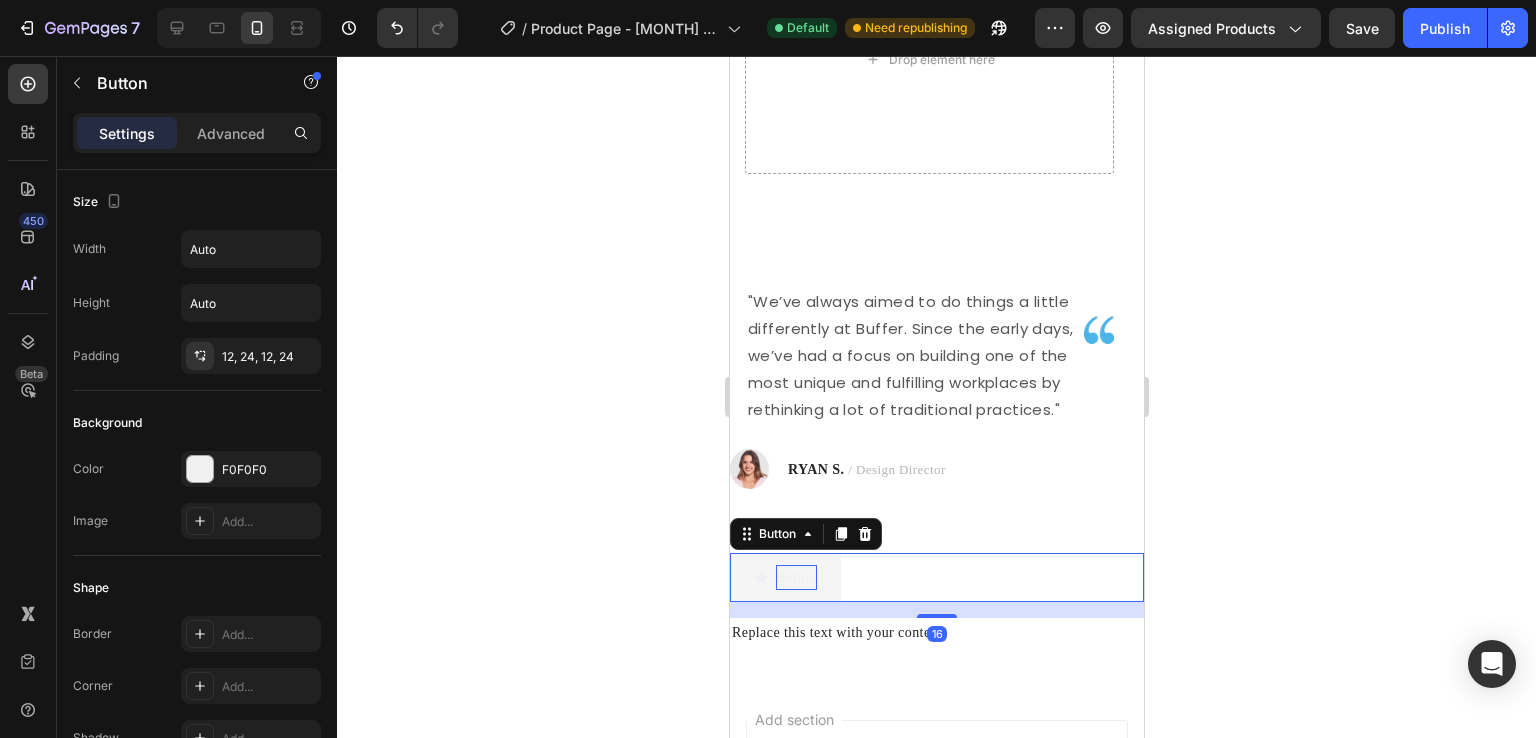 click on "Button" at bounding box center [795, 577] 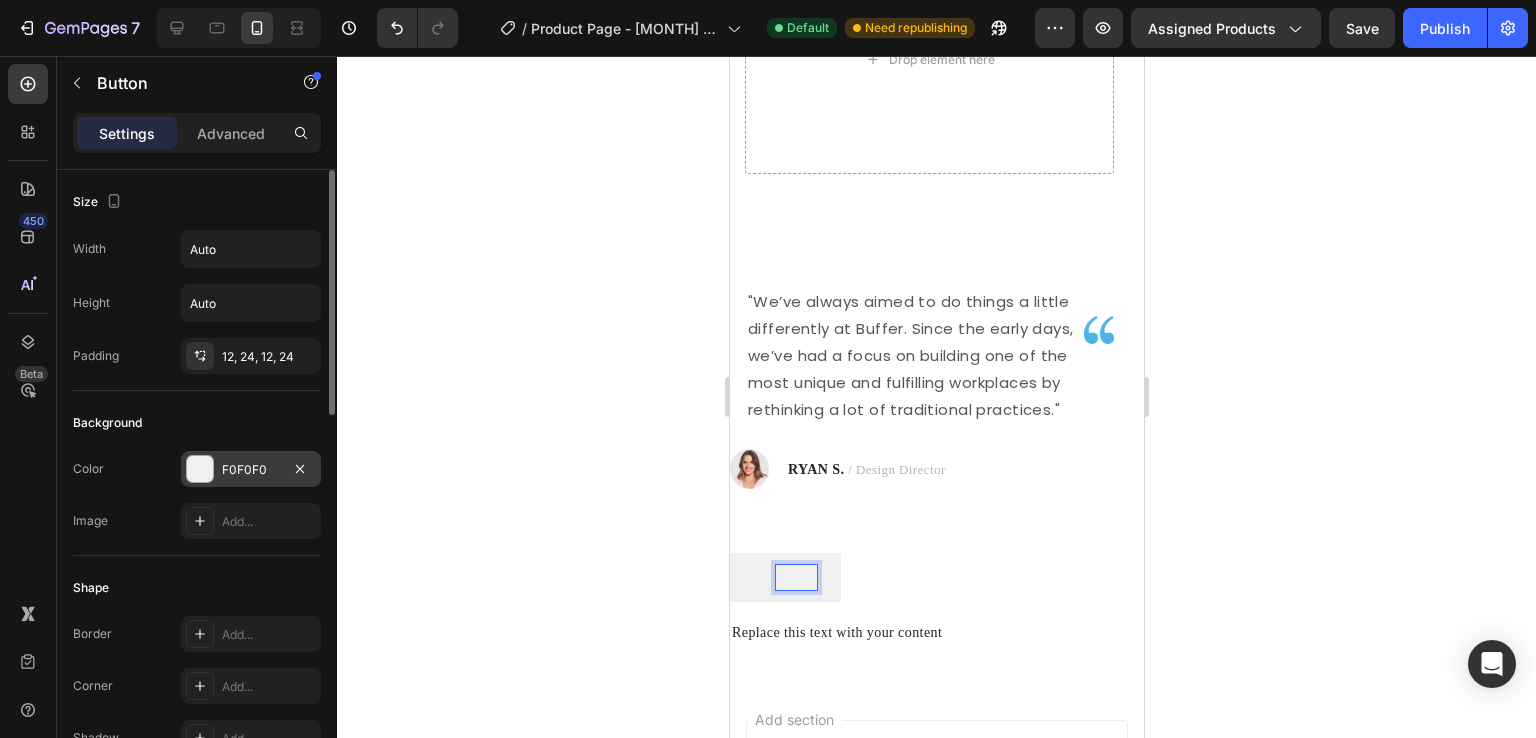 click on "F0F0F0" at bounding box center (251, 469) 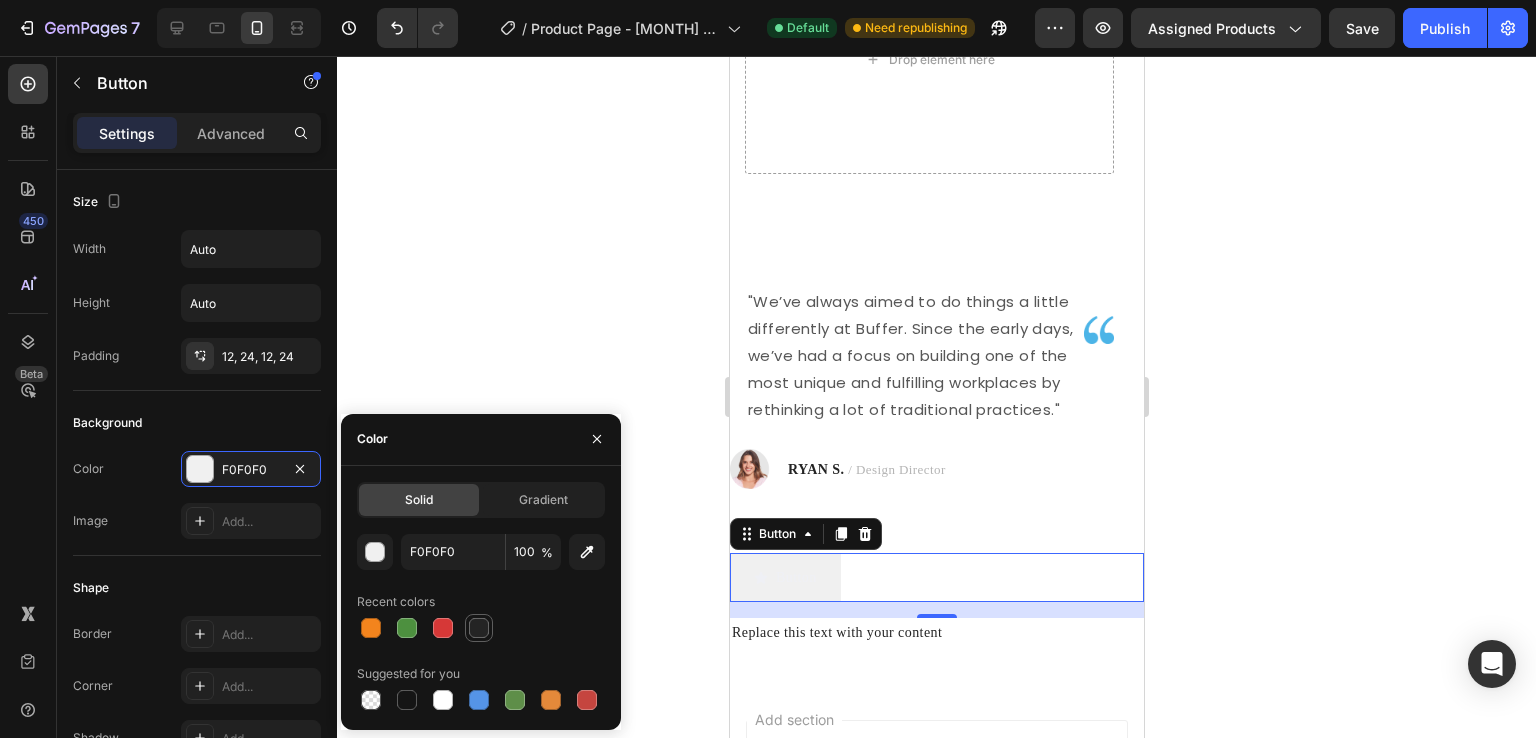 click at bounding box center (479, 628) 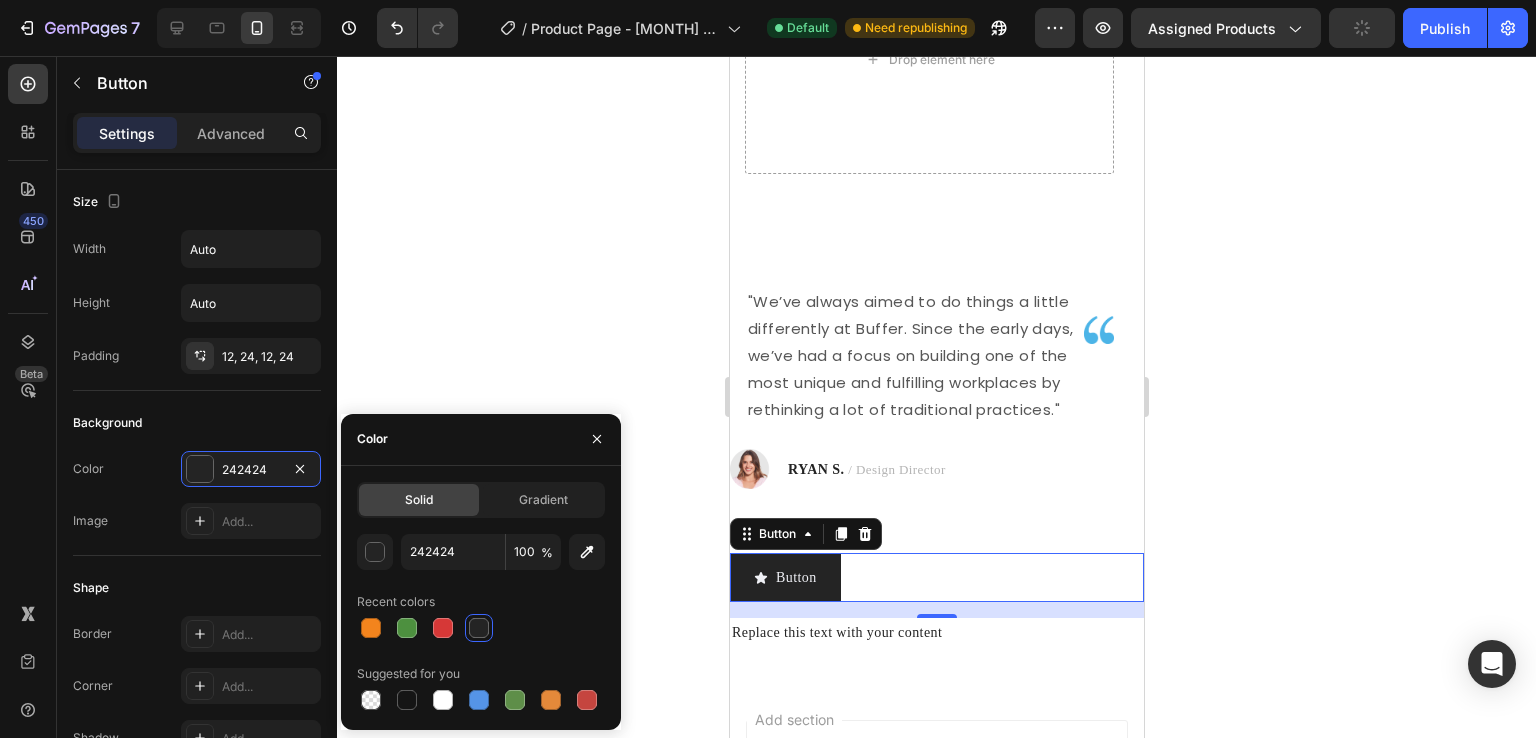 click on "Button Button   16" at bounding box center [936, 577] 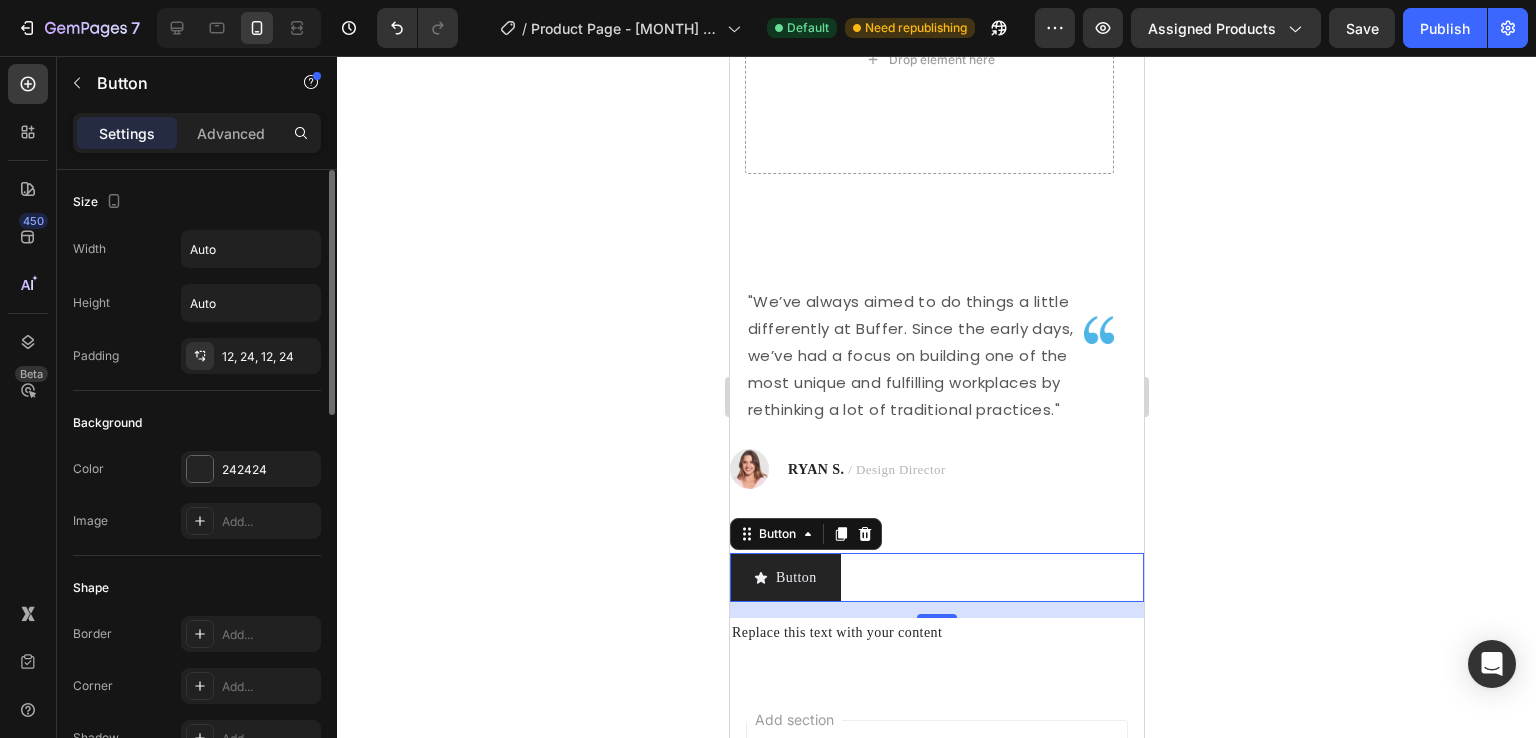 scroll, scrollTop: 964, scrollLeft: 0, axis: vertical 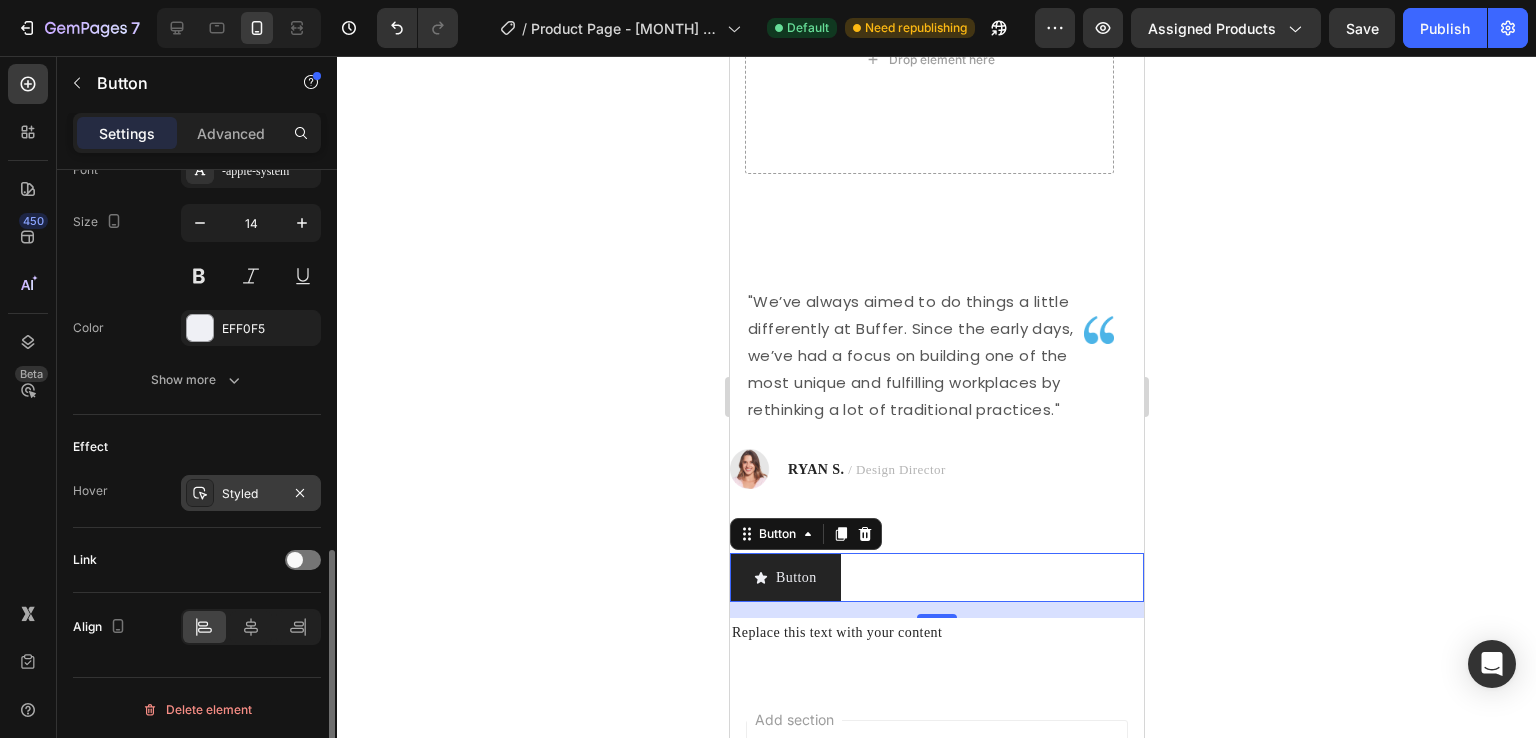 click on "Styled" at bounding box center [251, 494] 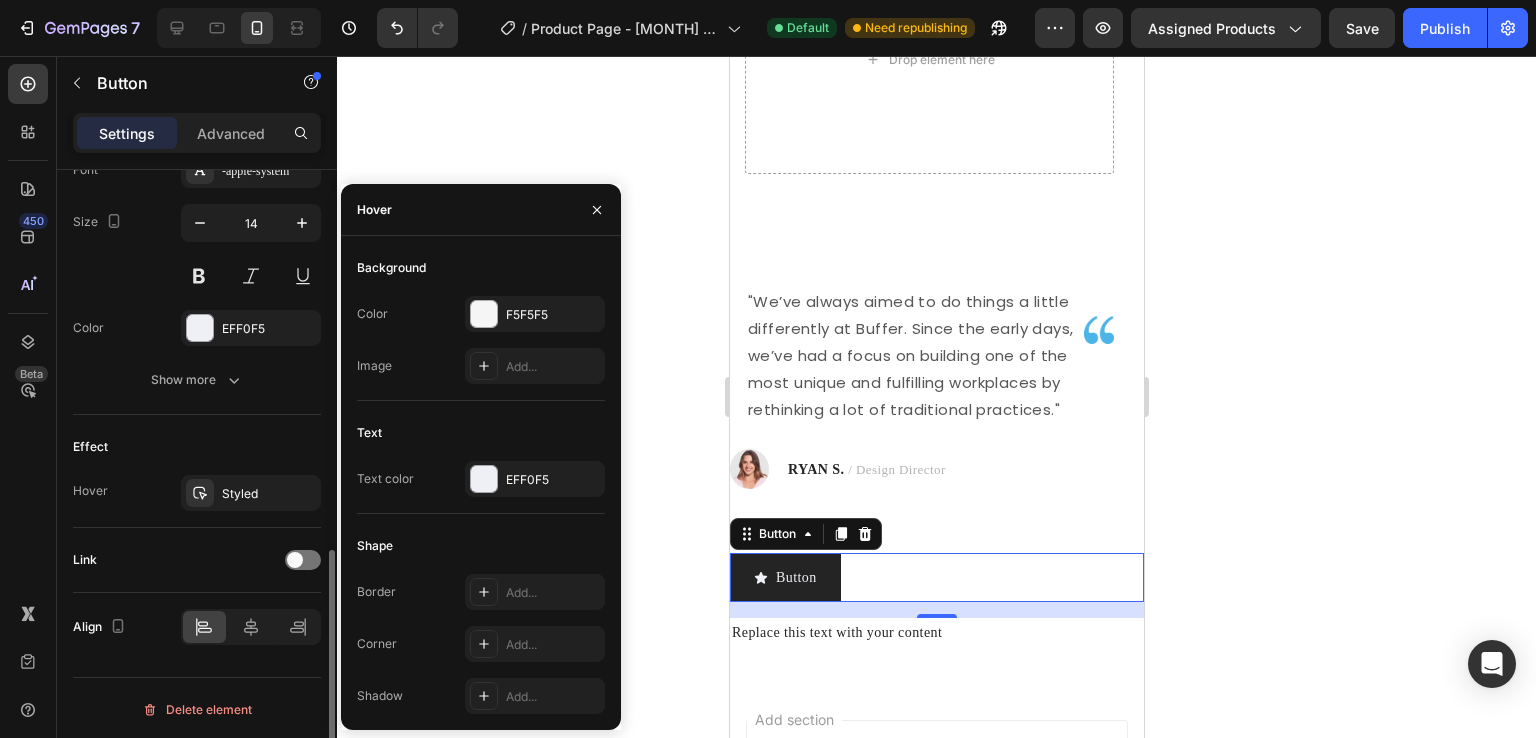 click on "Effect" at bounding box center [197, 447] 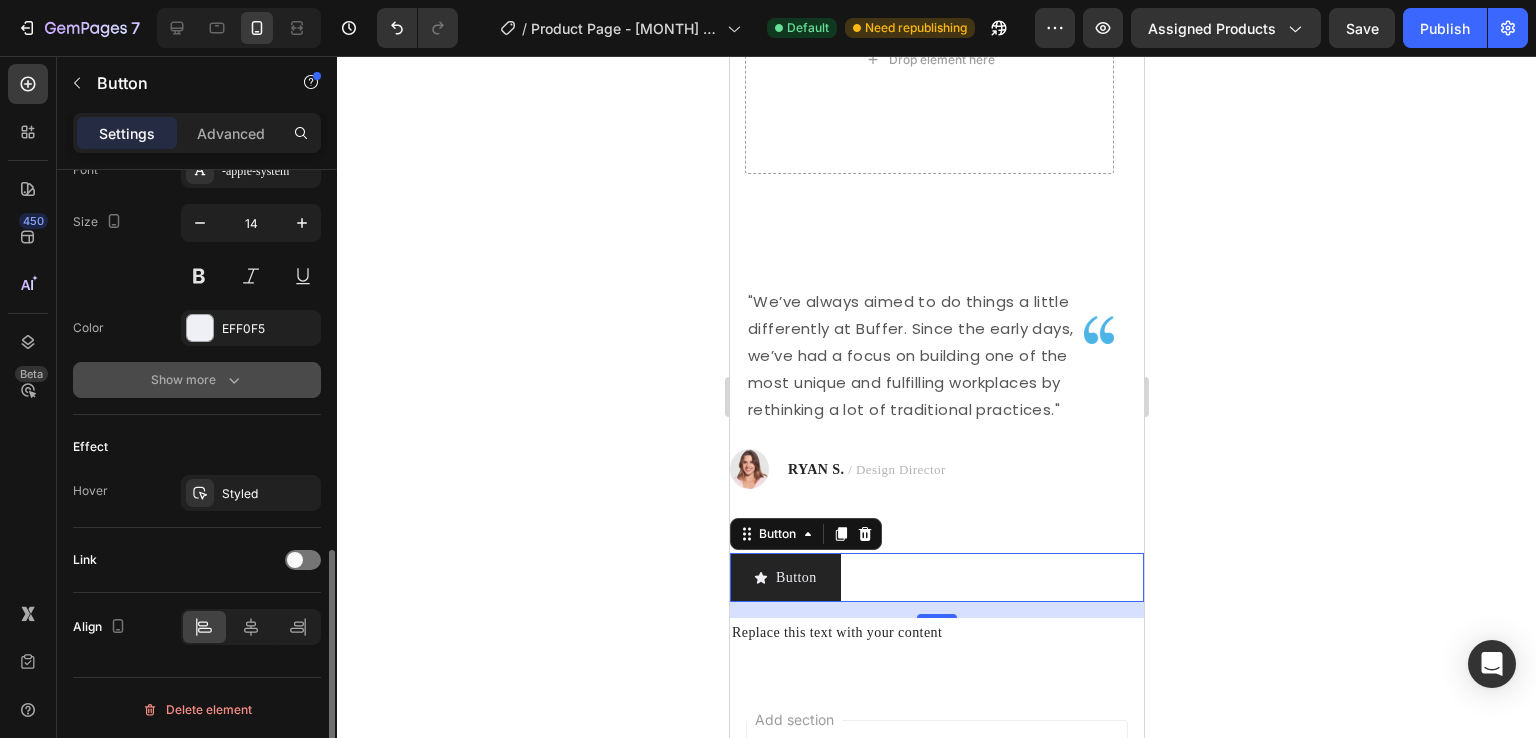 click on "Show more" at bounding box center (197, 380) 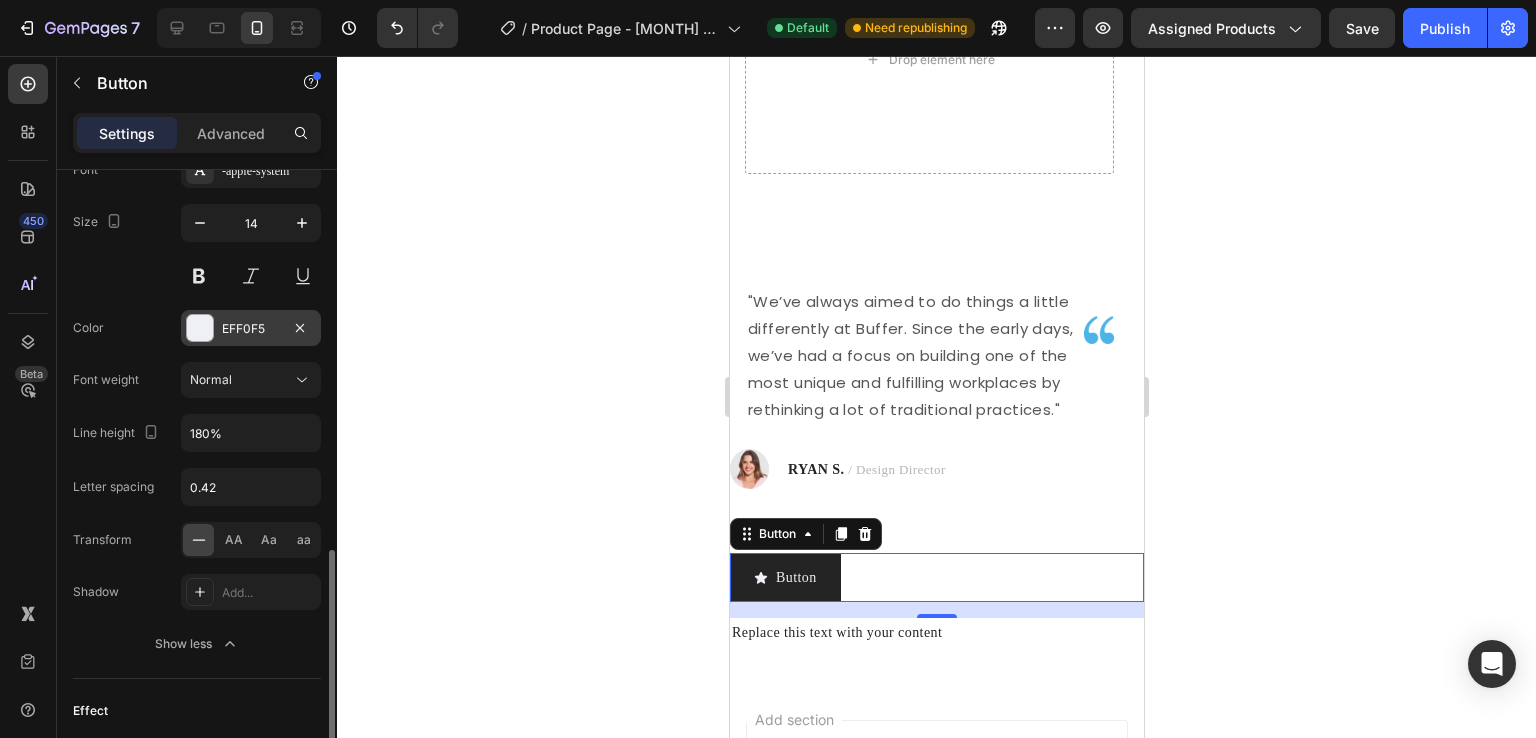 click on "EFF0F5" at bounding box center (251, 328) 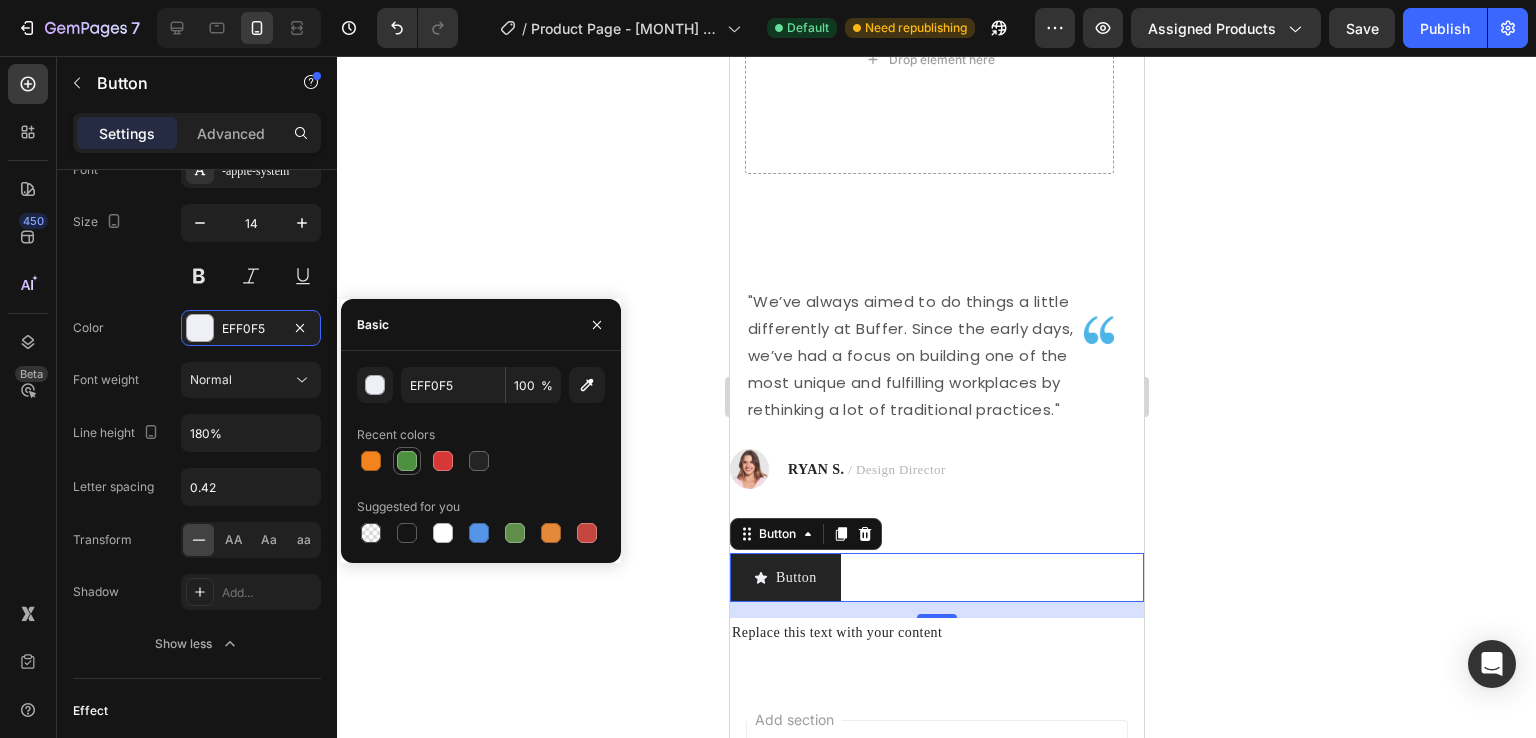click at bounding box center [407, 461] 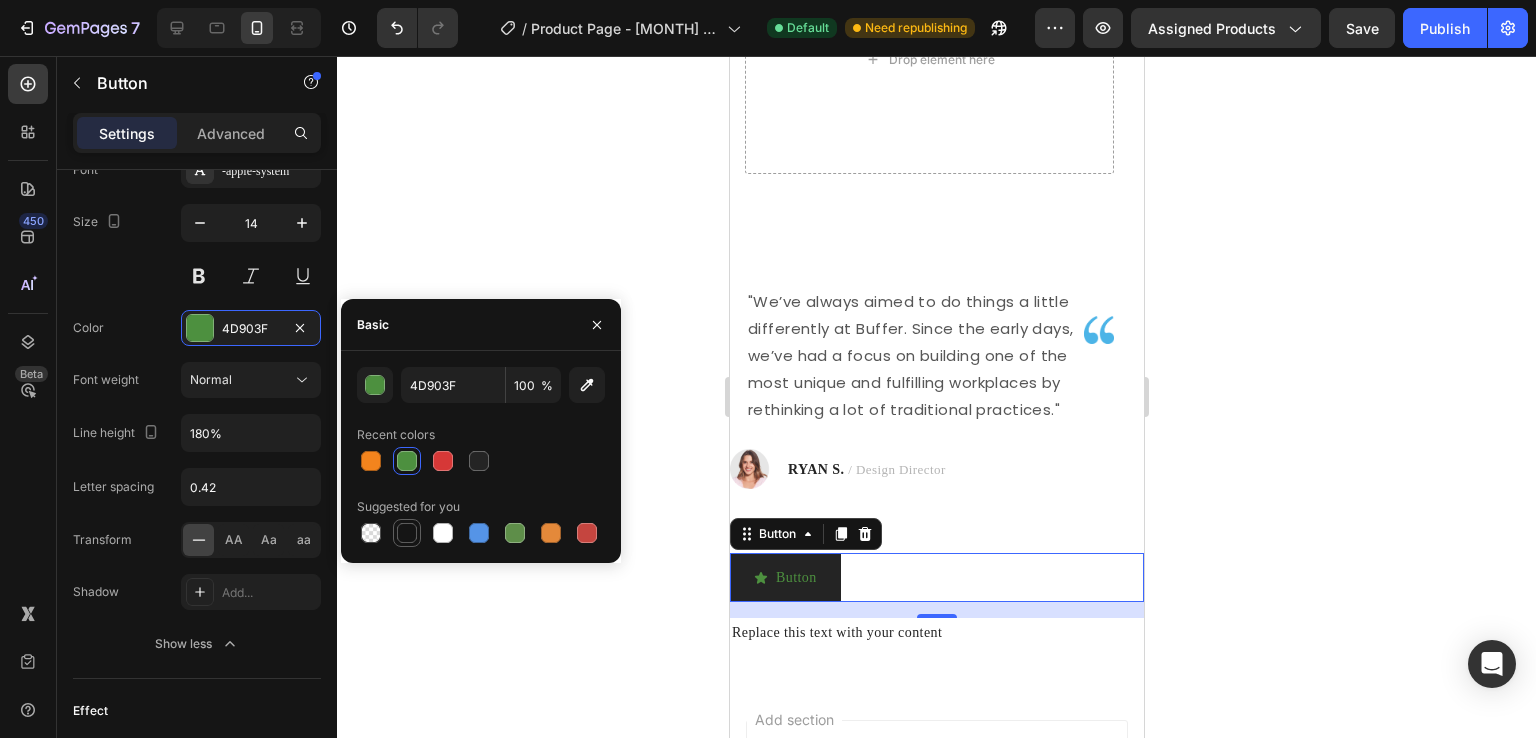 click at bounding box center (443, 533) 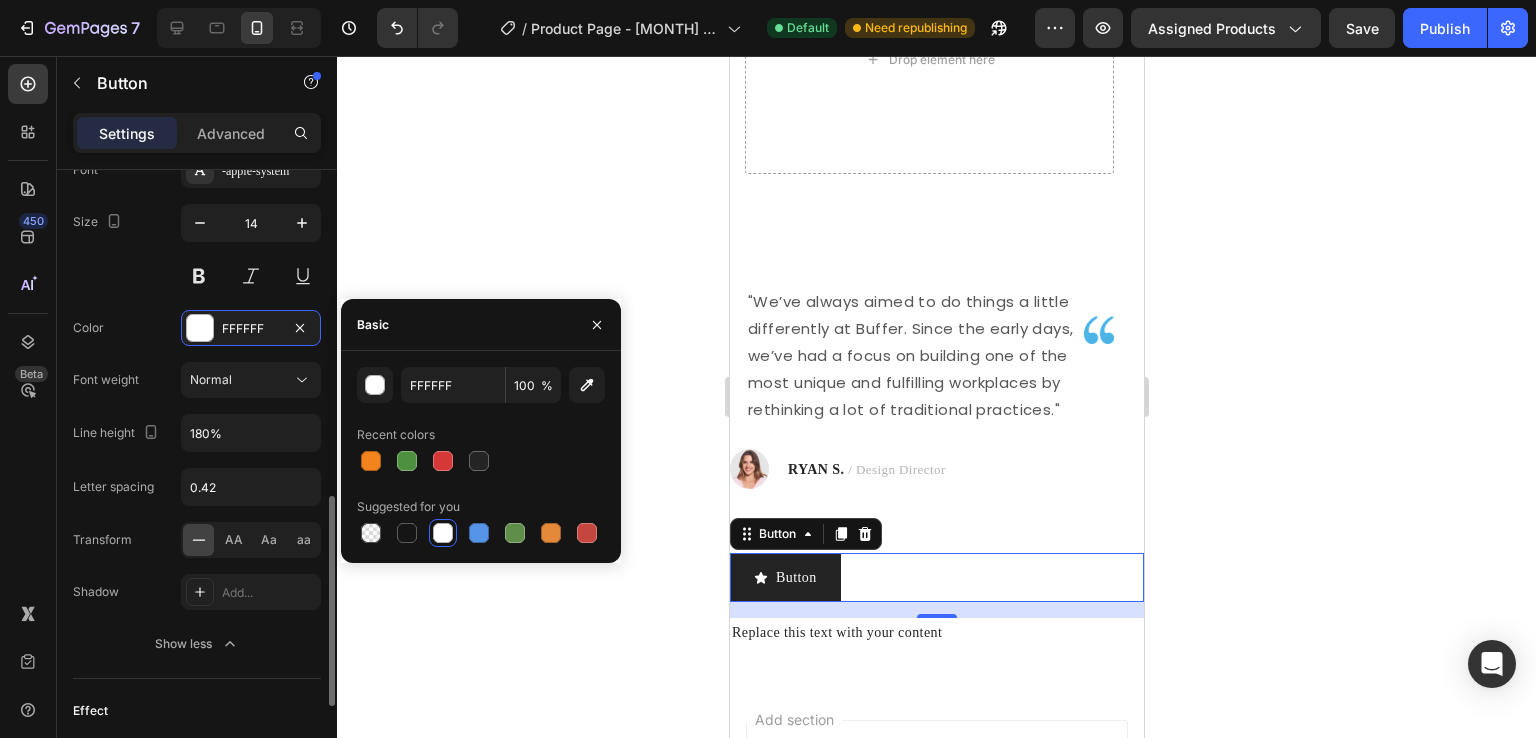 click on "Letter spacing" at bounding box center [113, 487] 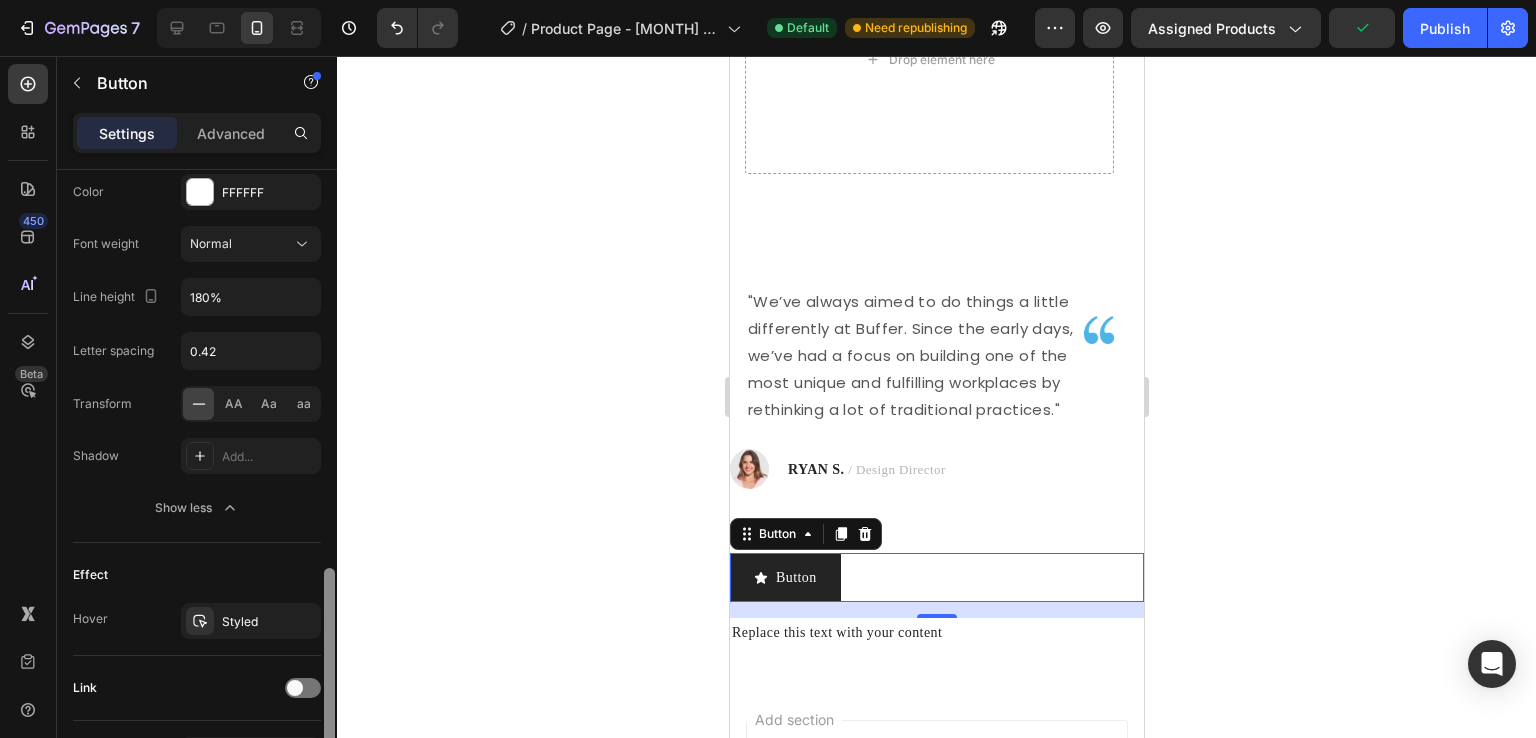 scroll, scrollTop: 1120, scrollLeft: 0, axis: vertical 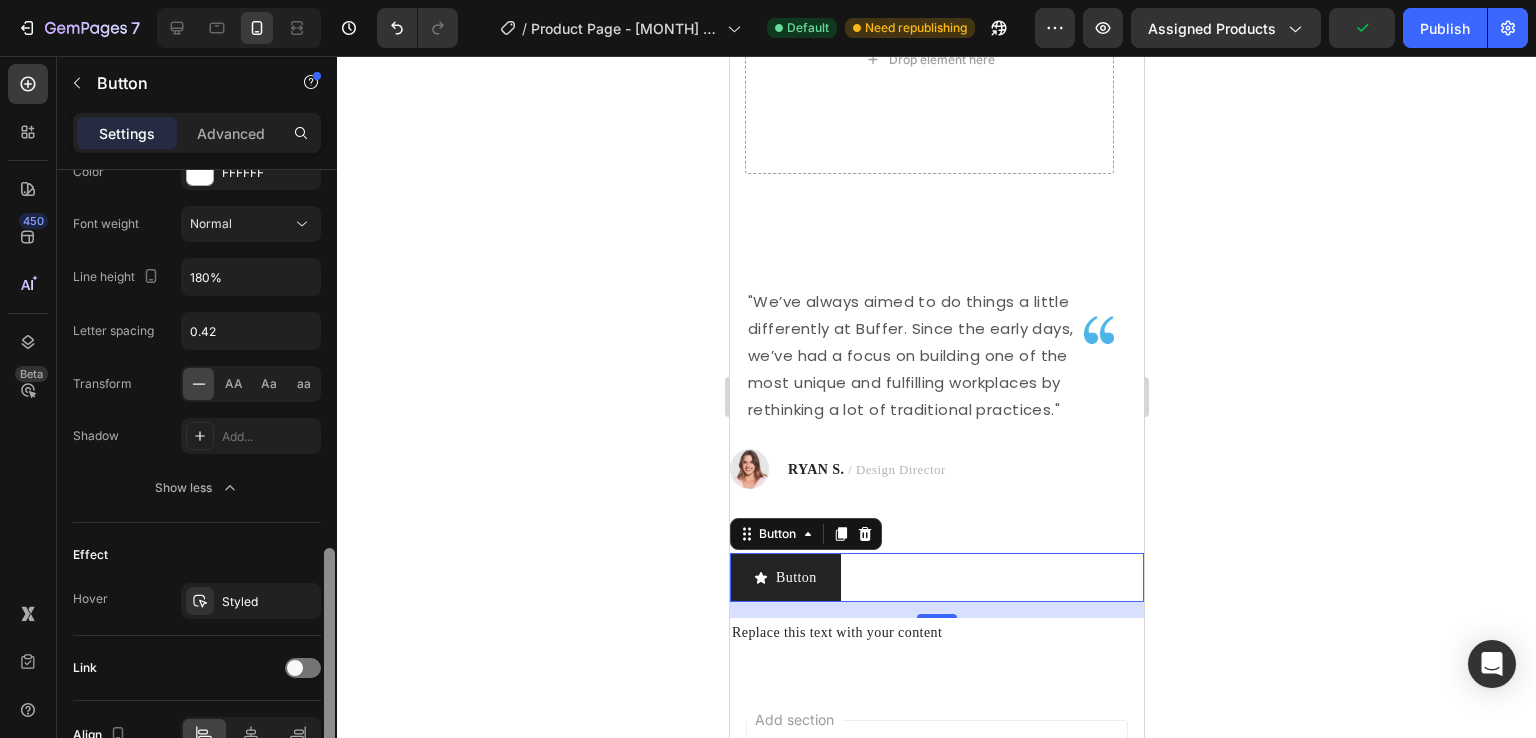drag, startPoint x: 332, startPoint y: 473, endPoint x: 378, endPoint y: 729, distance: 260.09998 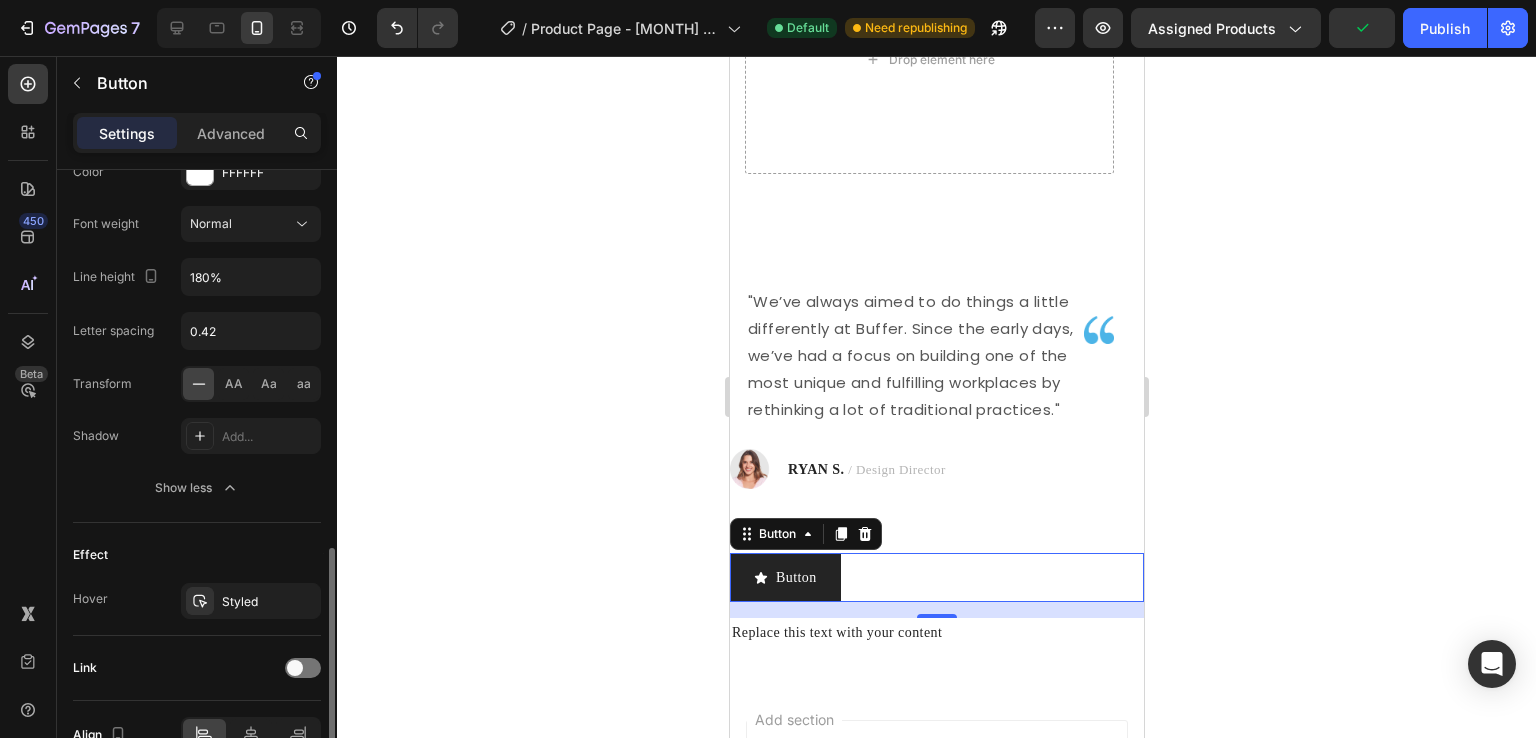 click on "Effect Hover Styled" 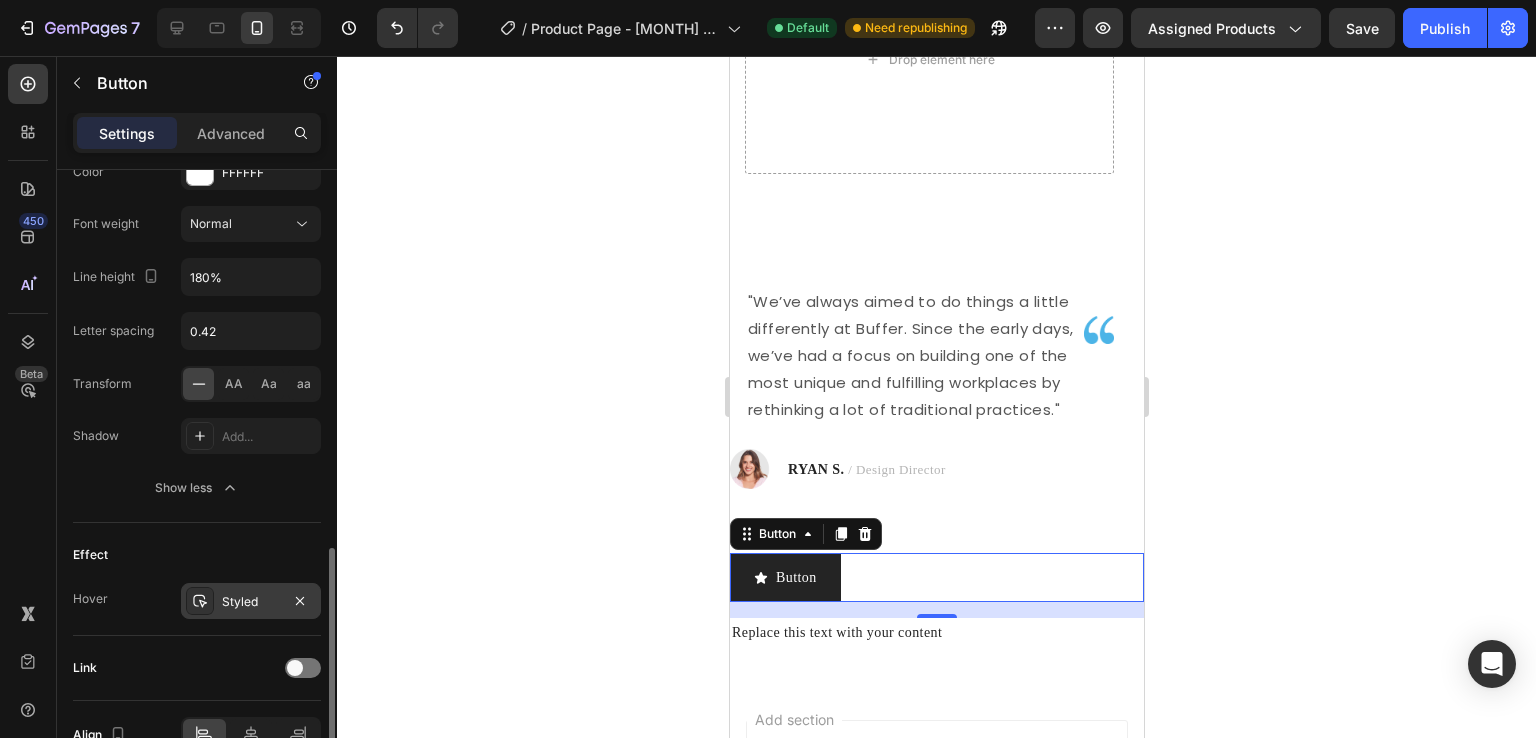 click on "Styled" at bounding box center (251, 602) 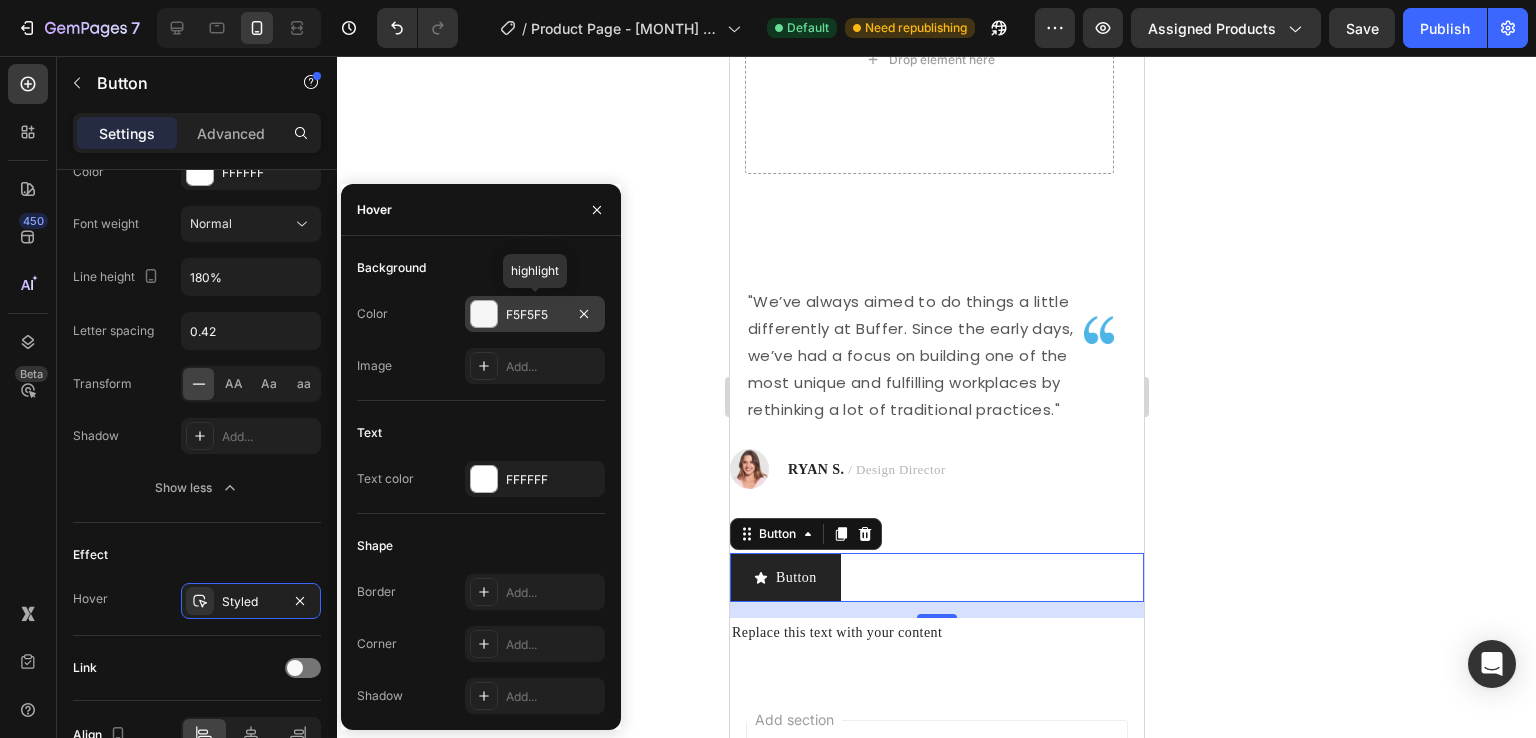 click on "F5F5F5" at bounding box center [535, 315] 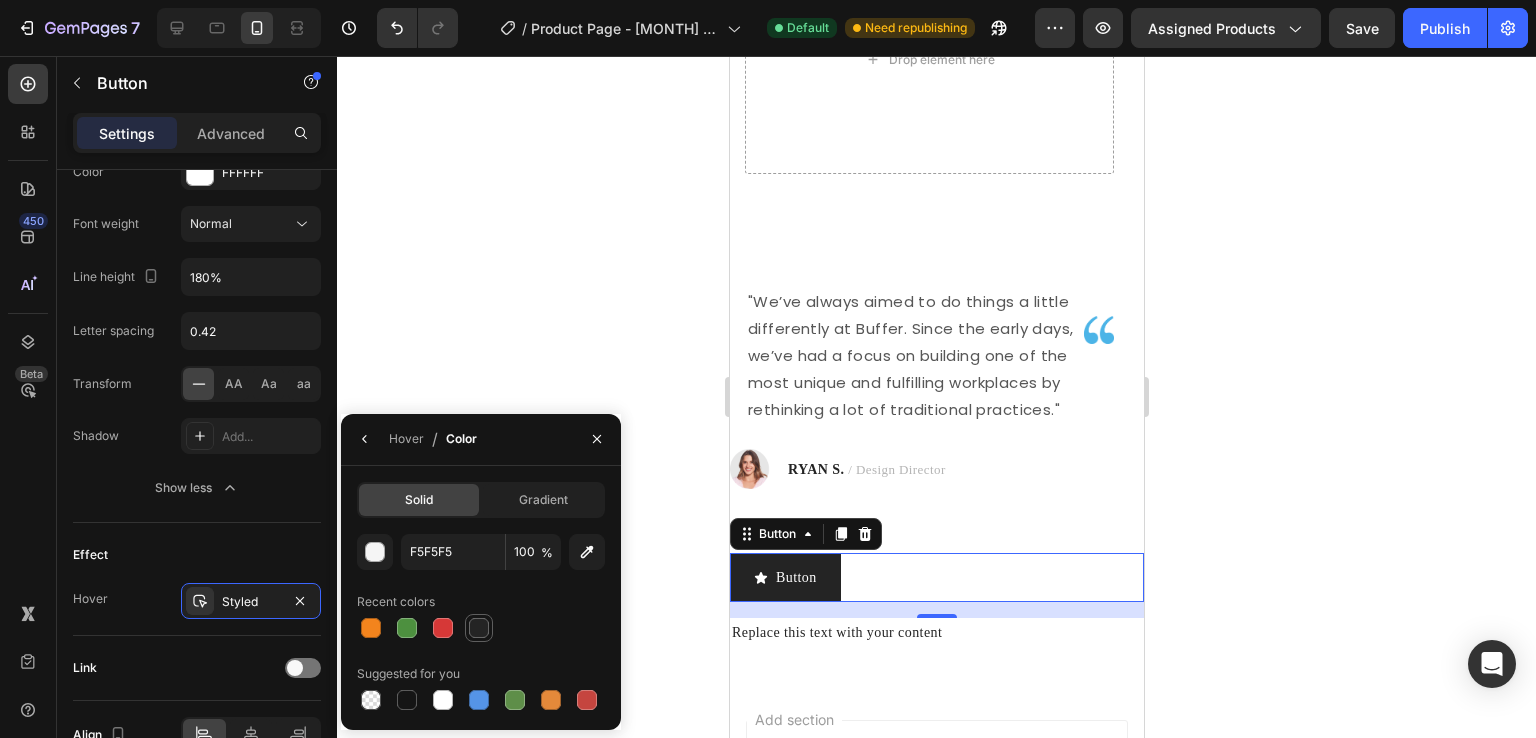 click at bounding box center (479, 628) 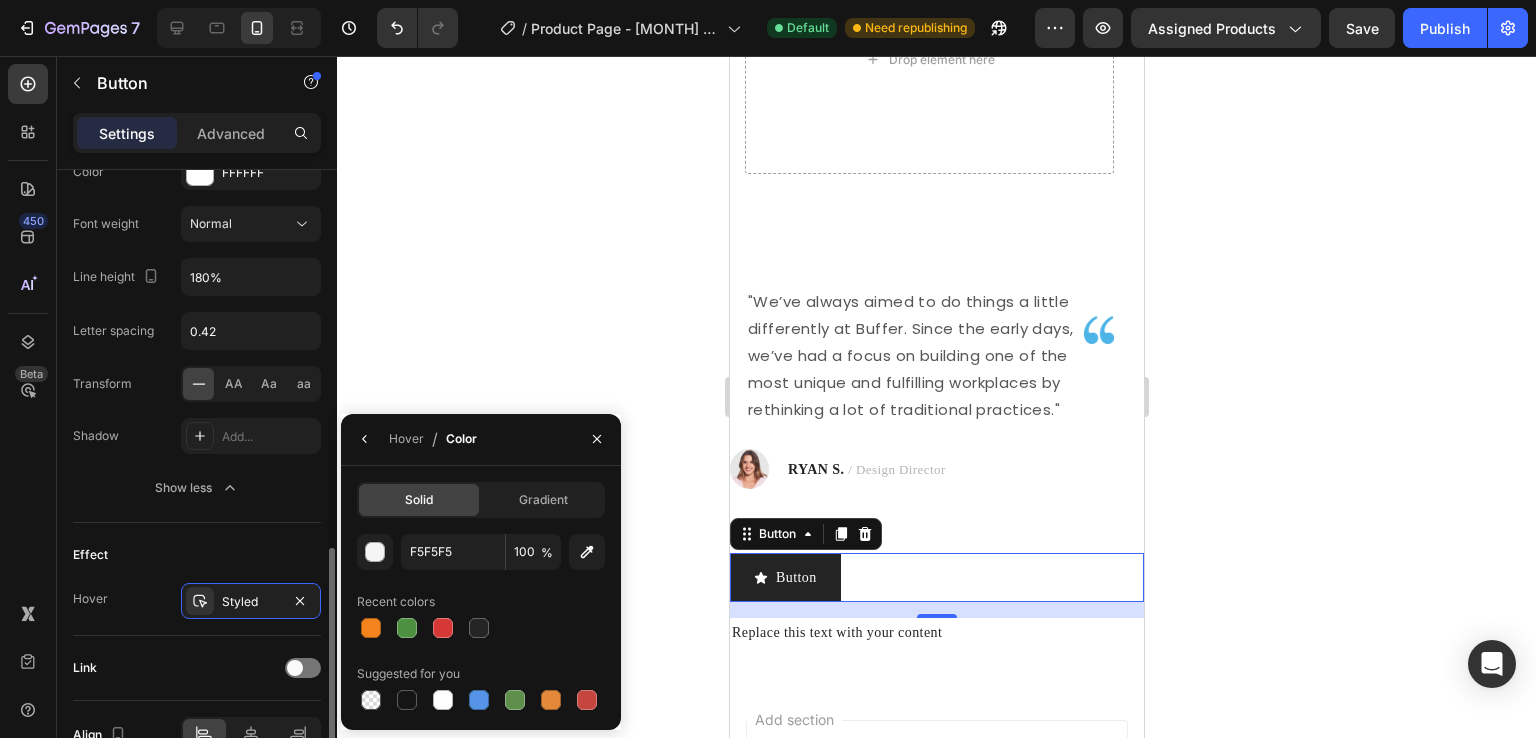 type on "242424" 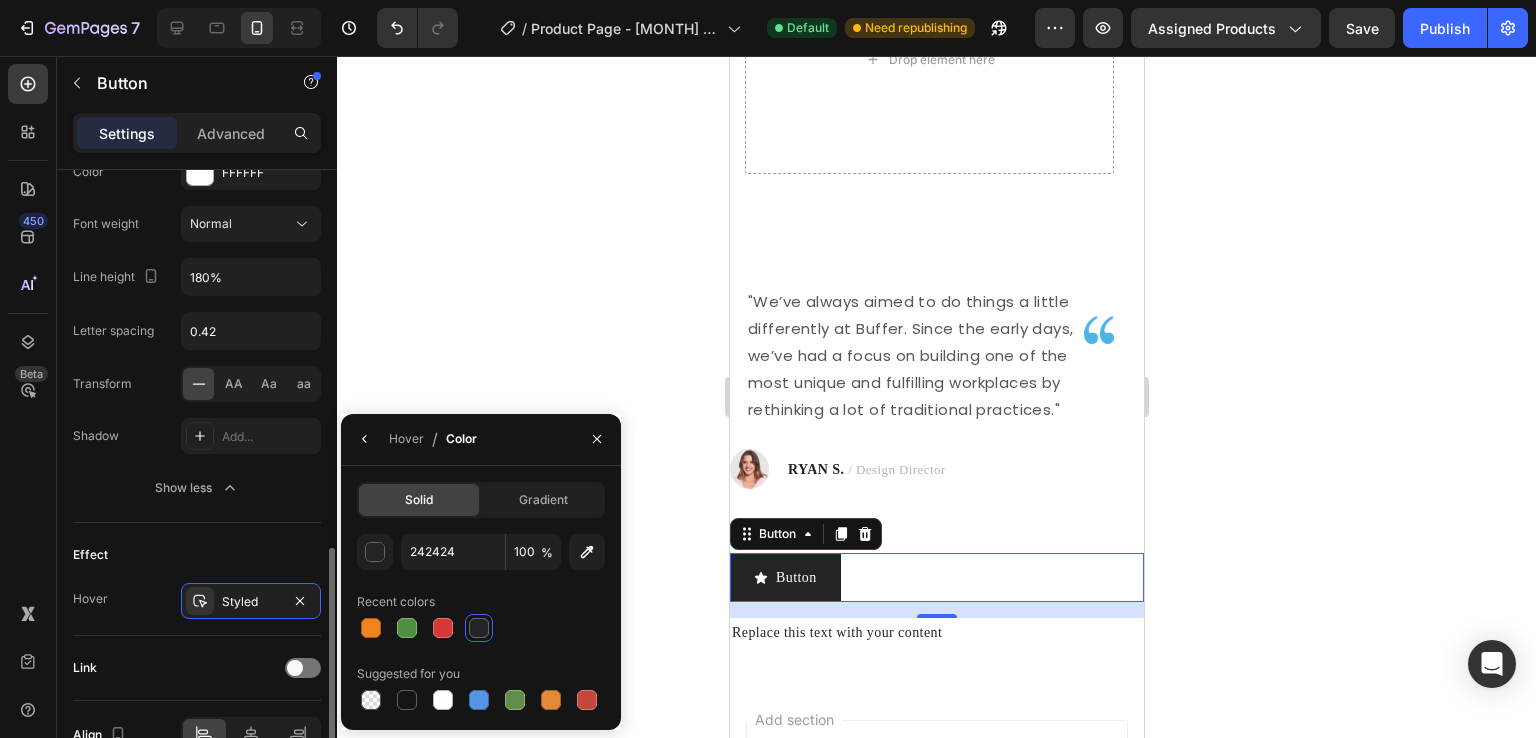 click on "Effect" at bounding box center (197, 555) 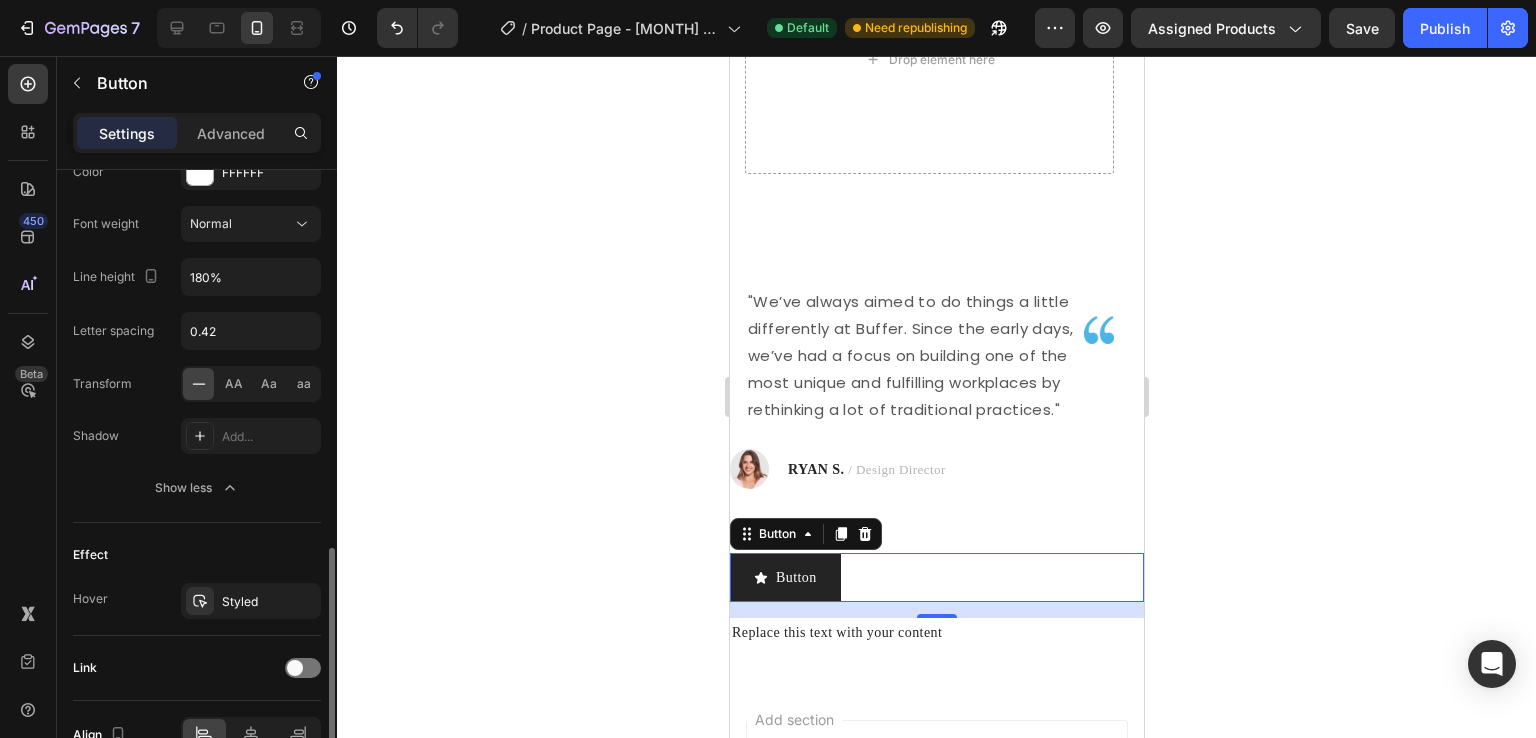 scroll, scrollTop: 1220, scrollLeft: 0, axis: vertical 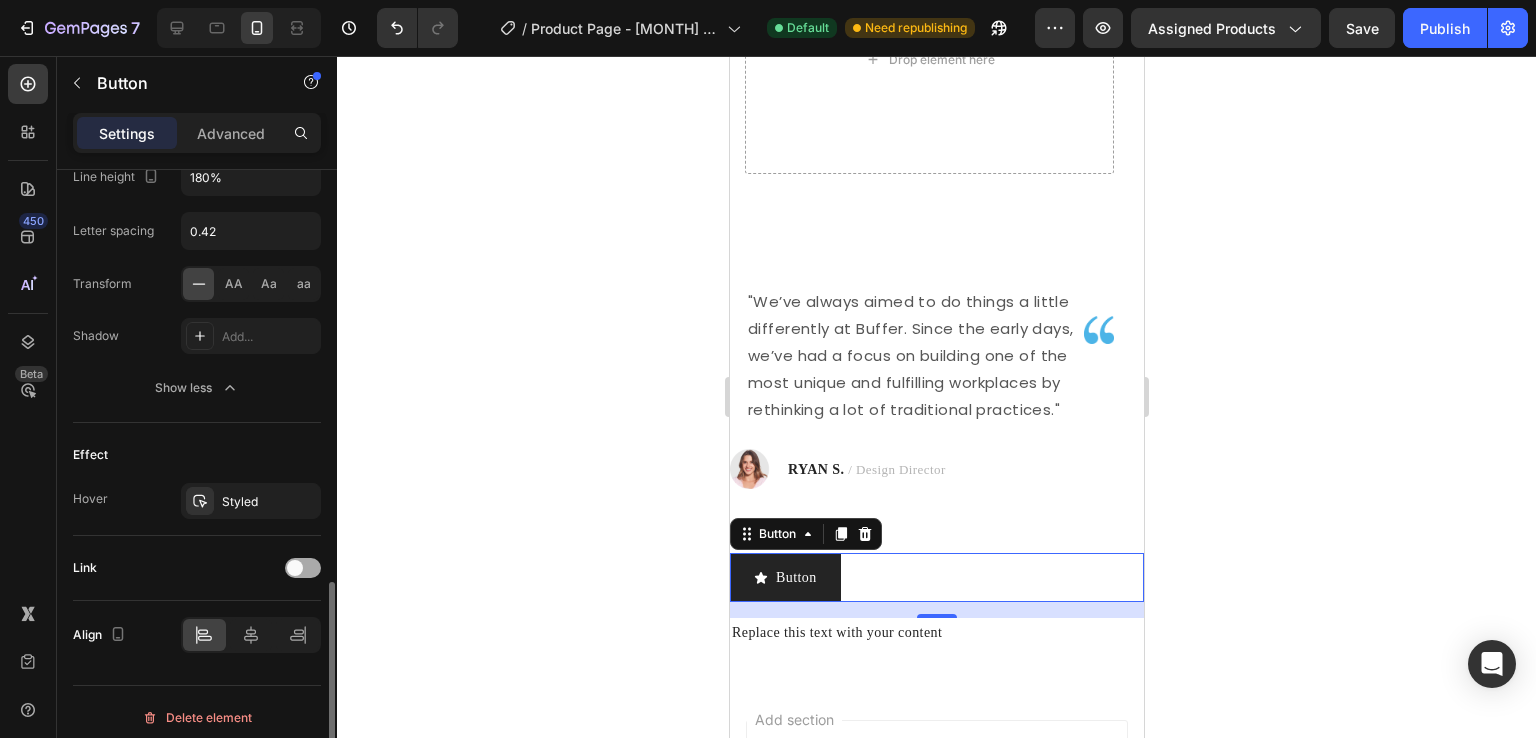 click at bounding box center [295, 568] 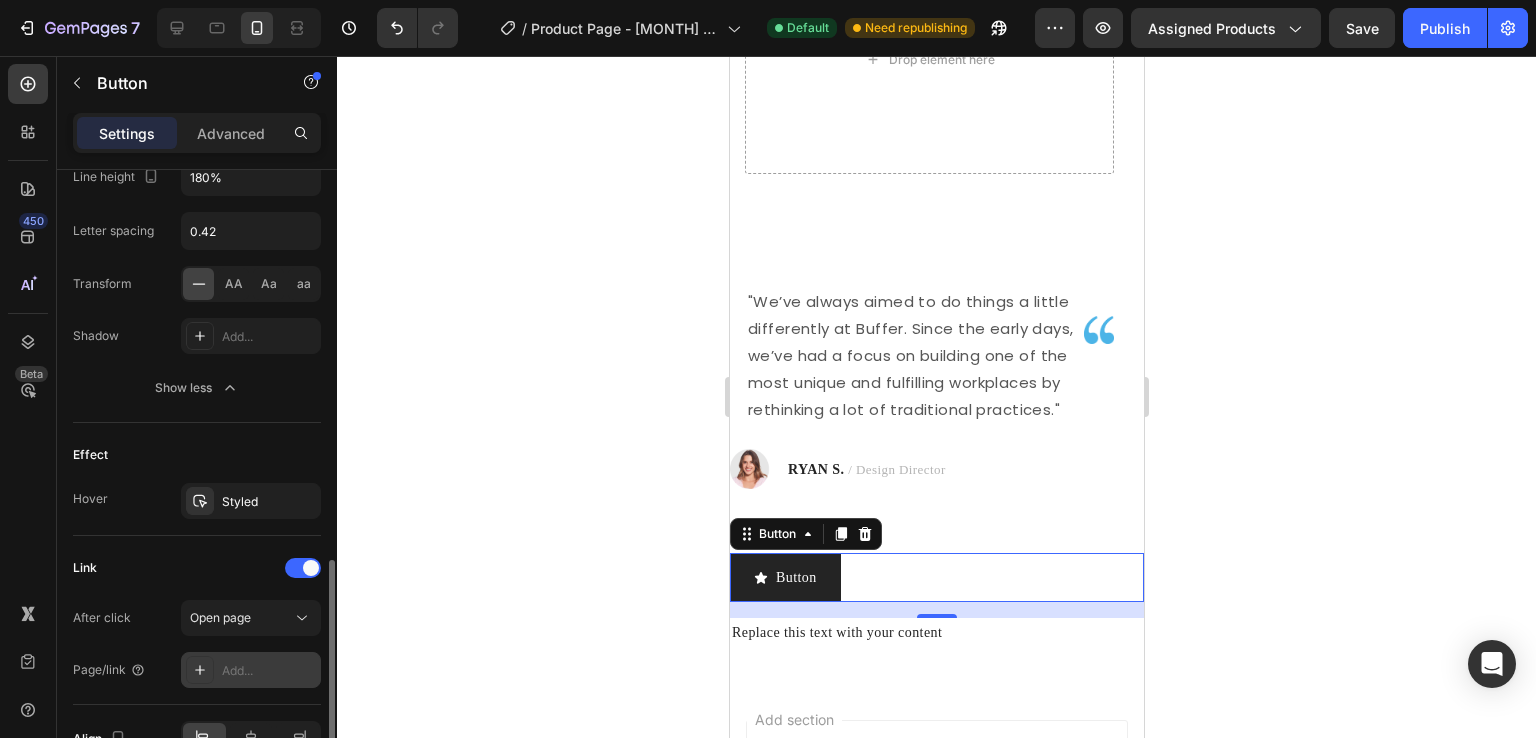 click on "Add..." at bounding box center [269, 671] 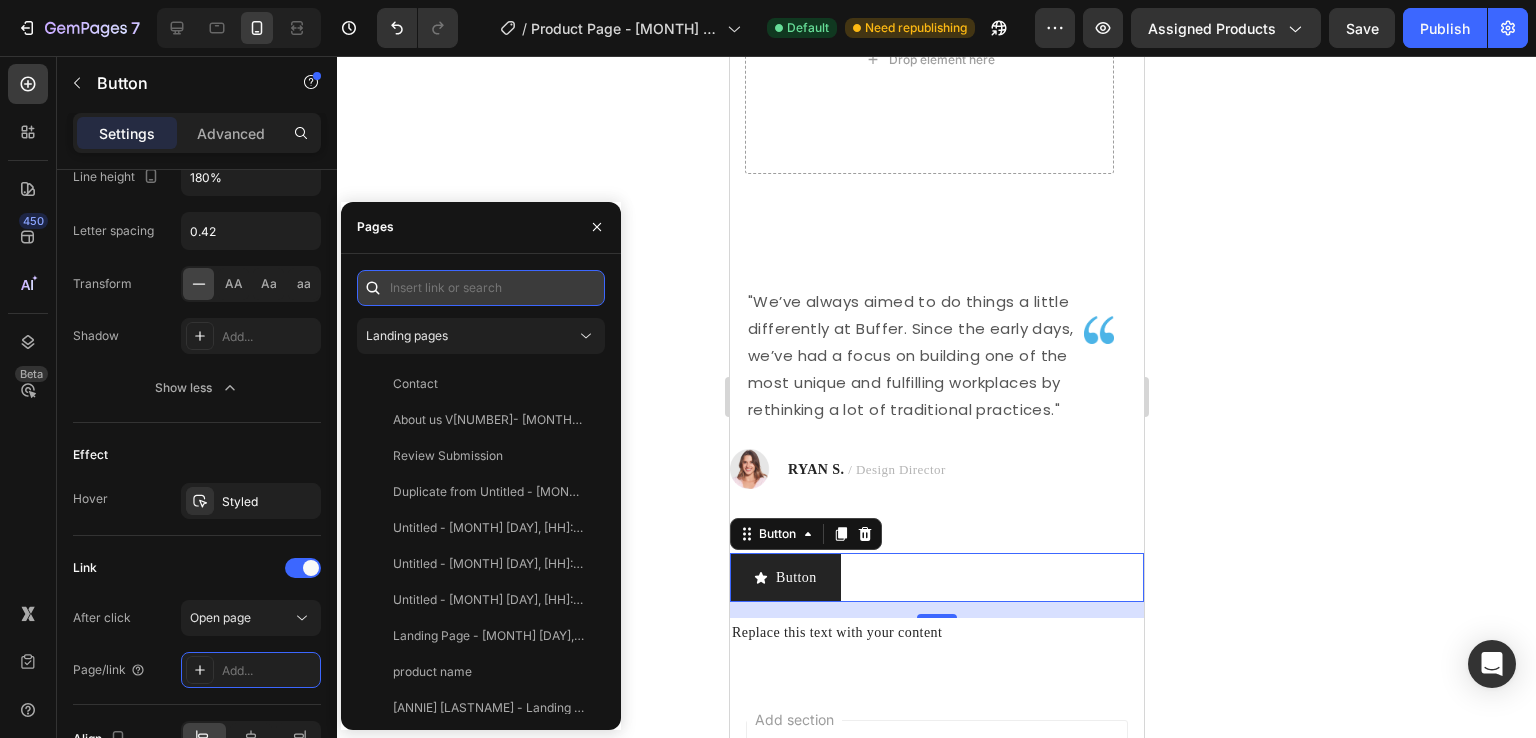 click at bounding box center (481, 288) 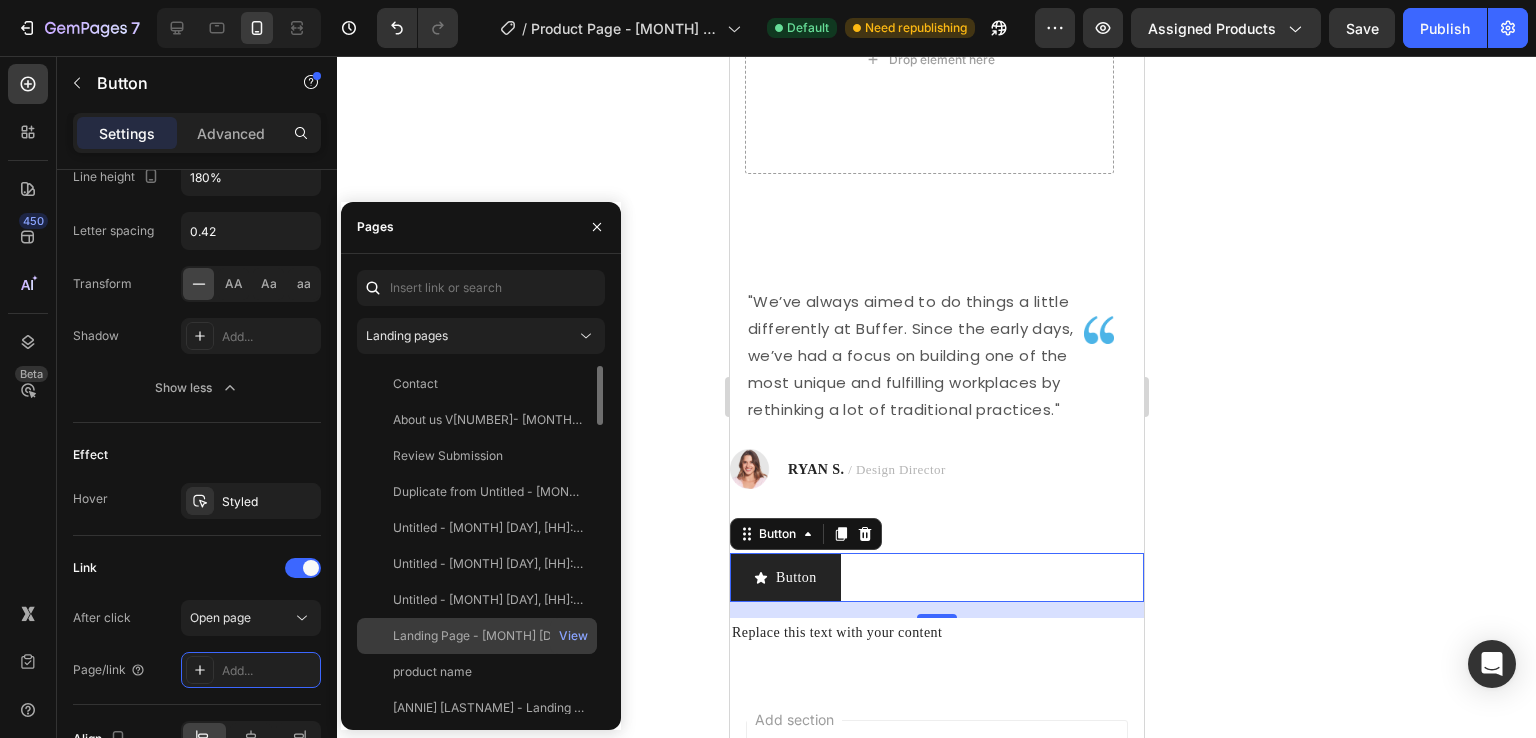 click on "Landing Page - [MONTH] [DAY], [HH]:[MM]:[SS]" 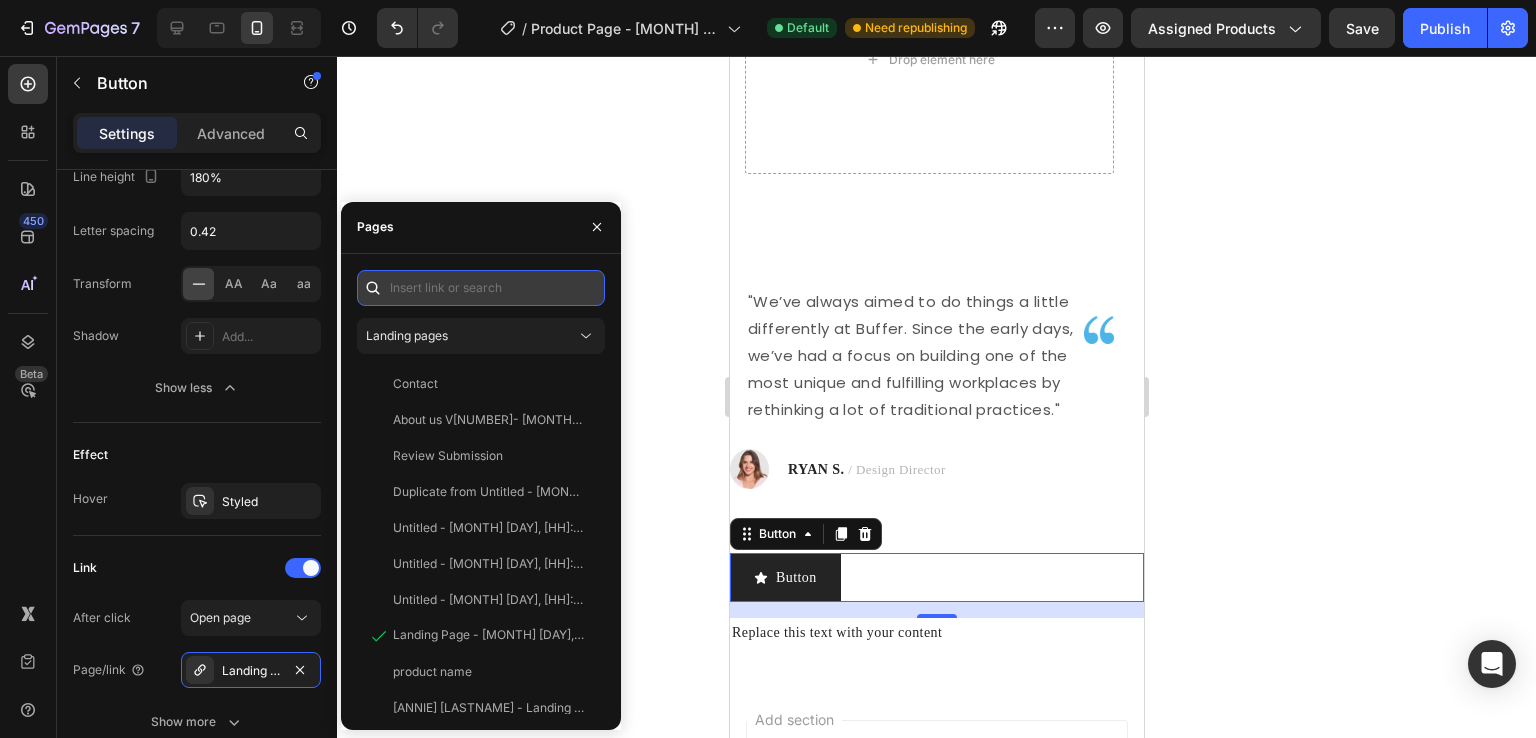 click at bounding box center [481, 288] 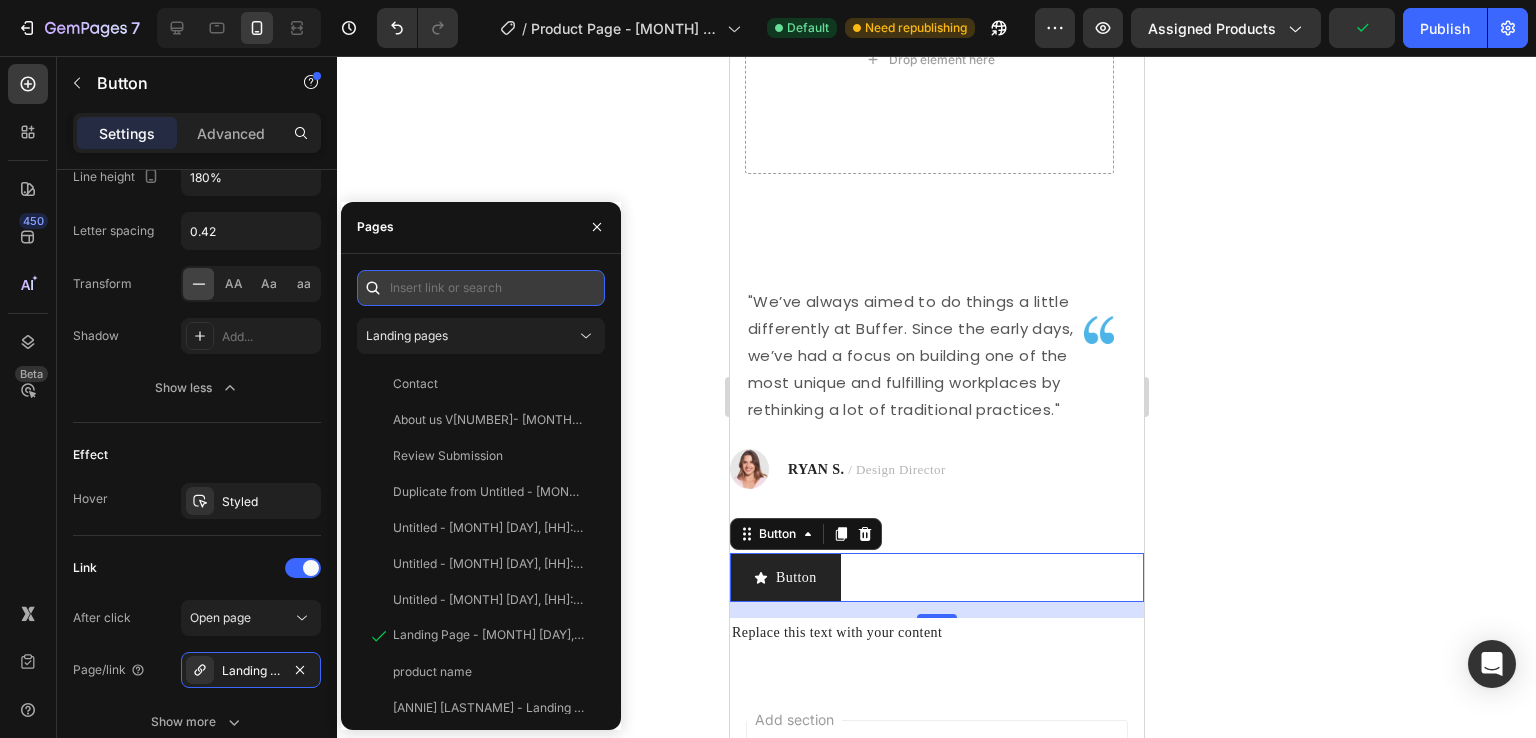 paste on "https://app.intercom.com/a/inbox/[ID]/inbox/conversation/[ID]?view=List" 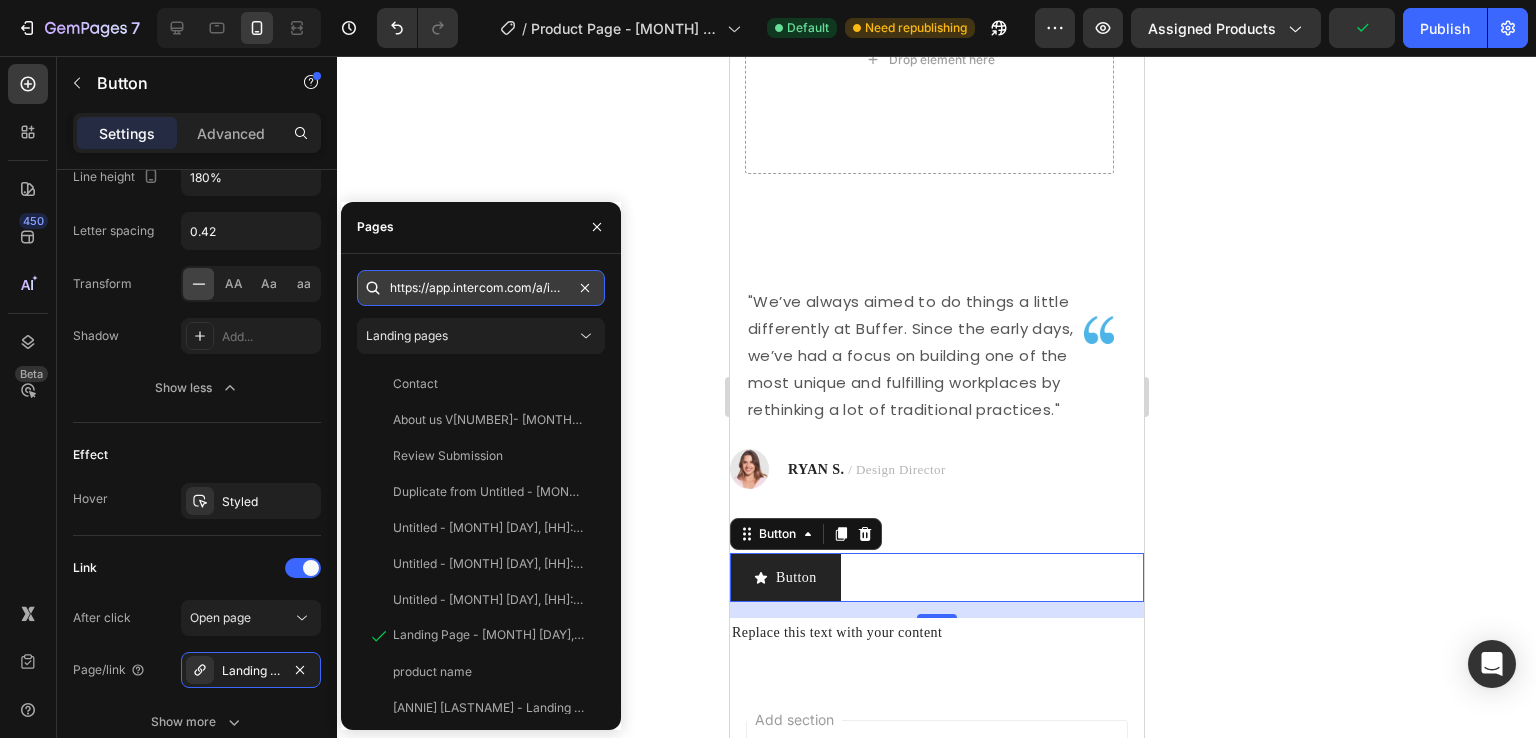 scroll, scrollTop: 0, scrollLeft: 358, axis: horizontal 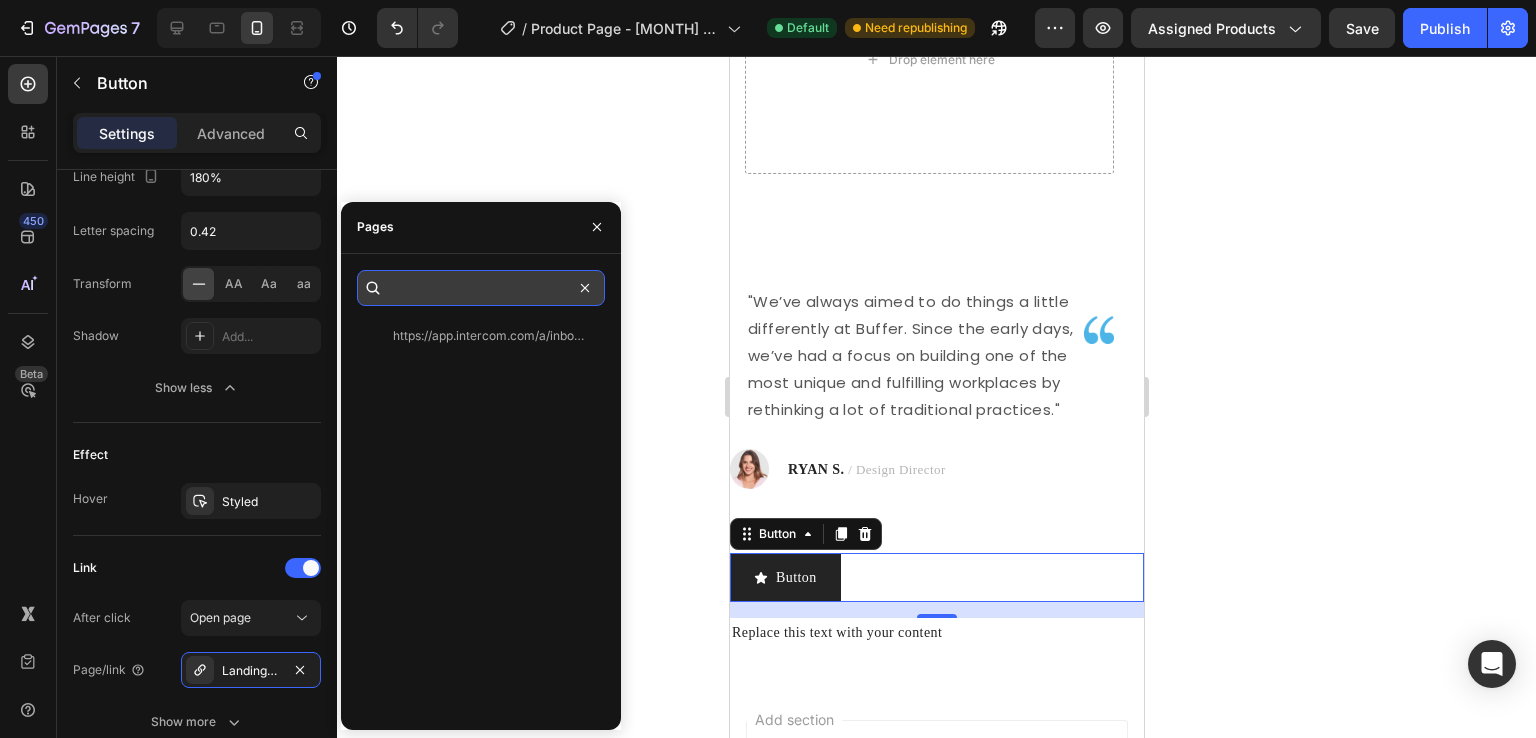 type 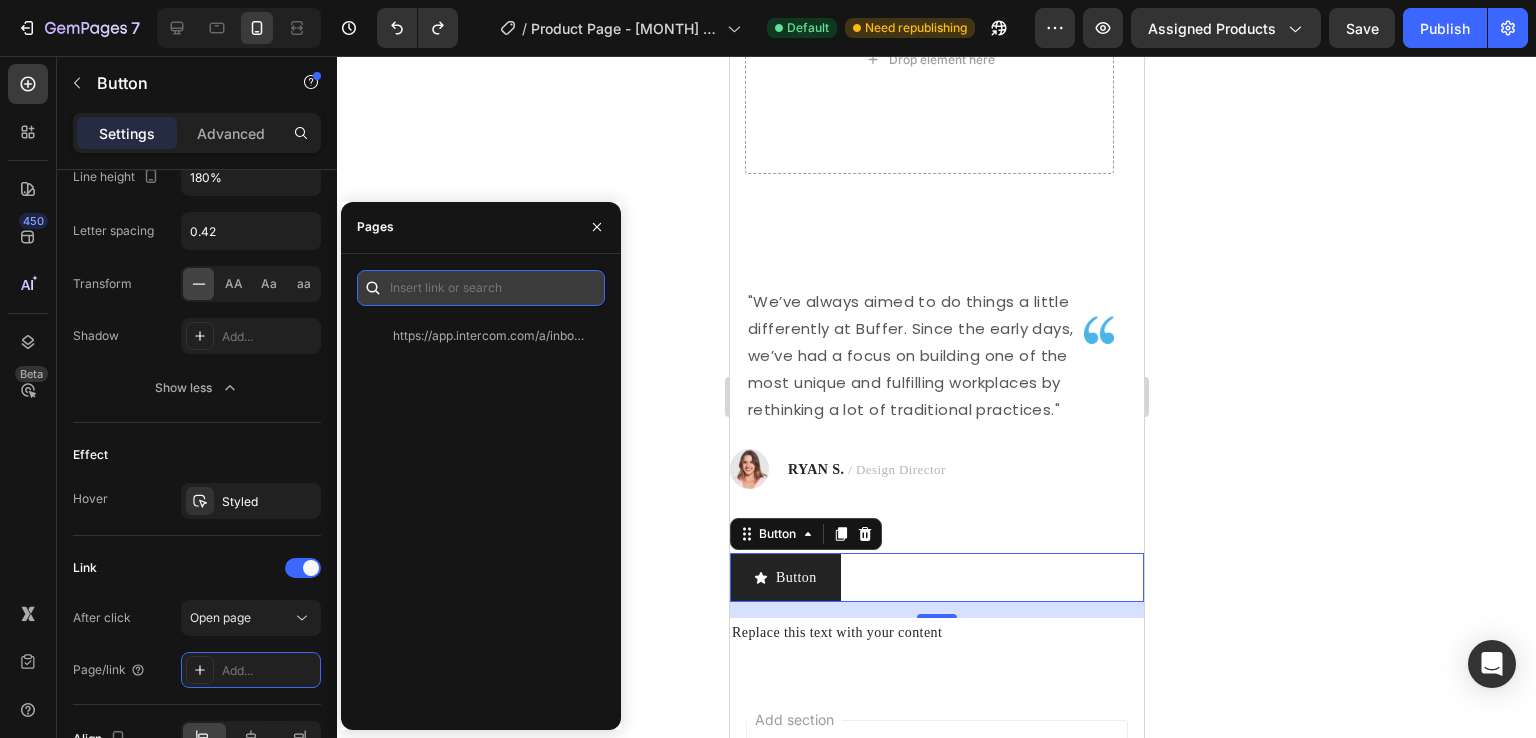 scroll, scrollTop: 0, scrollLeft: 0, axis: both 